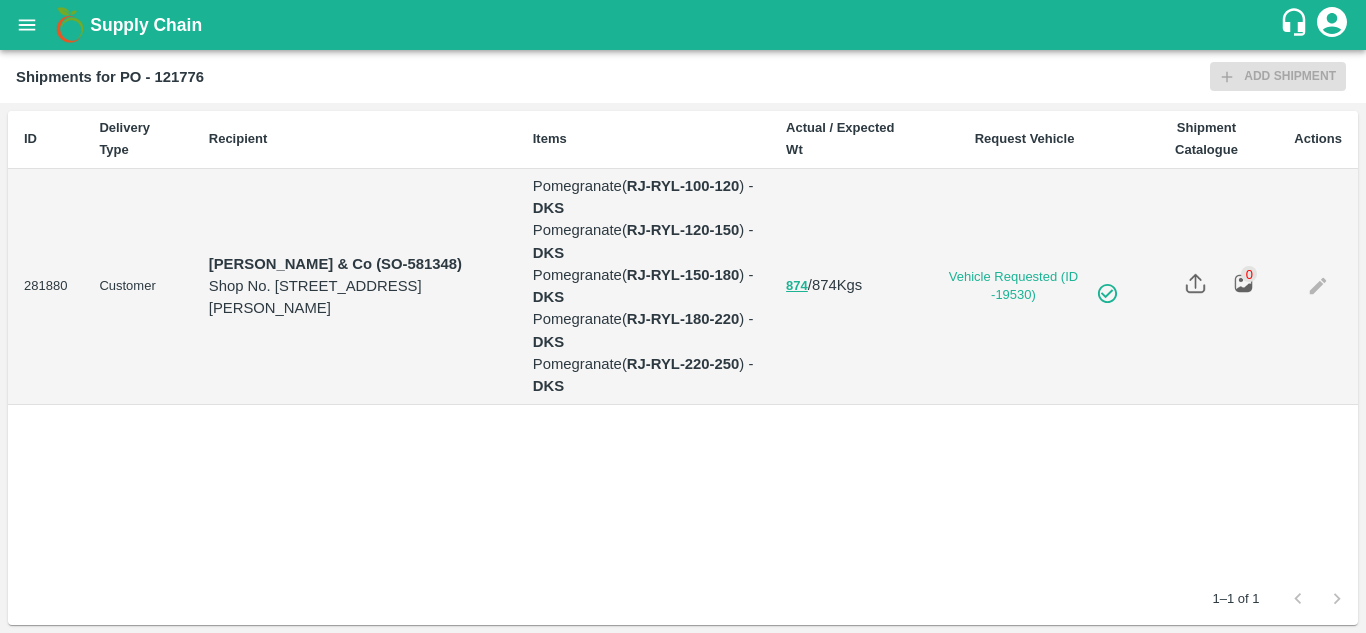 scroll, scrollTop: 0, scrollLeft: 0, axis: both 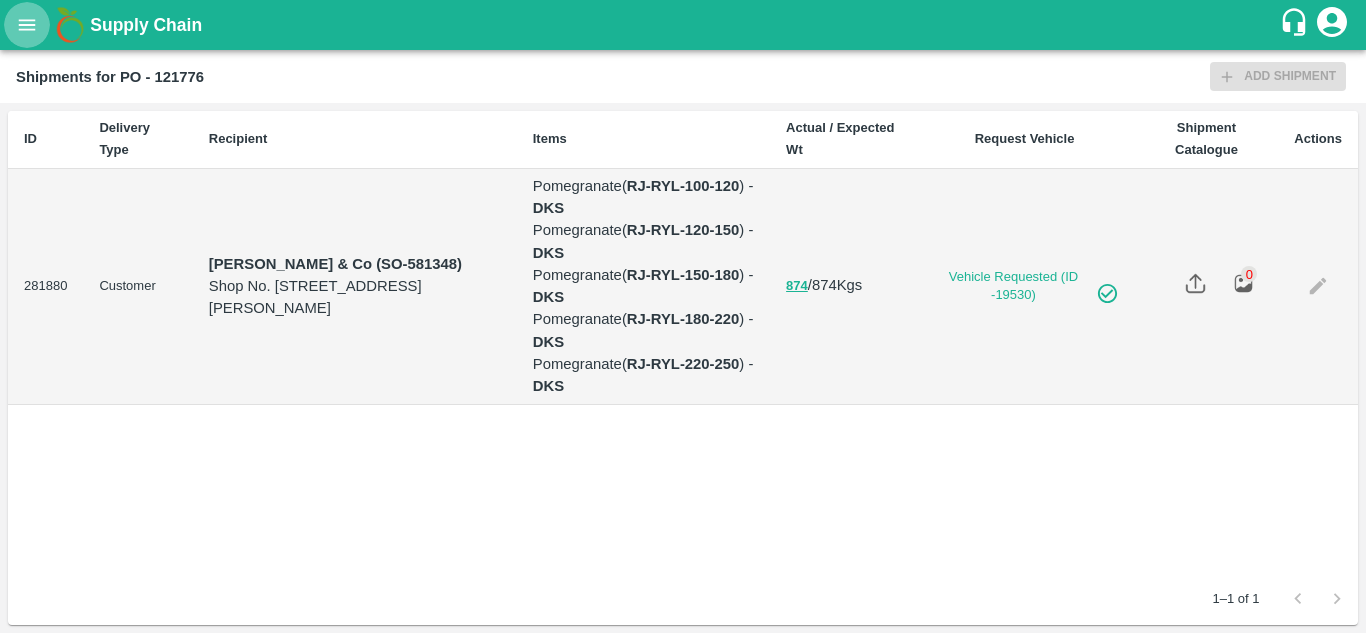 click 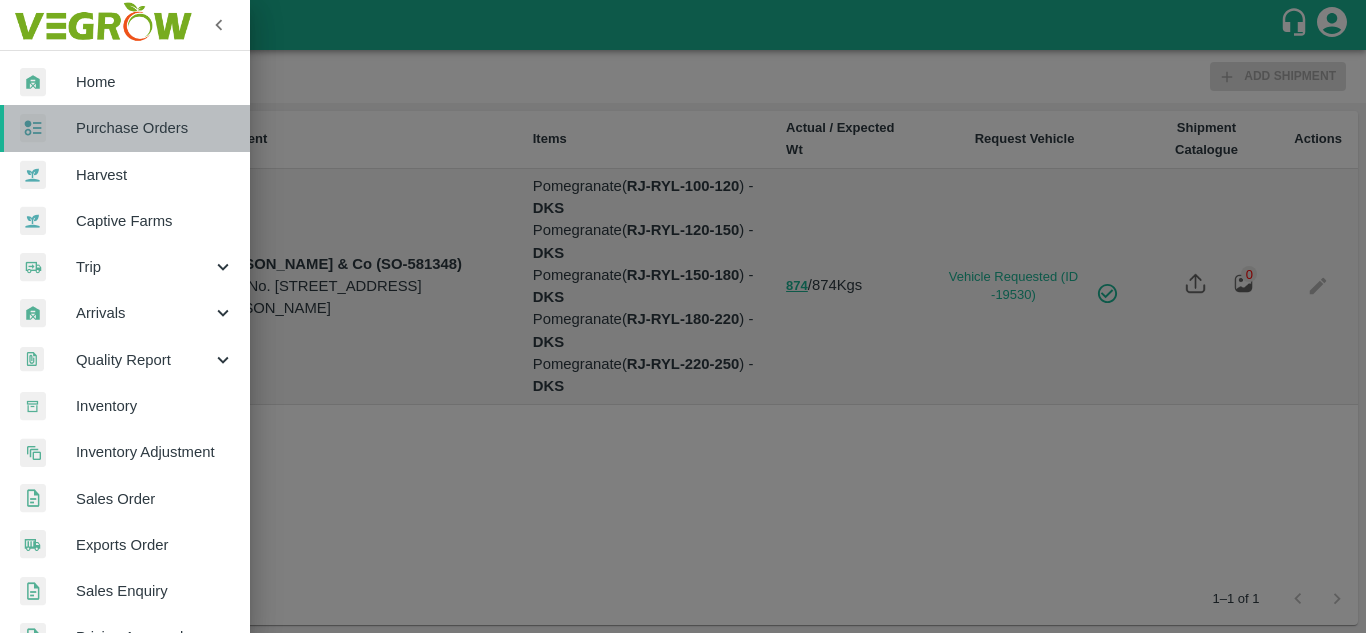 click on "Purchase Orders" at bounding box center (155, 128) 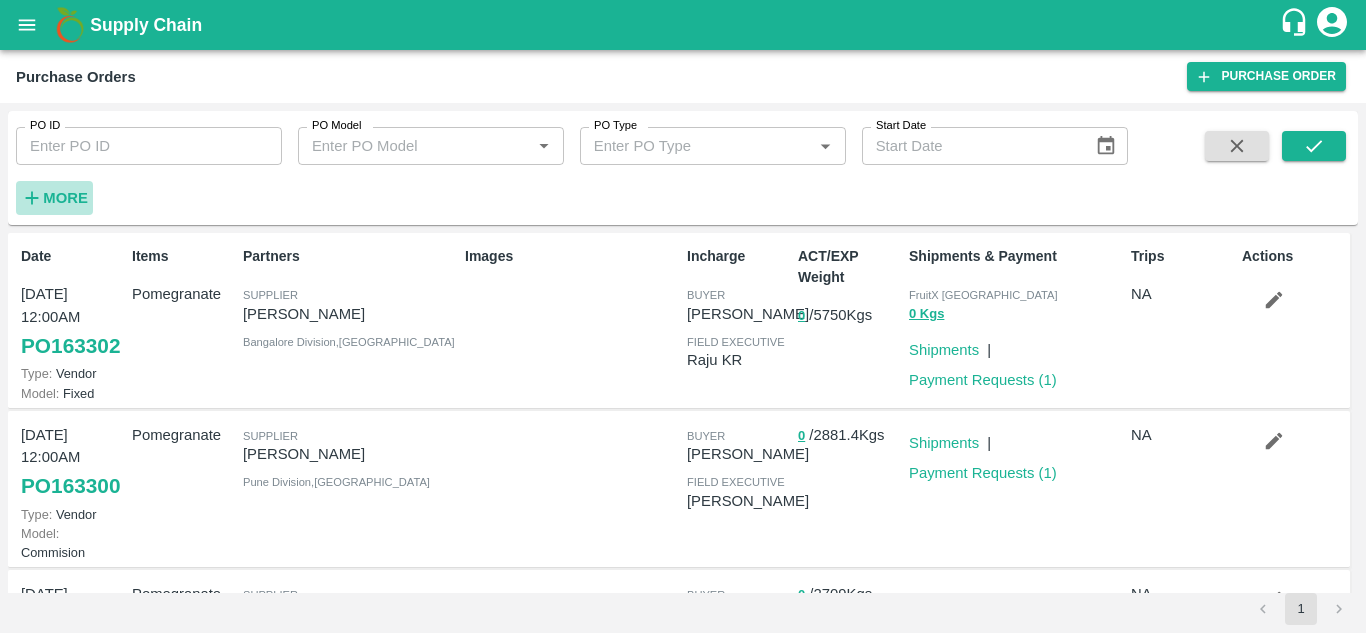 click on "More" at bounding box center [65, 198] 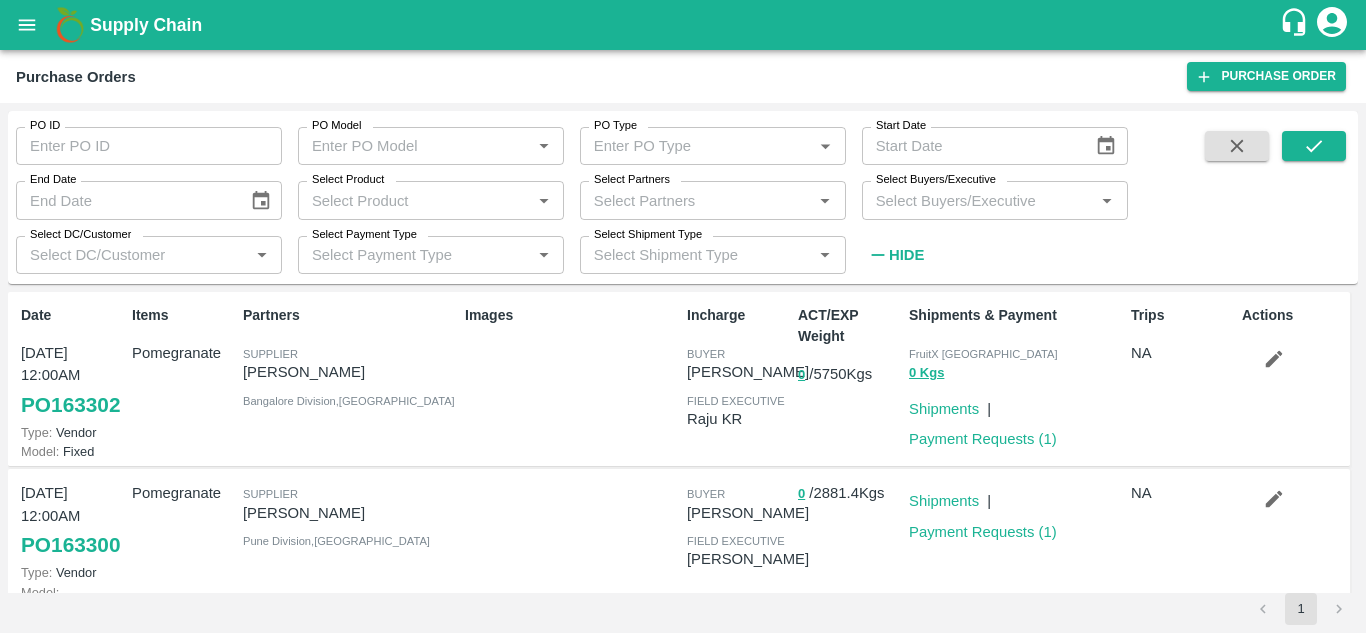 click on "Select Buyers/Executive" at bounding box center [978, 200] 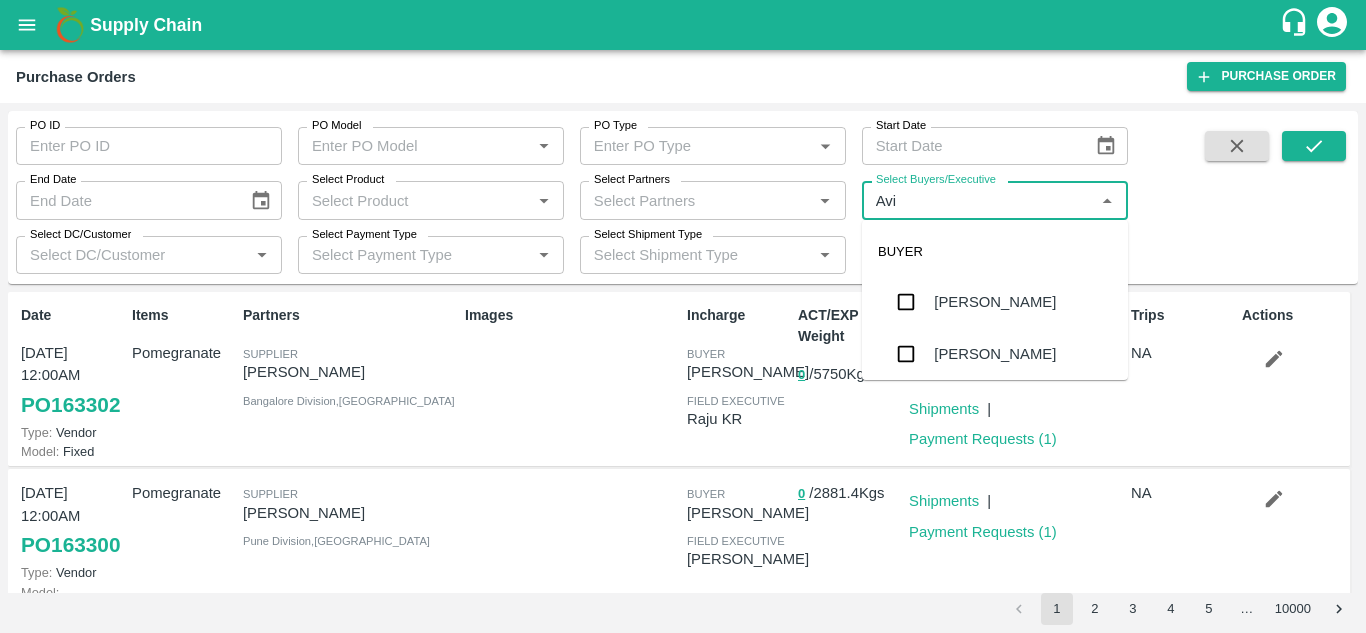 type on "Avin" 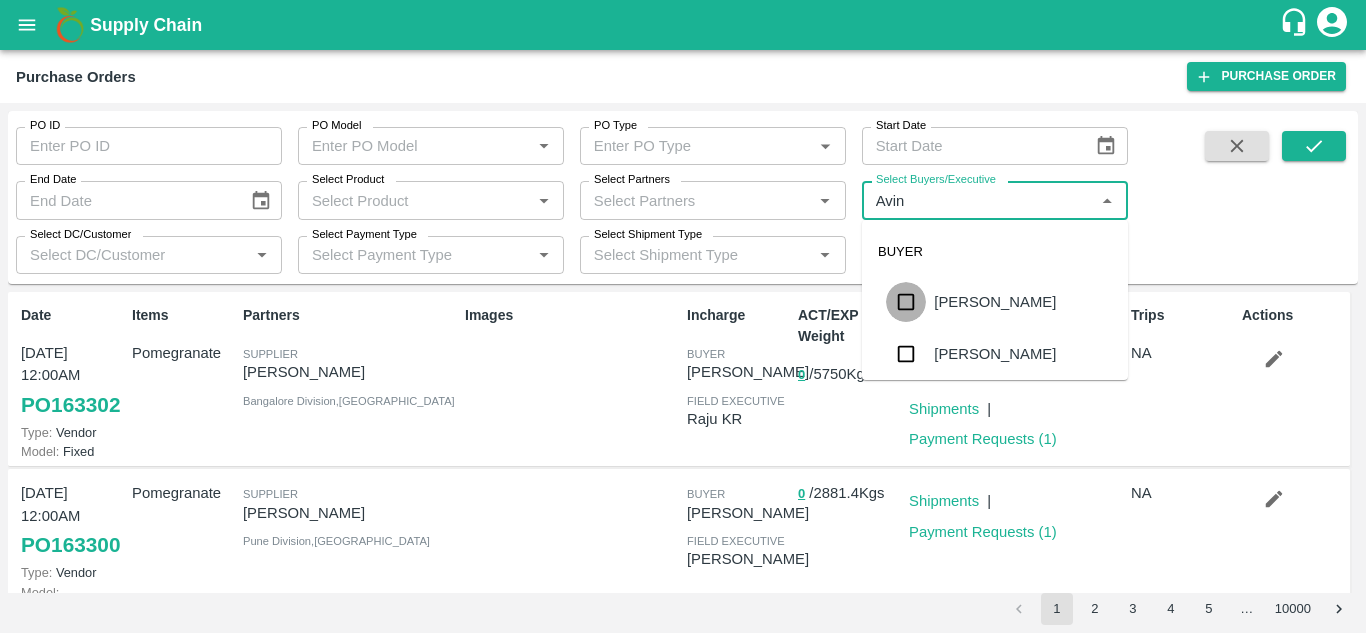 click at bounding box center (906, 302) 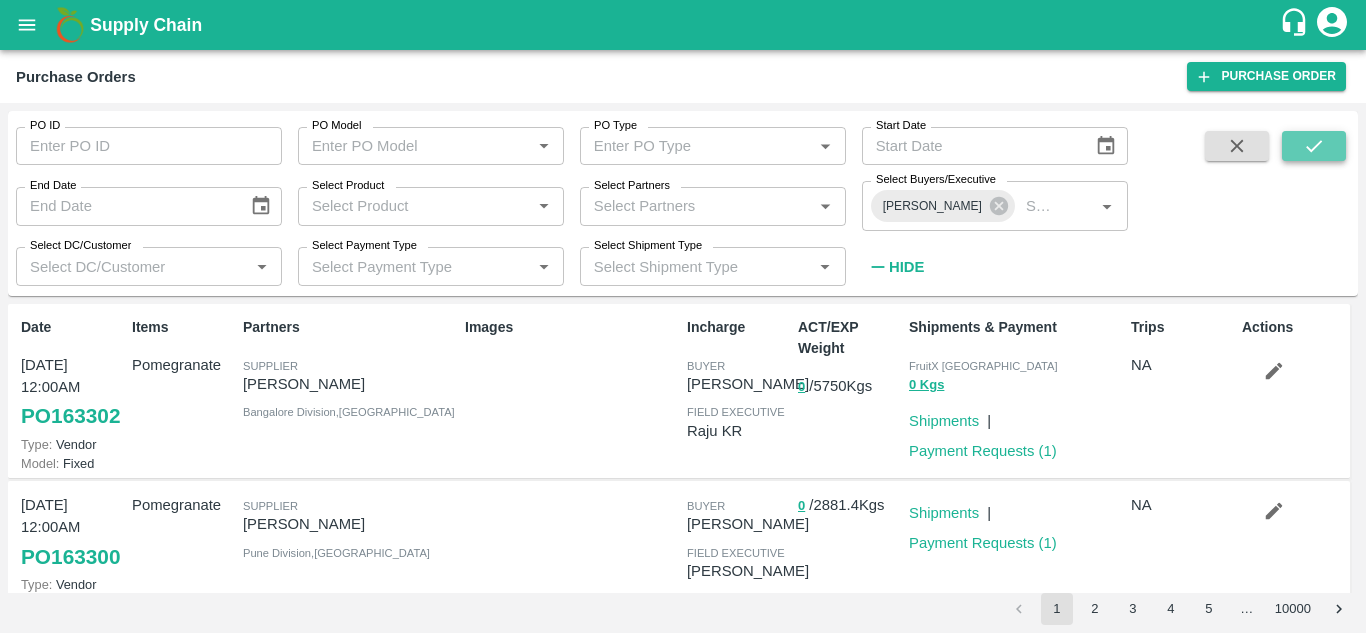 click at bounding box center (1314, 146) 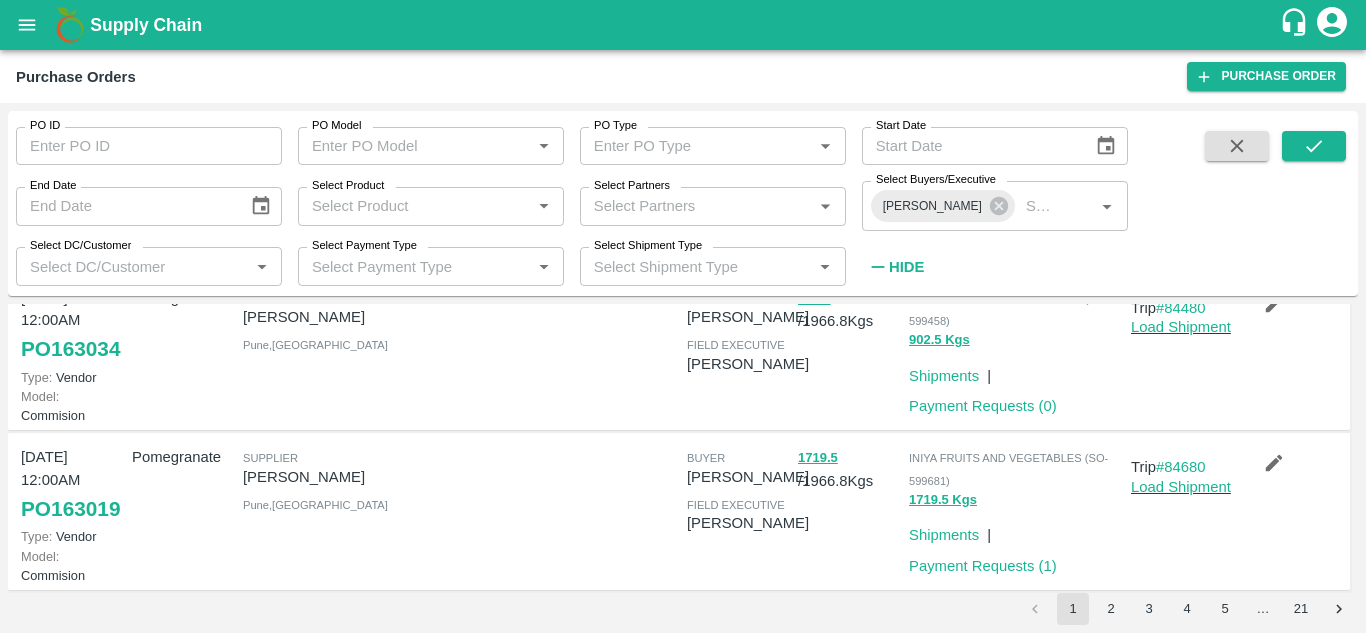 scroll, scrollTop: 386, scrollLeft: 0, axis: vertical 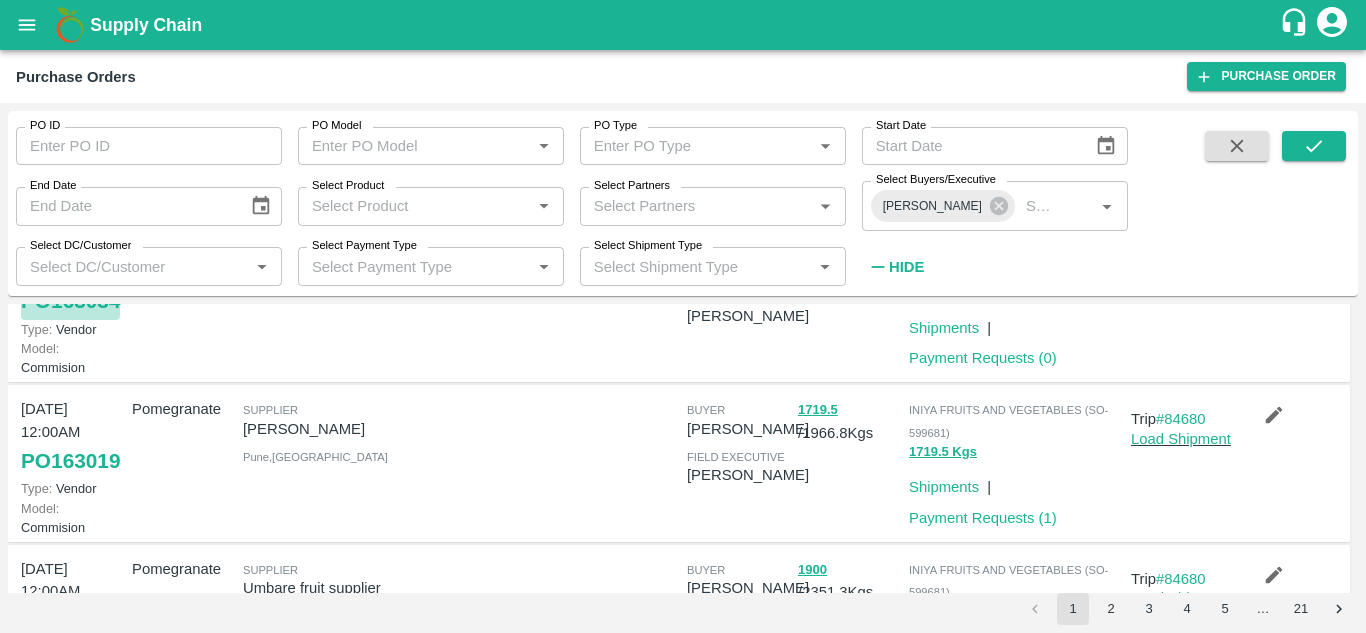 click on "PO  163034" at bounding box center (70, 301) 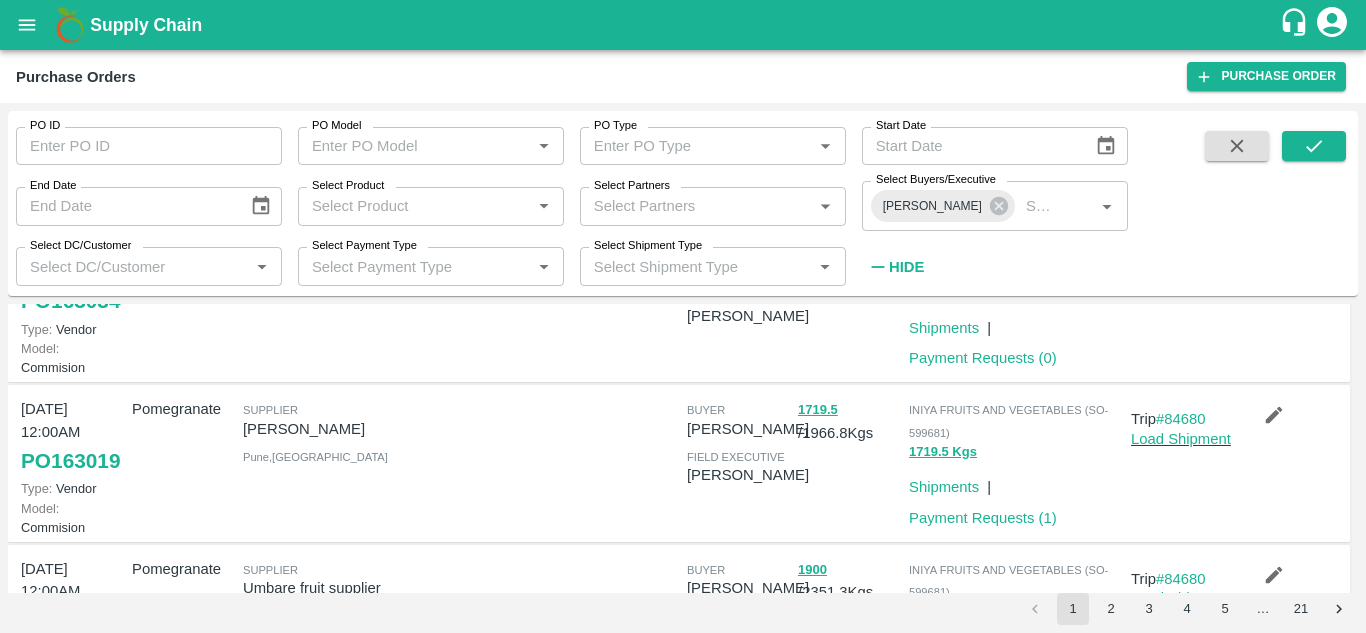click on "#84480" at bounding box center [1181, 260] 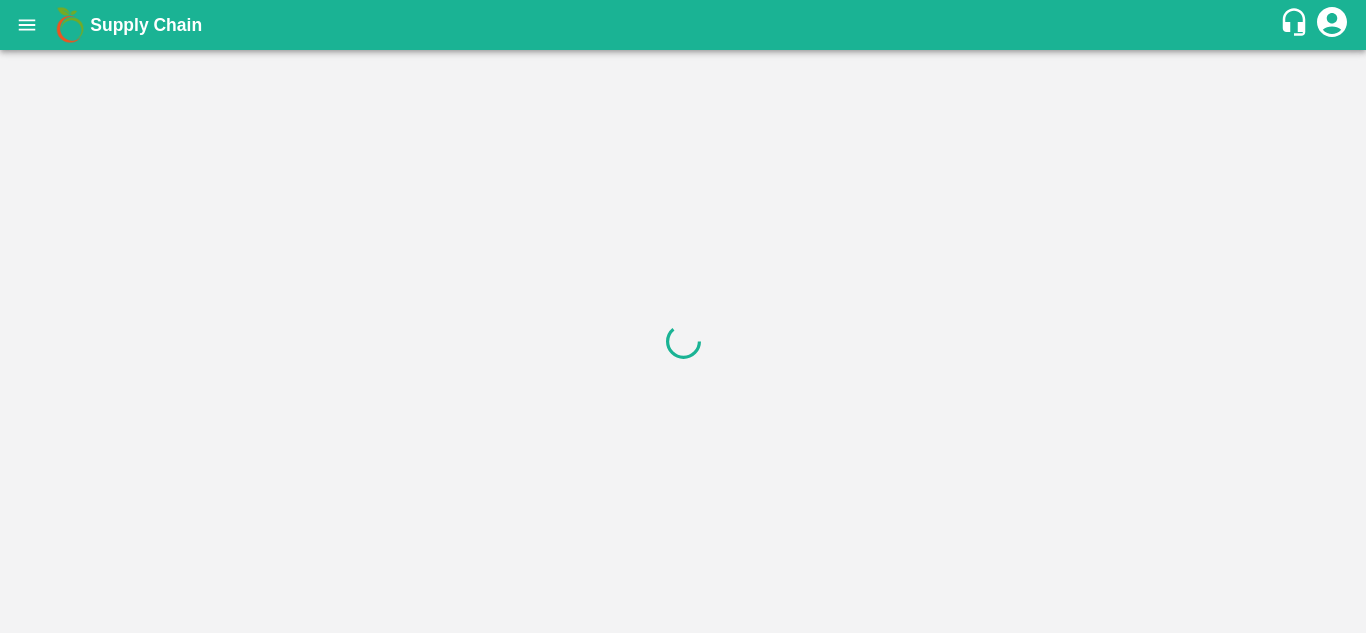 scroll, scrollTop: 0, scrollLeft: 0, axis: both 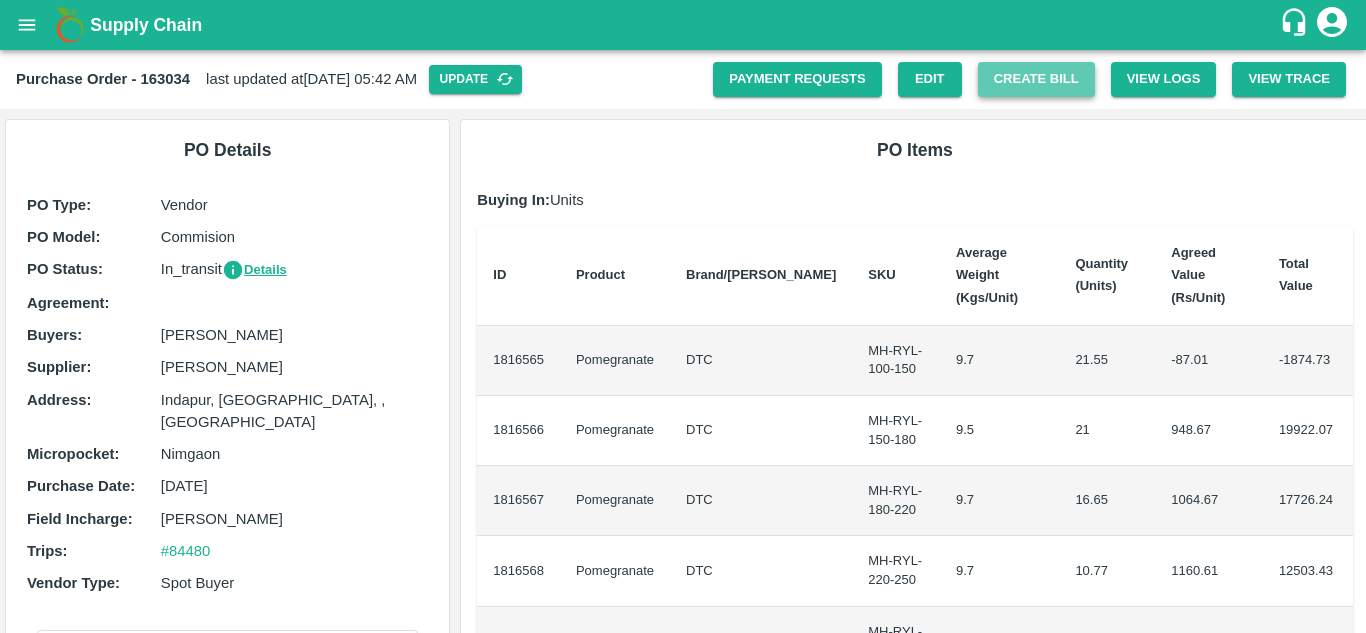 click on "Create Bill" at bounding box center (1036, 79) 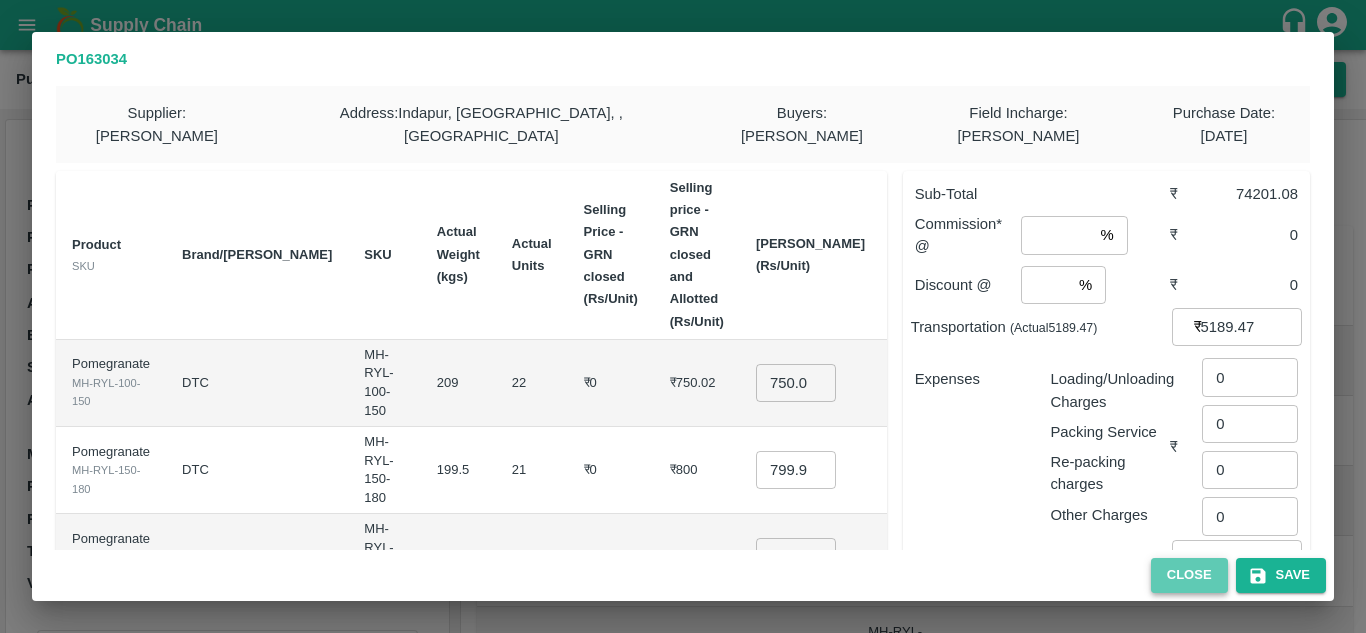click on "Close" at bounding box center (1189, 575) 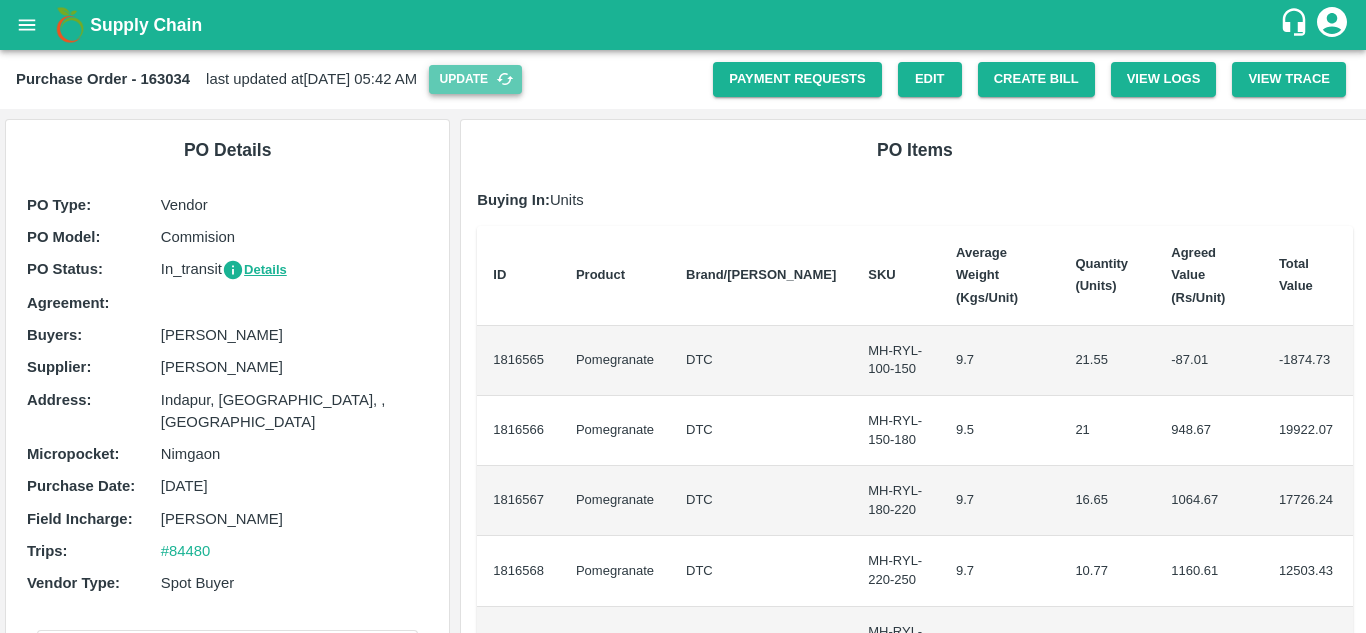 click on "Update" at bounding box center (475, 79) 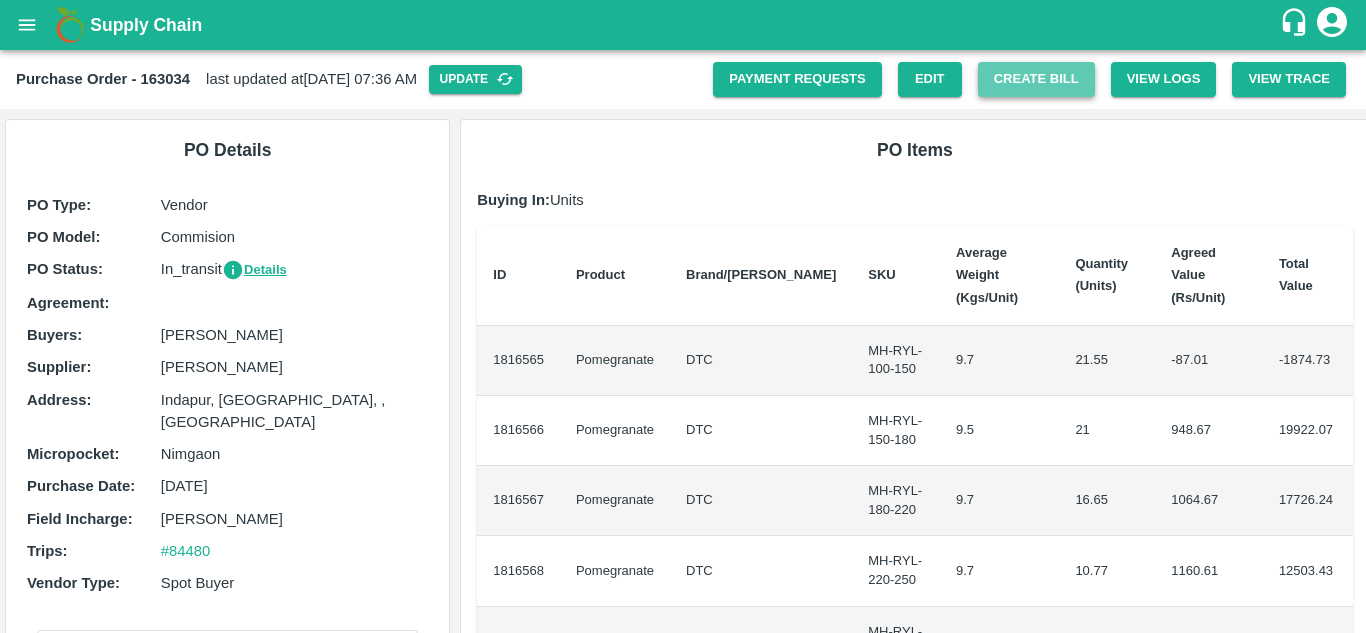click on "Create Bill" at bounding box center [1036, 79] 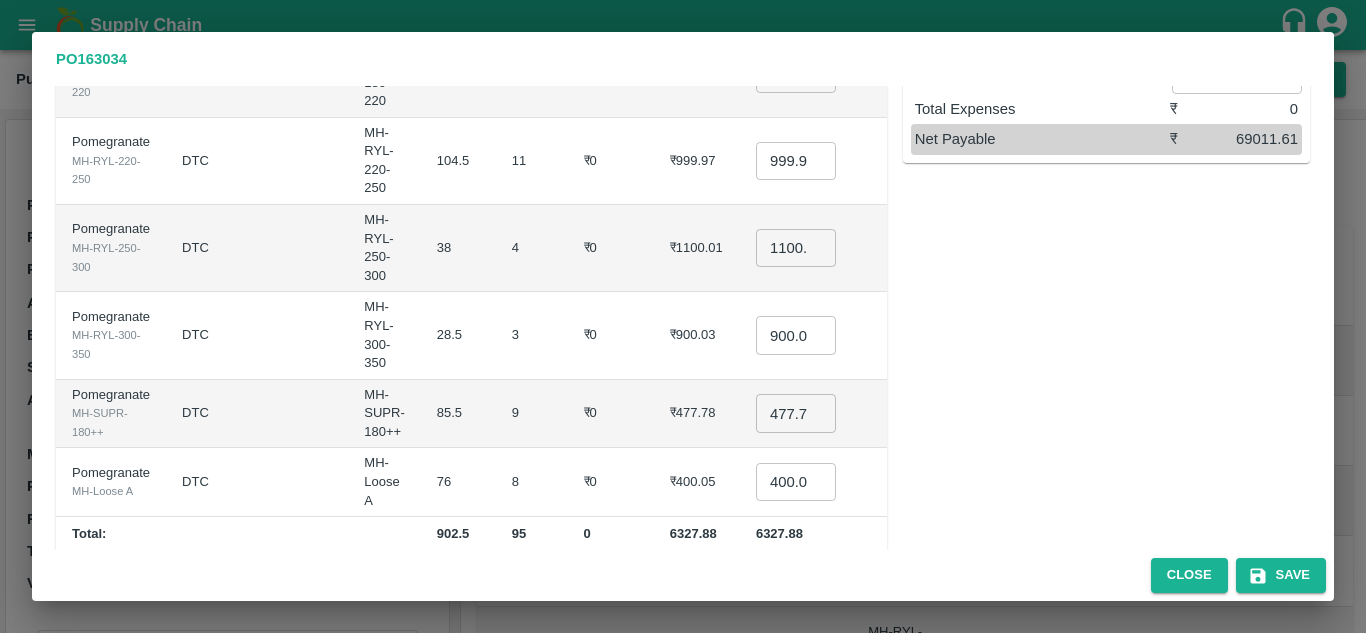 scroll, scrollTop: 0, scrollLeft: 0, axis: both 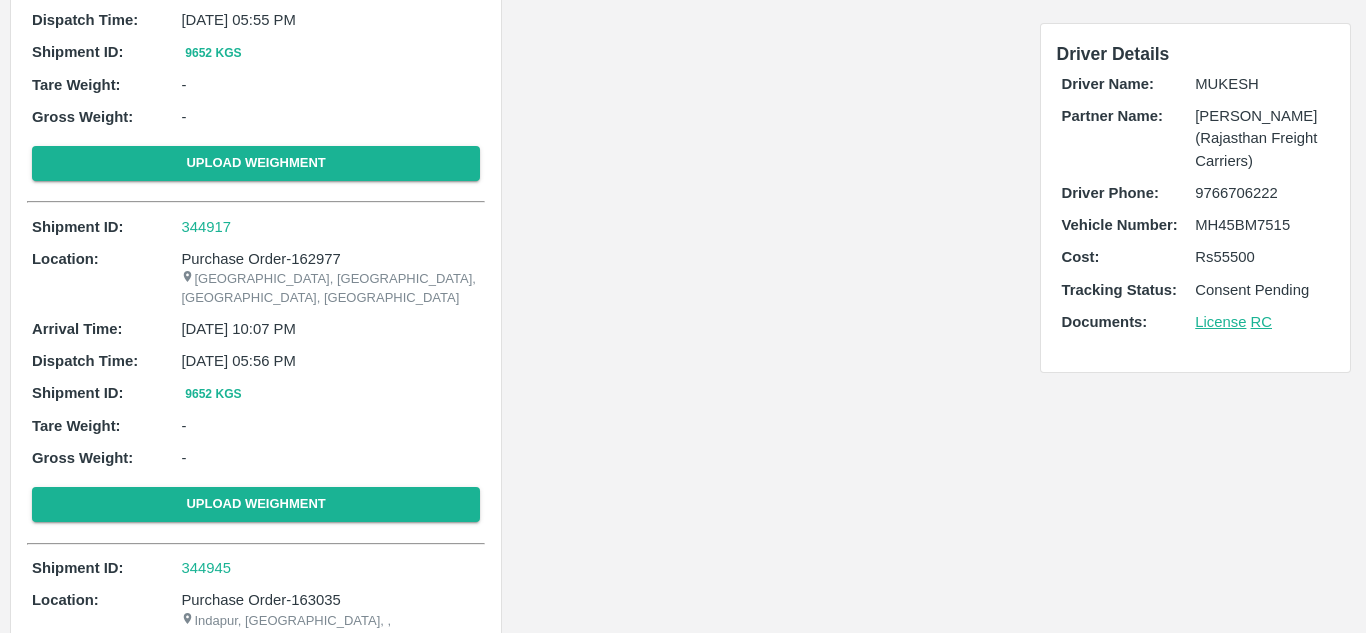 click on "9652  Kgs" at bounding box center [213, 394] 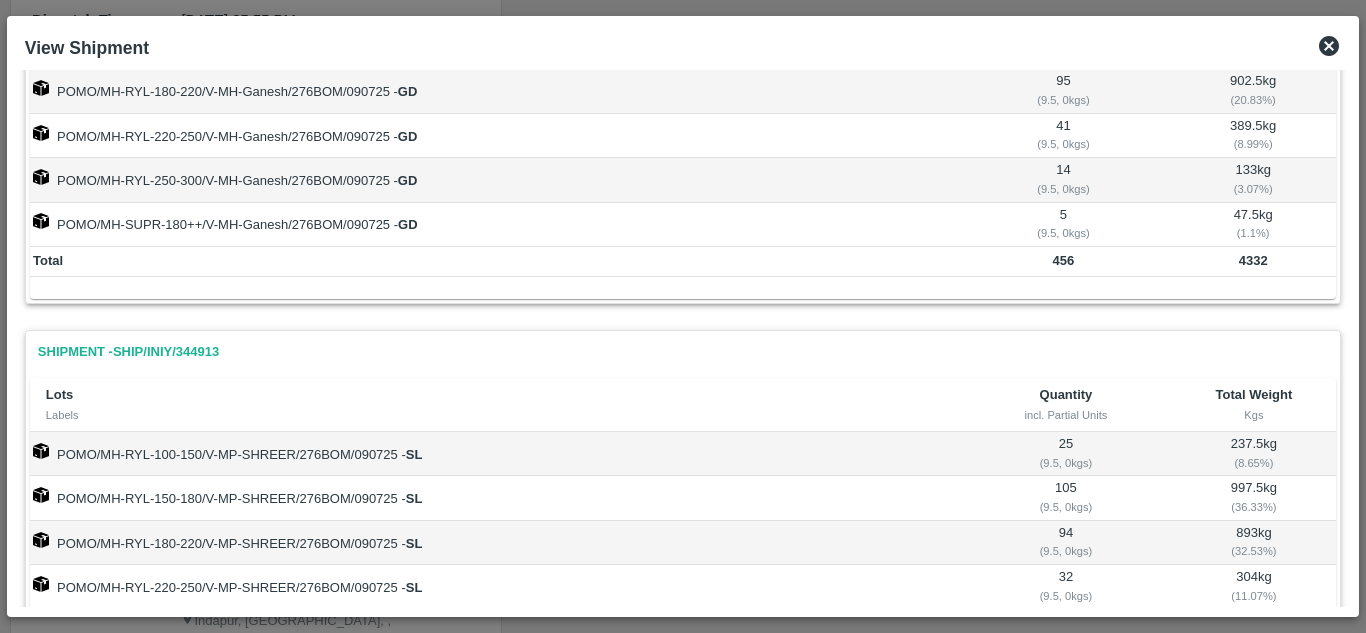 scroll, scrollTop: 0, scrollLeft: 0, axis: both 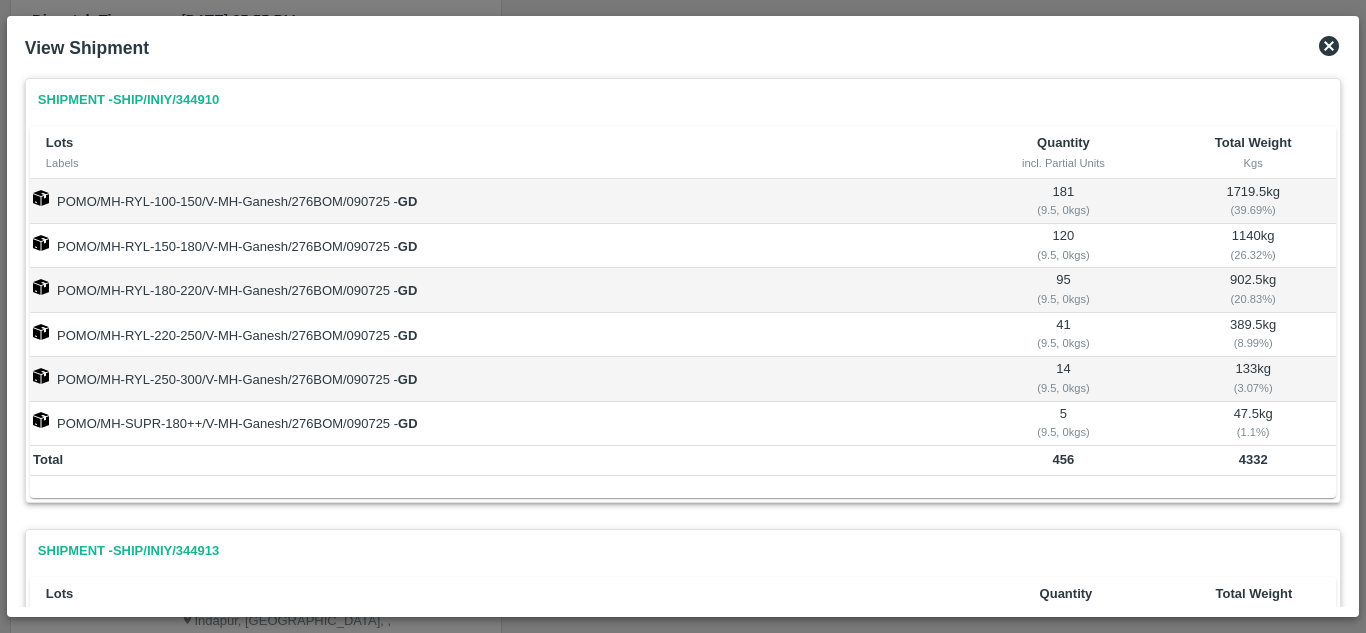 click 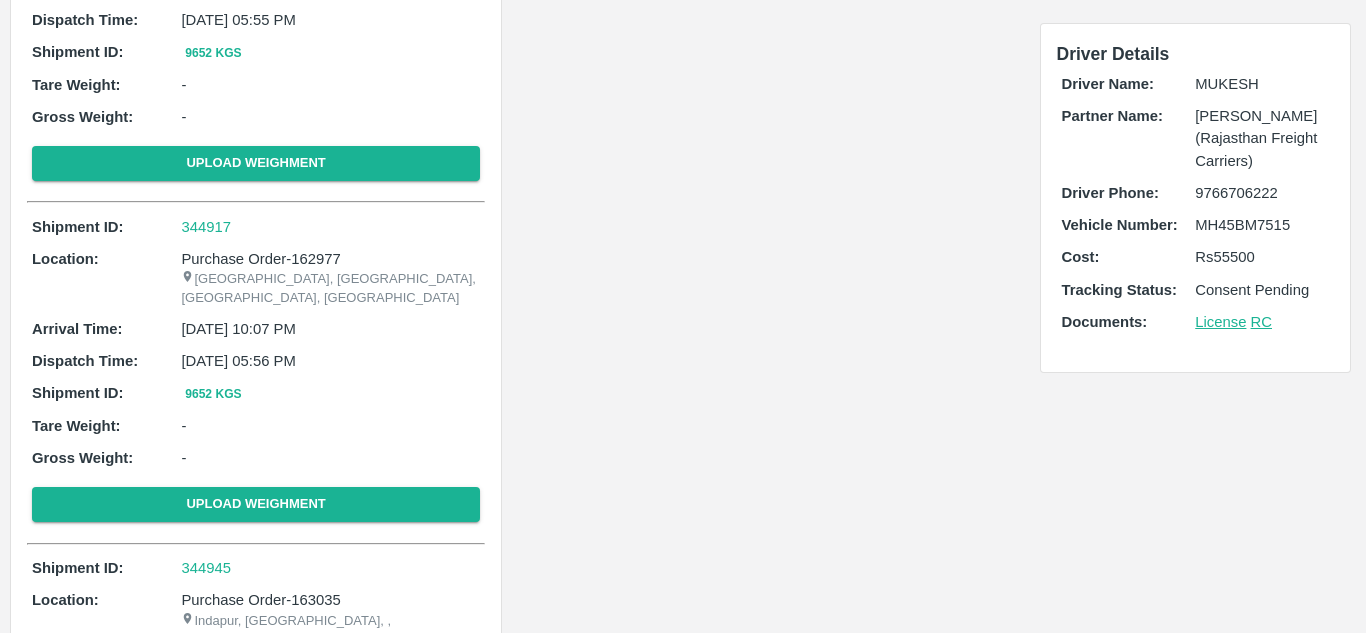 scroll, scrollTop: 0, scrollLeft: 0, axis: both 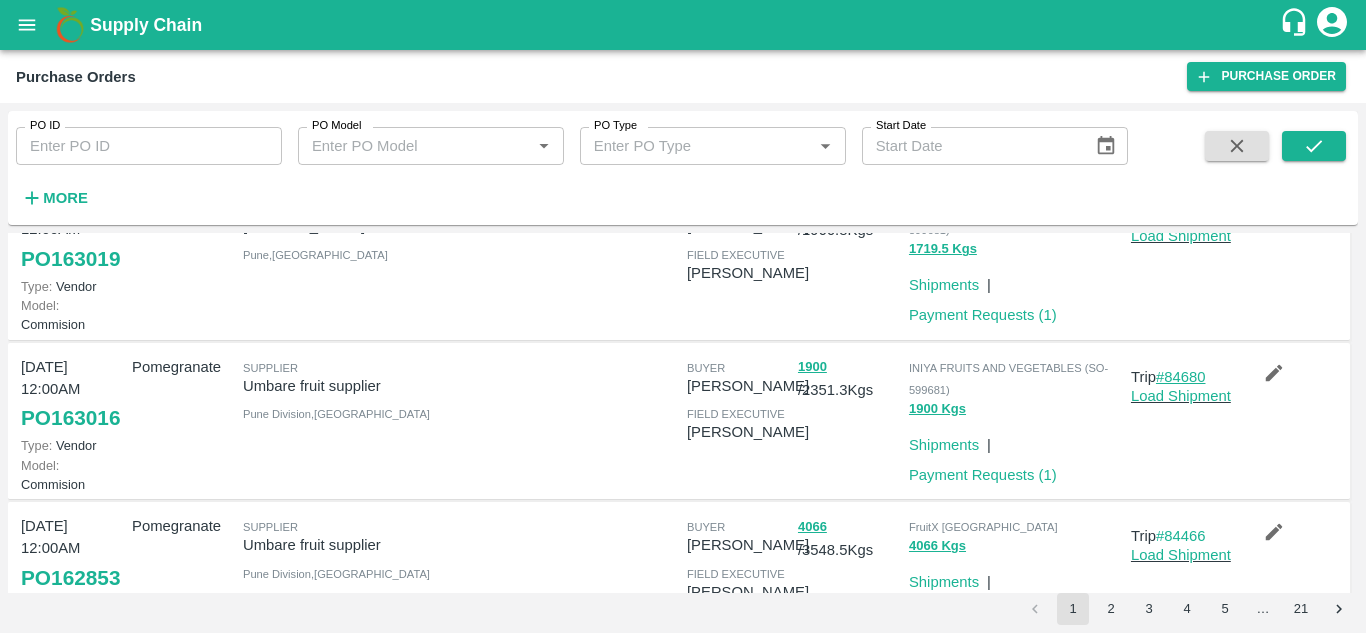 click on "#84680" at bounding box center [1181, 377] 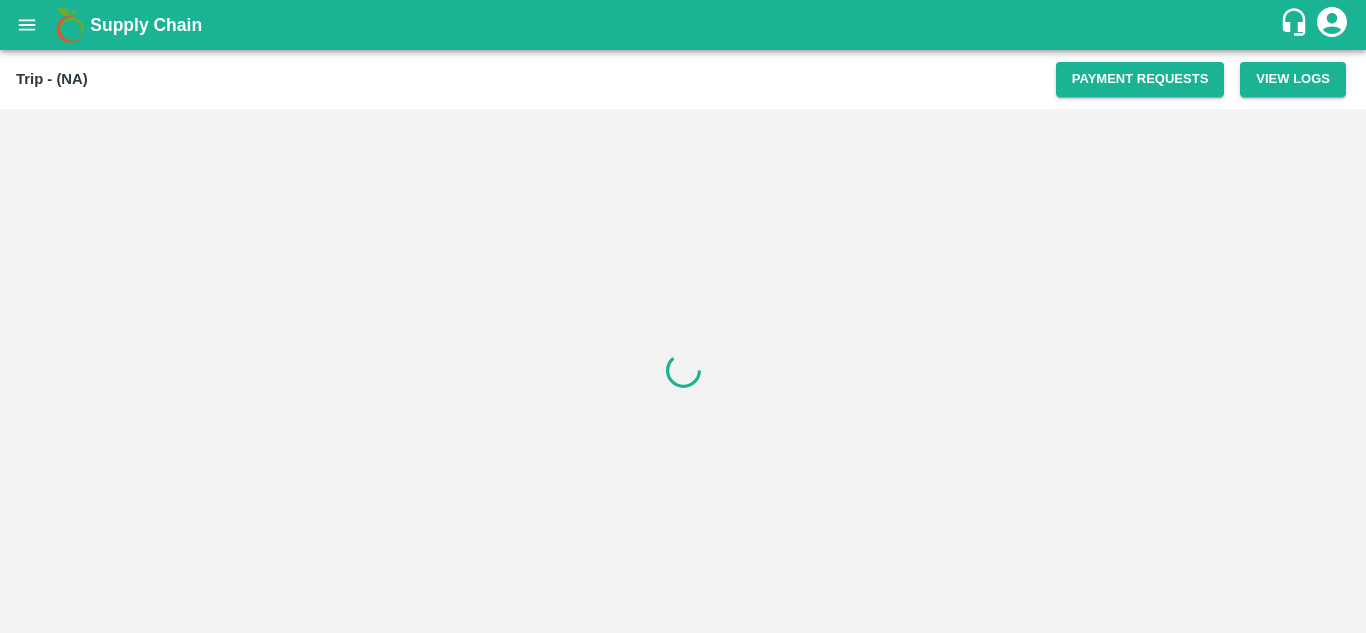 scroll, scrollTop: 0, scrollLeft: 0, axis: both 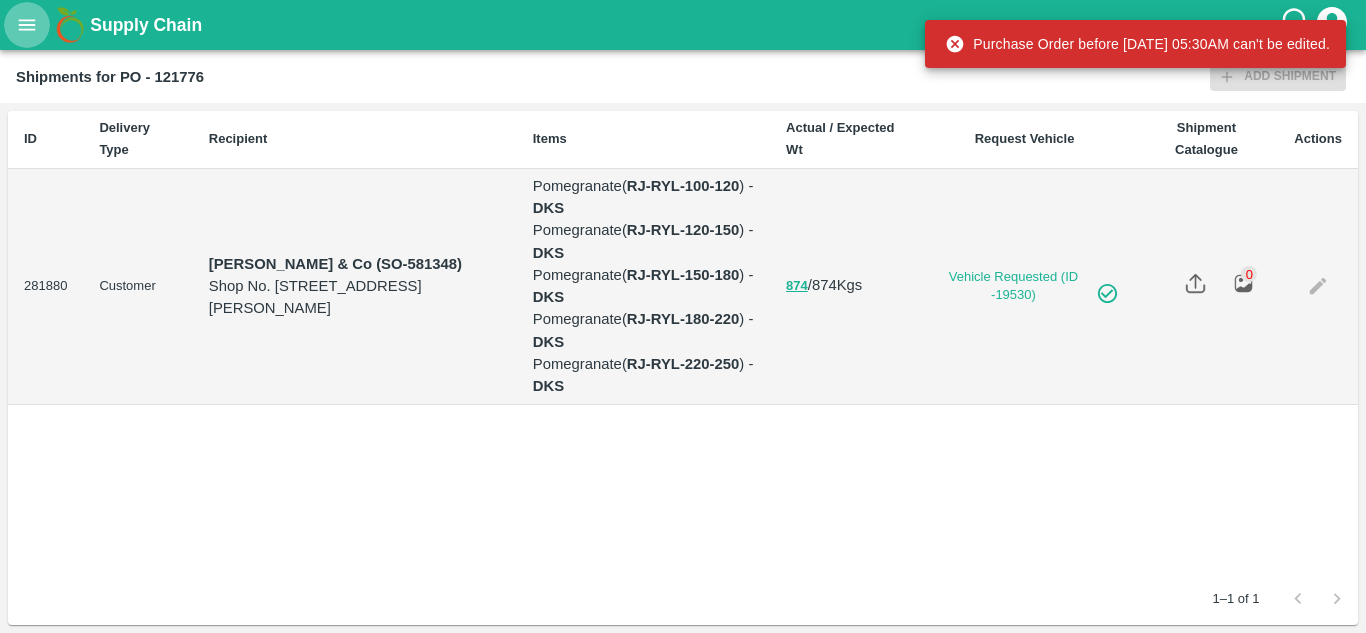 click 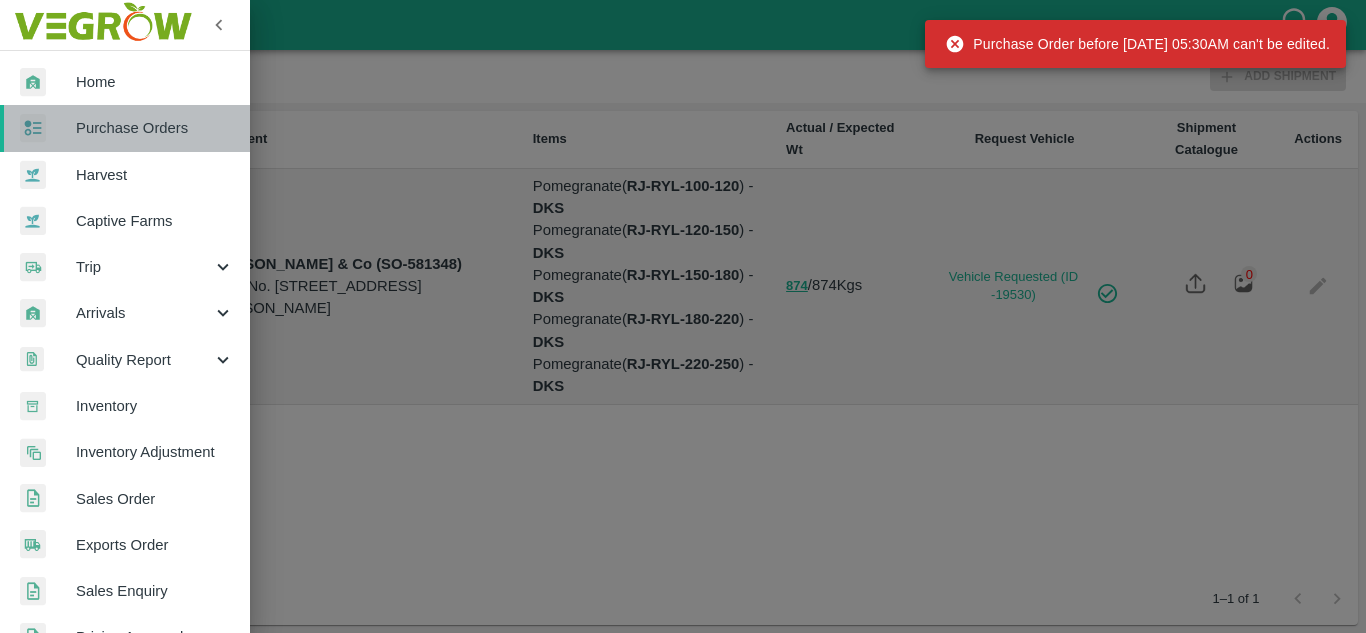 click on "Purchase Orders" at bounding box center (155, 128) 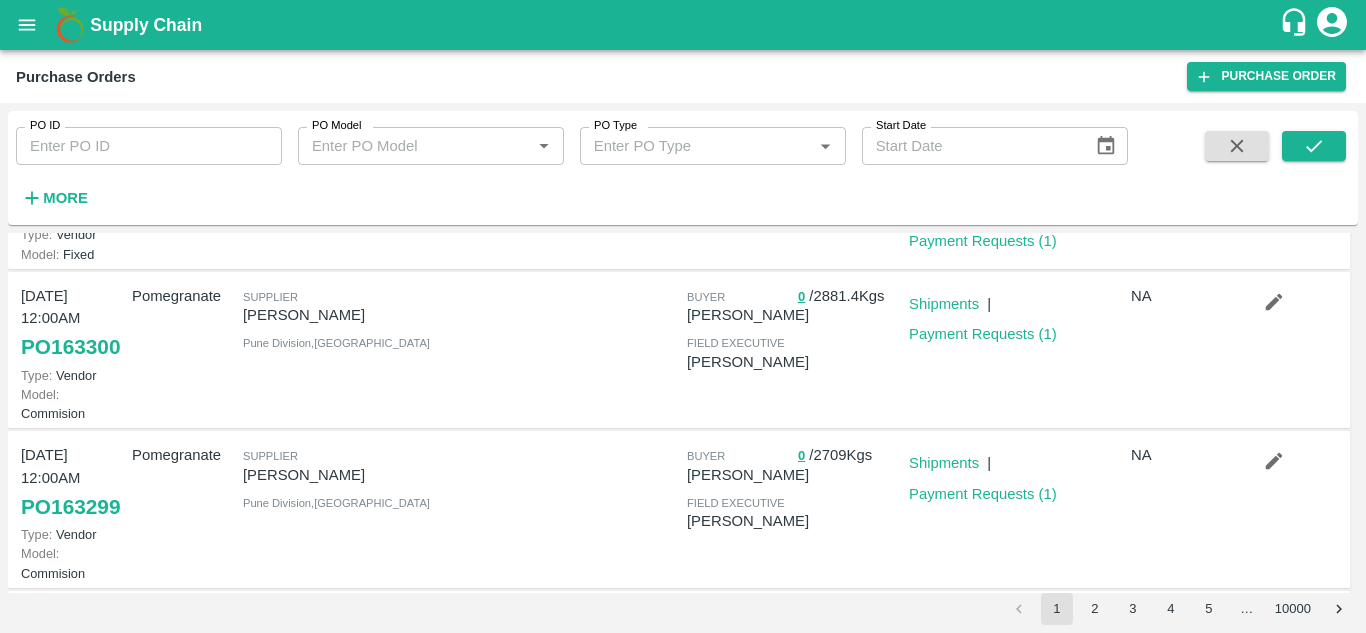 scroll, scrollTop: 0, scrollLeft: 0, axis: both 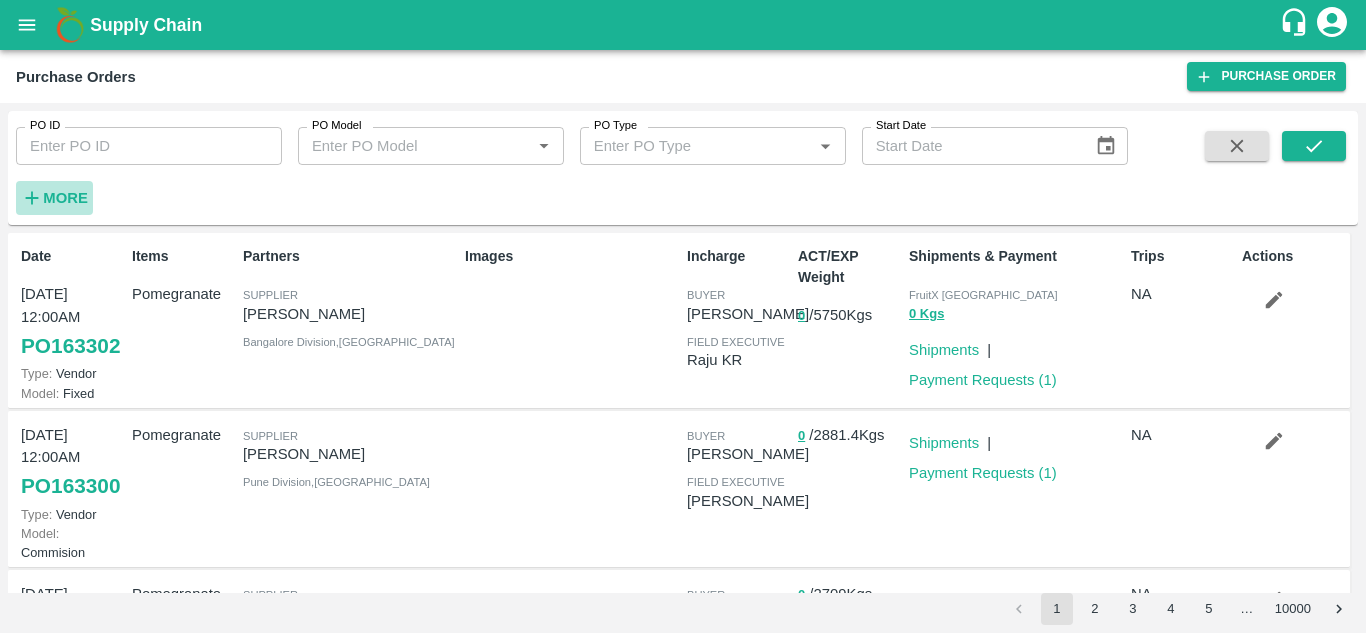 click on "More" at bounding box center [65, 198] 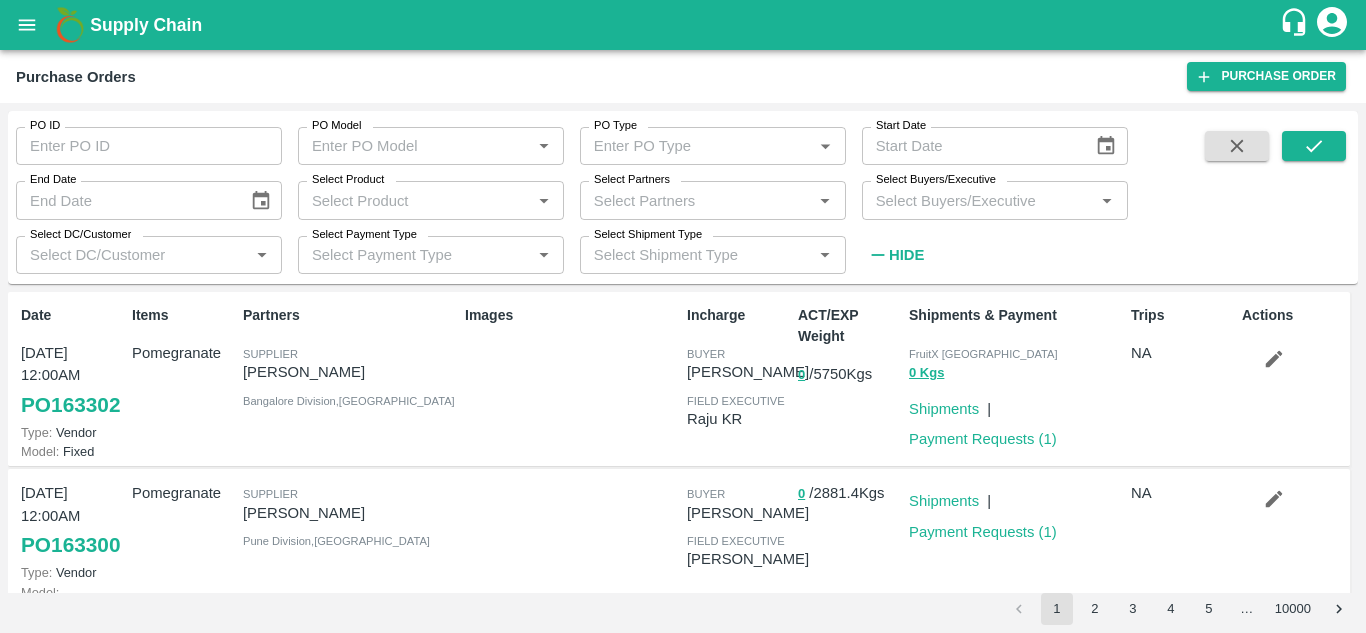 click on "Select Buyers/Executive" at bounding box center (978, 200) 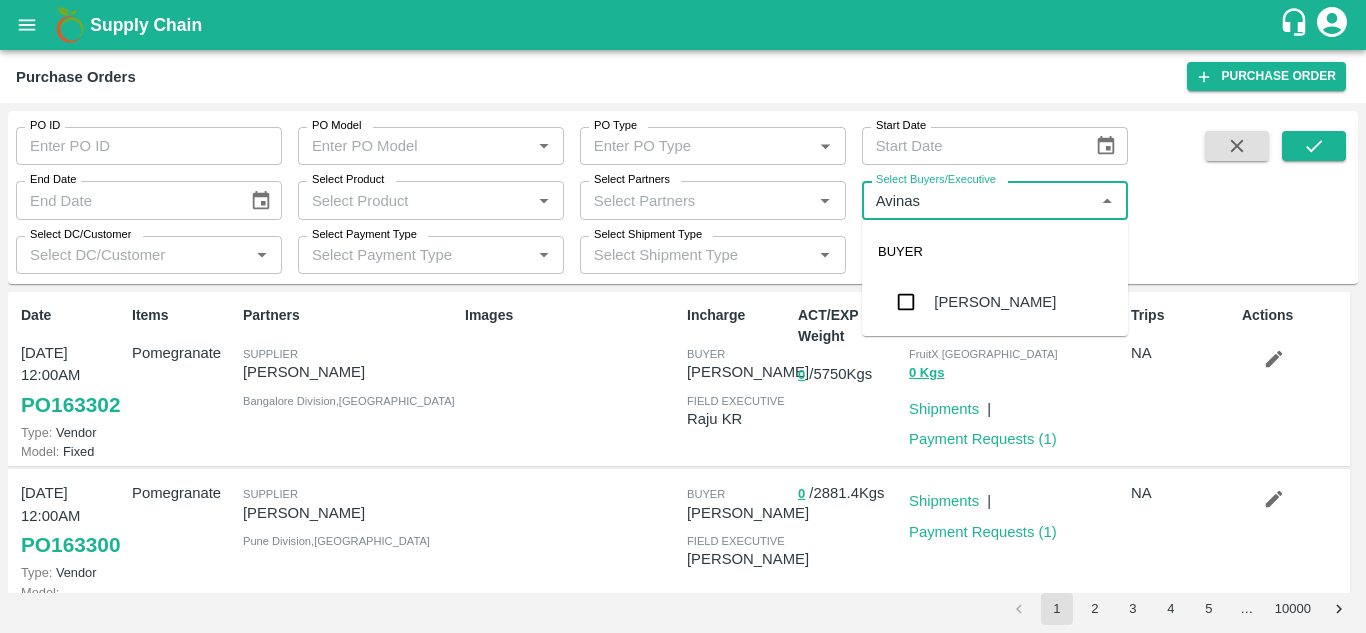 type on "Avinash" 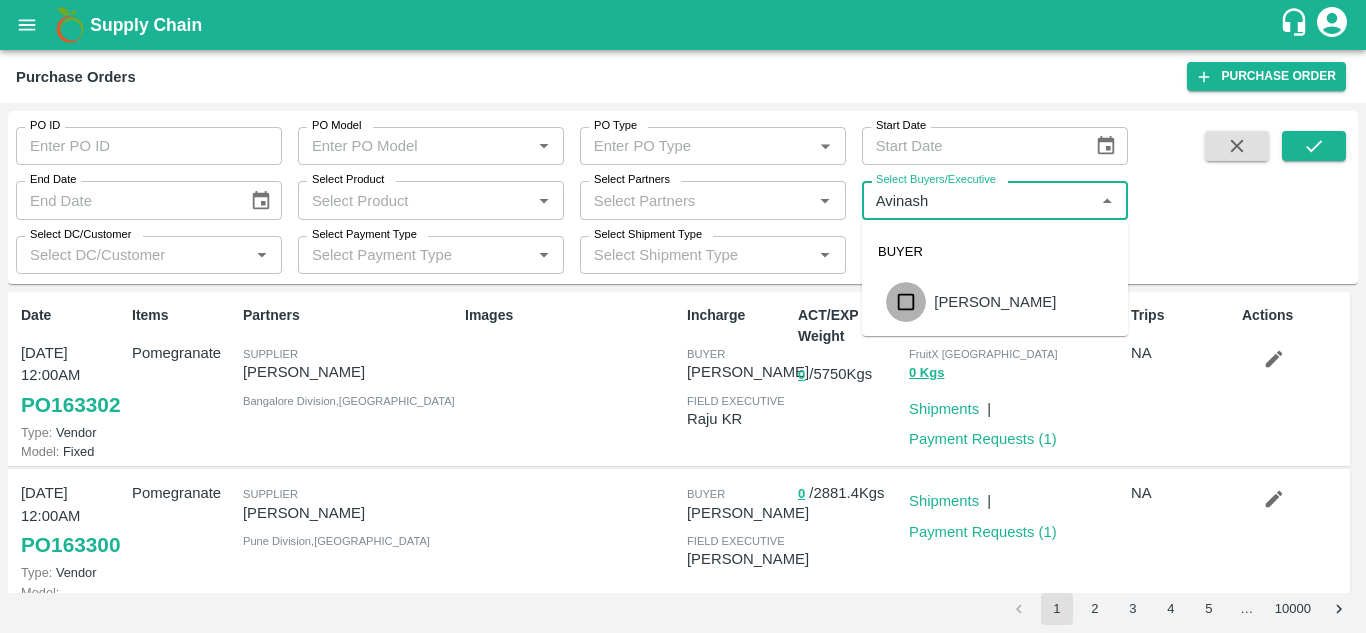 click at bounding box center (906, 302) 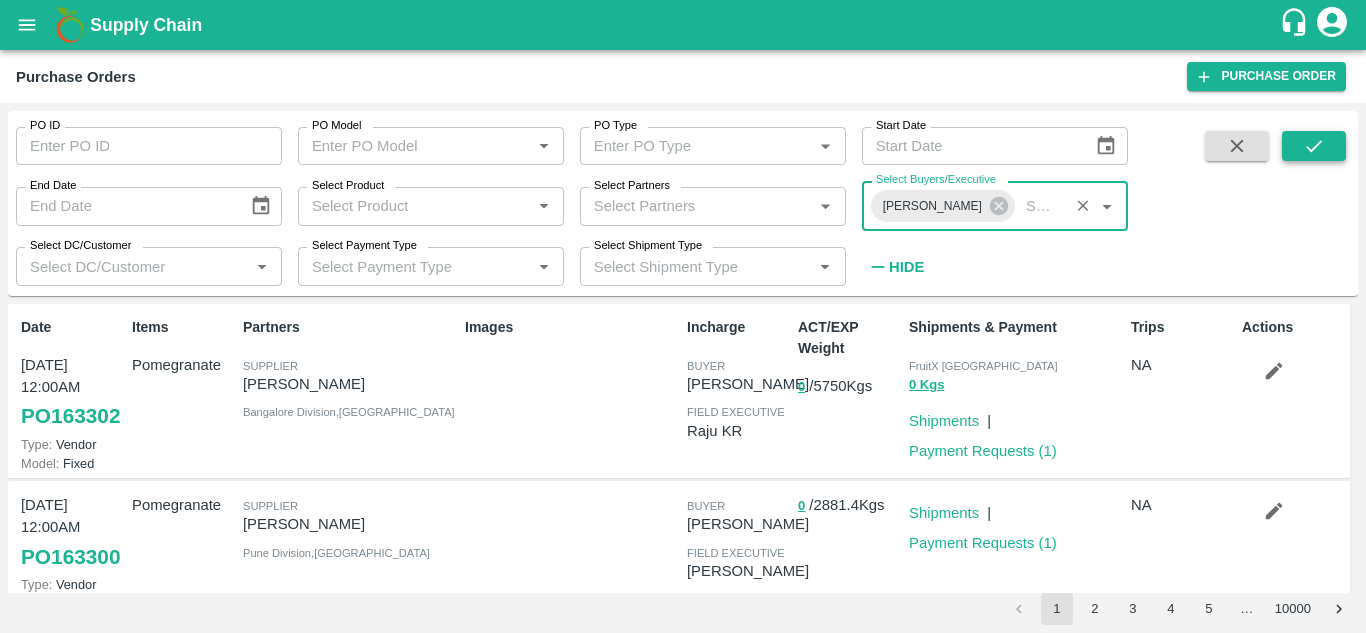 click 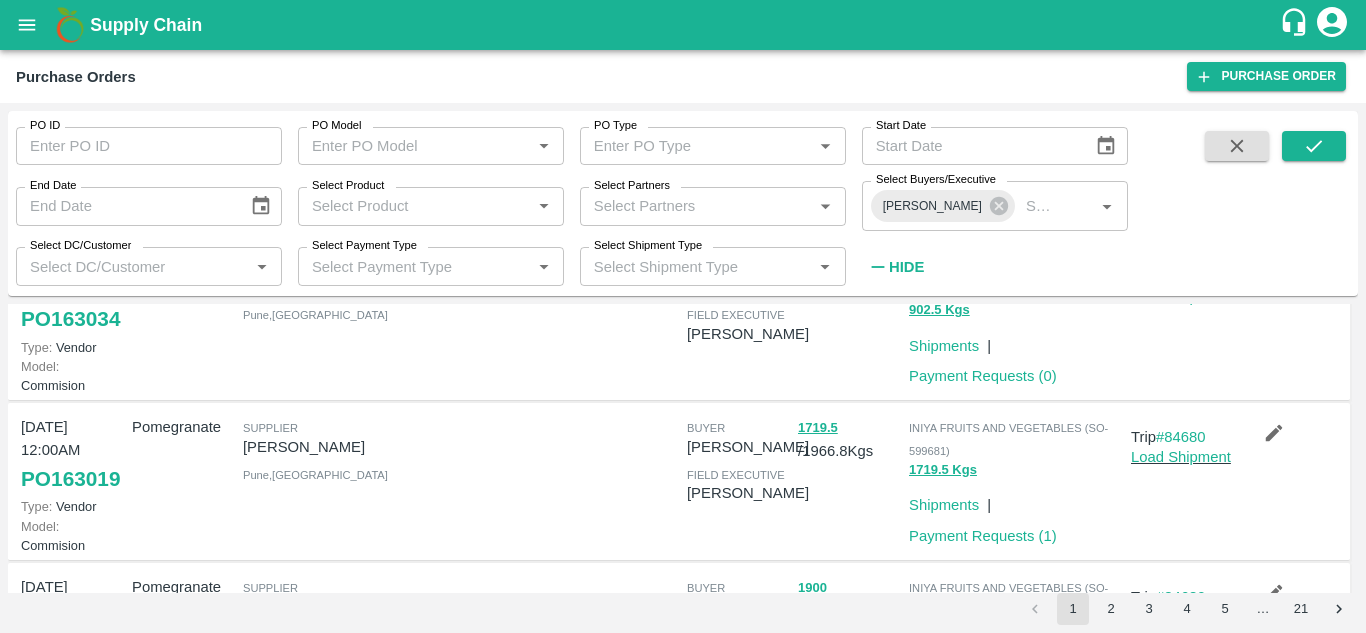 scroll, scrollTop: 411, scrollLeft: 0, axis: vertical 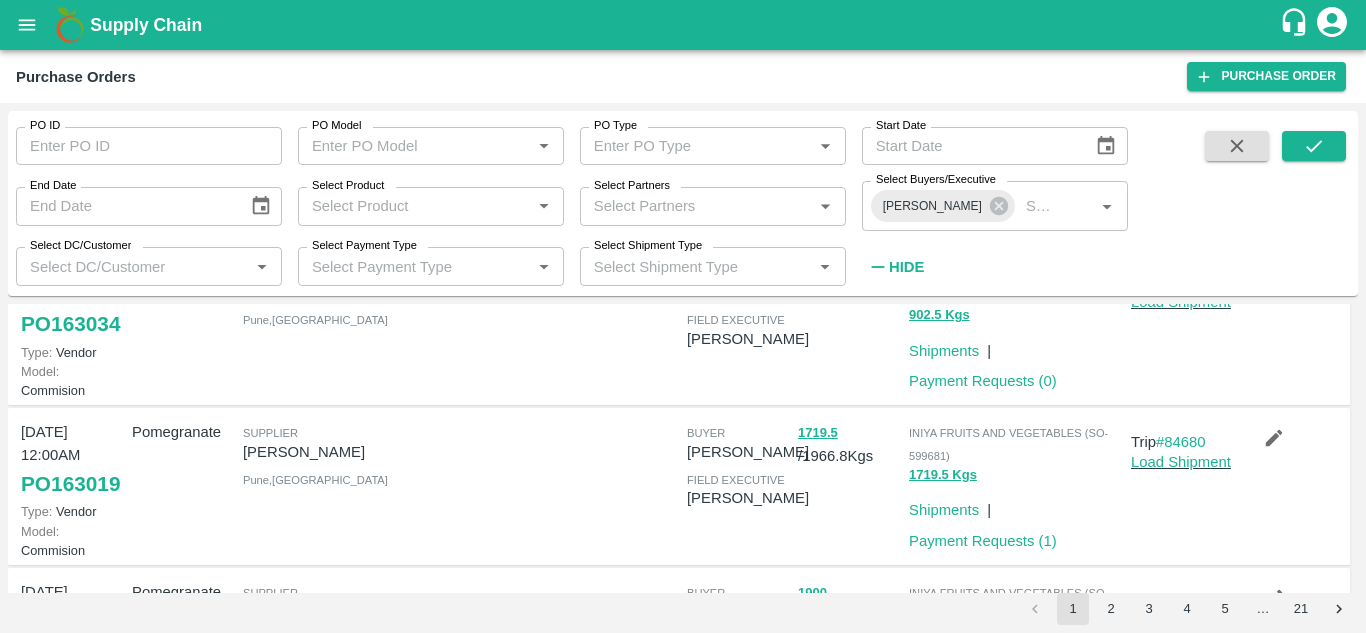 click 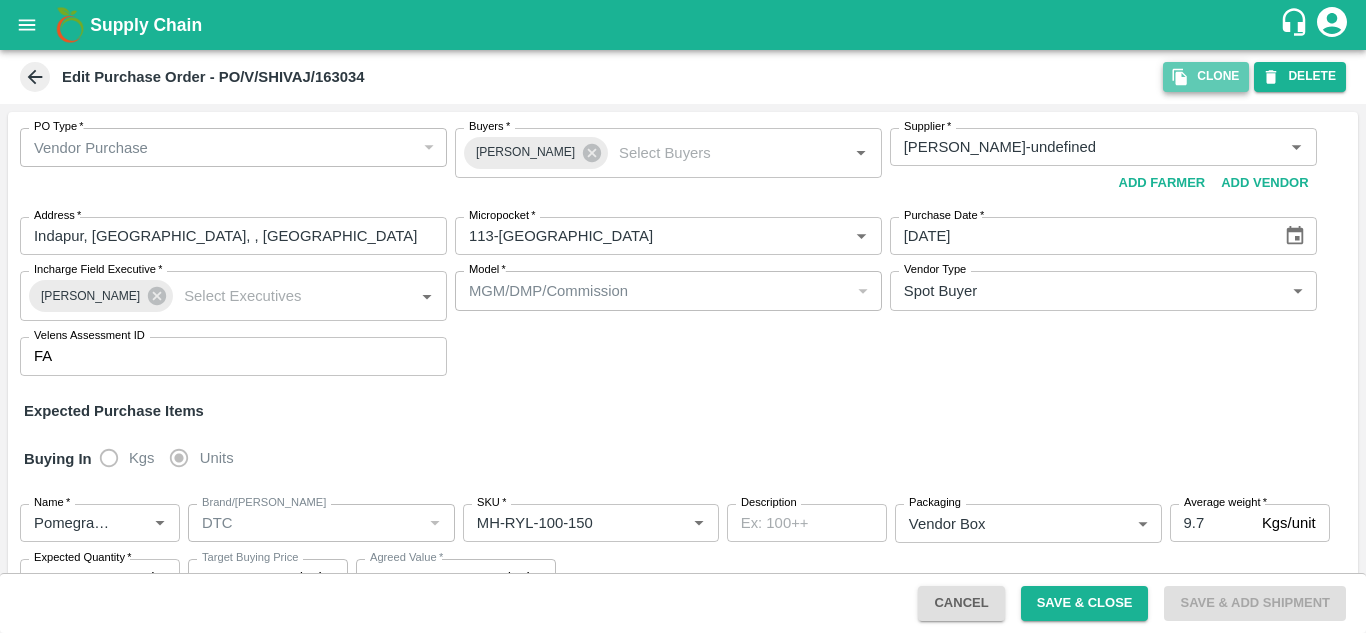 click on "Clone" at bounding box center (1206, 76) 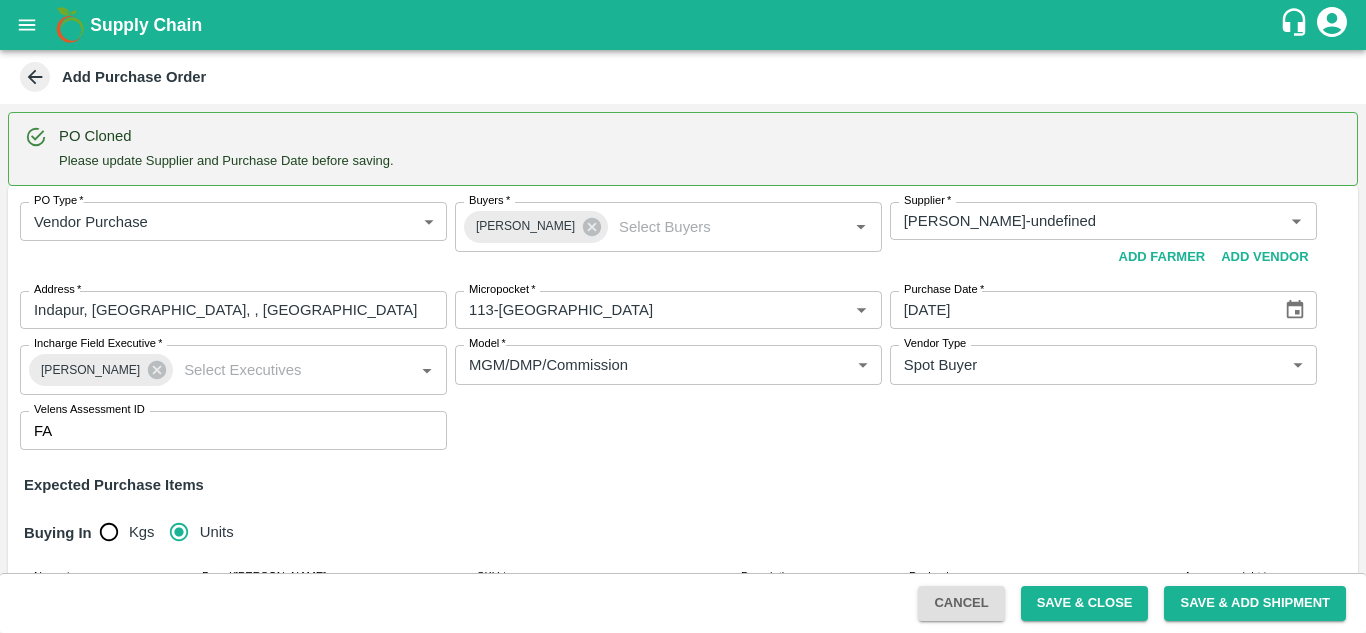 type 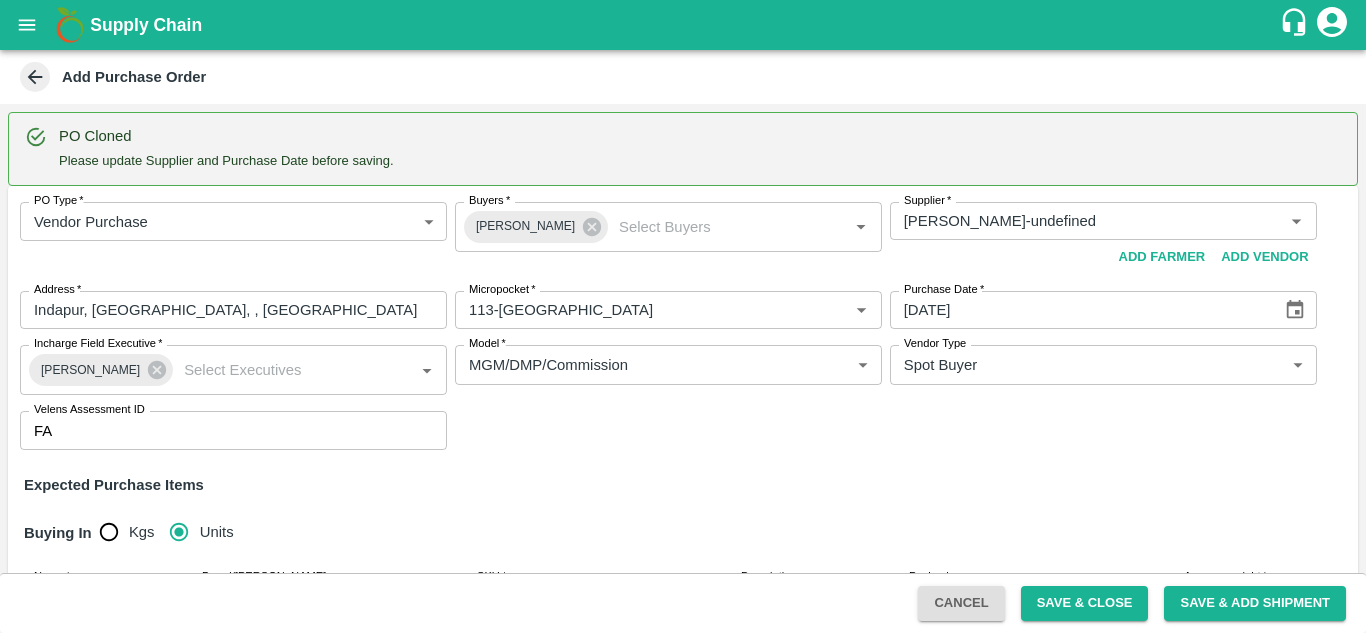 type 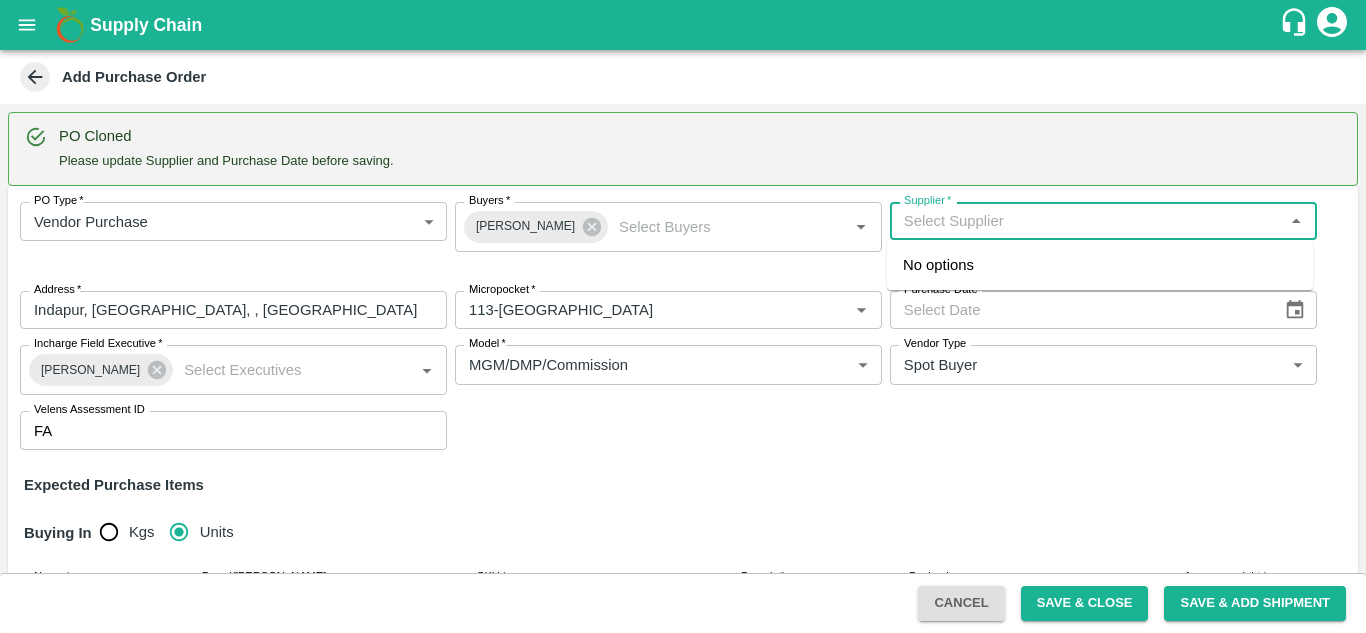 click on "Supplier   *" at bounding box center (1087, 221) 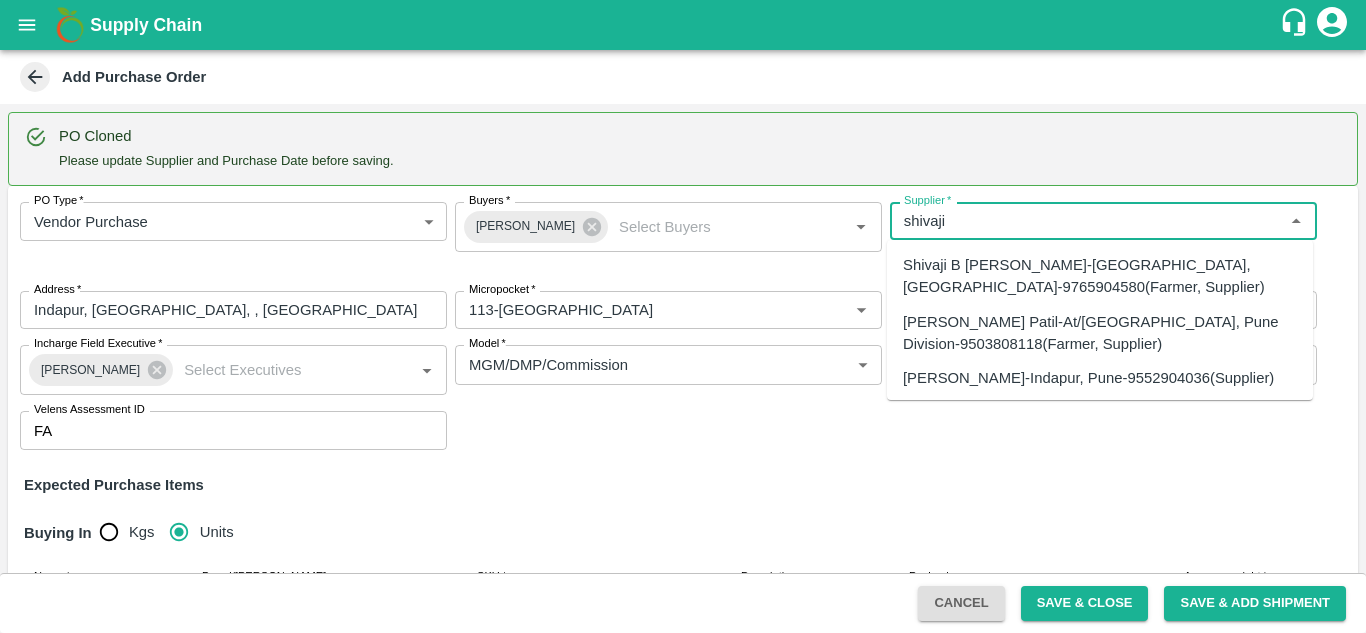 click on "SHIVAJI RAJARAM AVACHAR-Indapur, Pune-9552904036(Supplier)" at bounding box center (1088, 378) 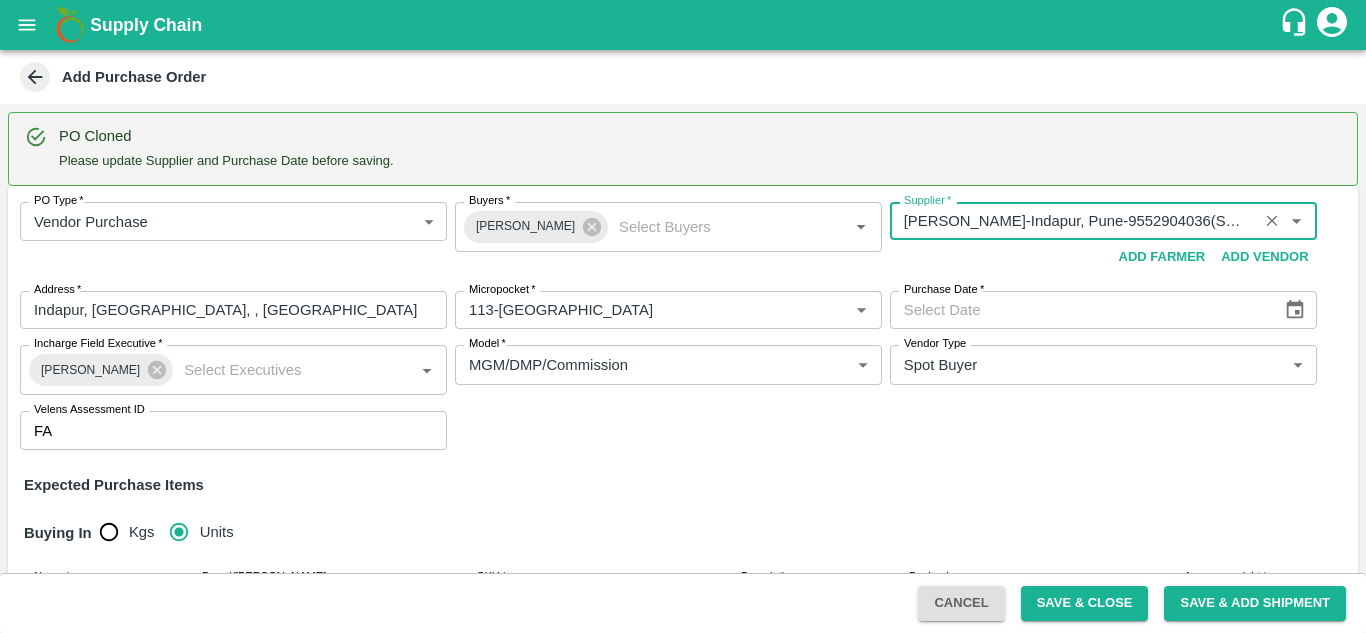 type on "SHIVAJI RAJARAM AVACHAR-Indapur, Pune-9552904036(Supplier)" 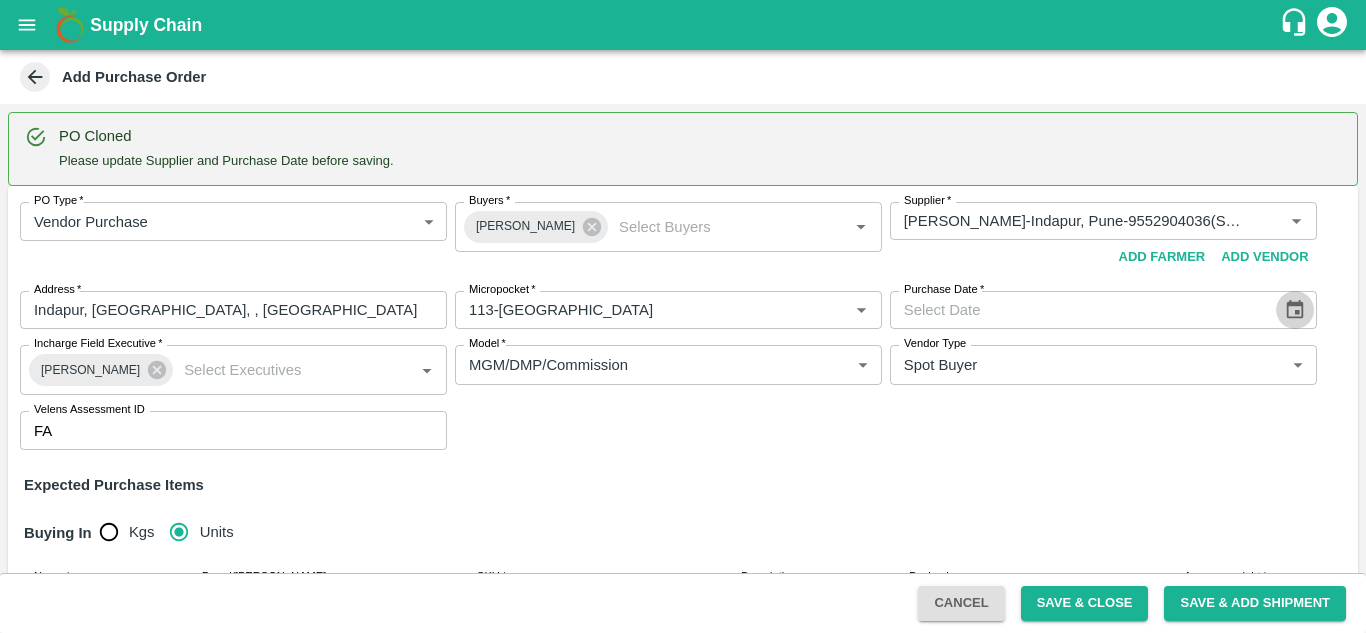 click 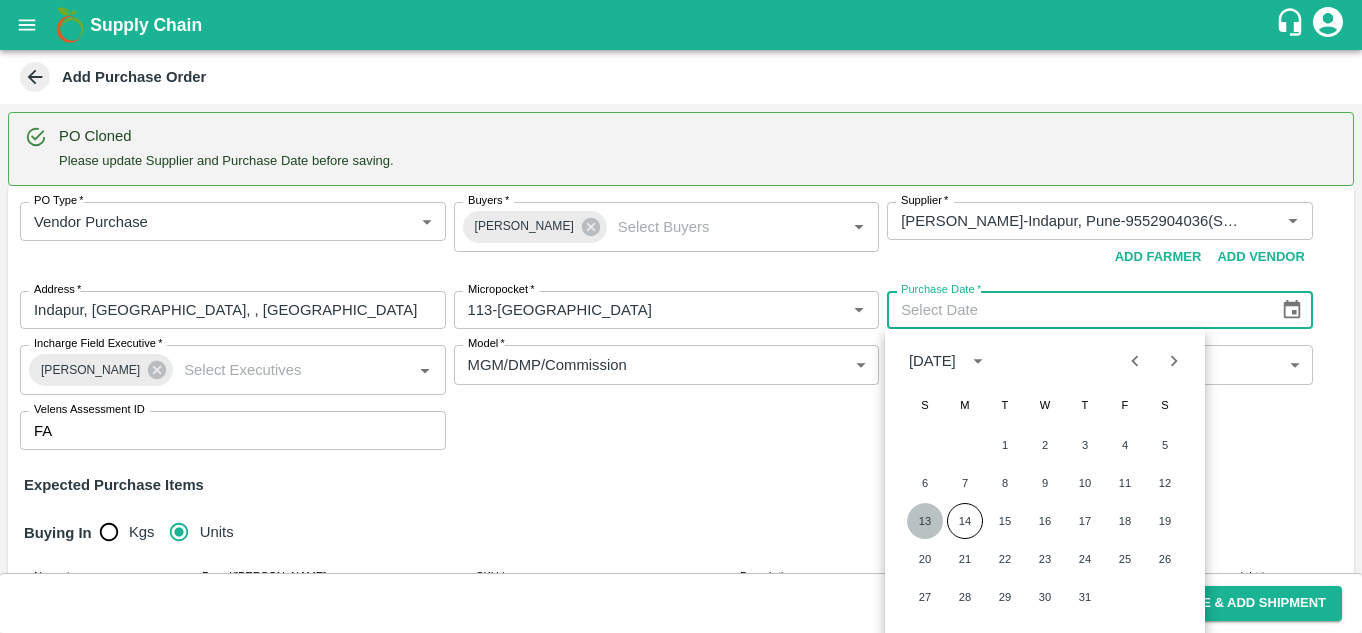 click on "13" at bounding box center [925, 521] 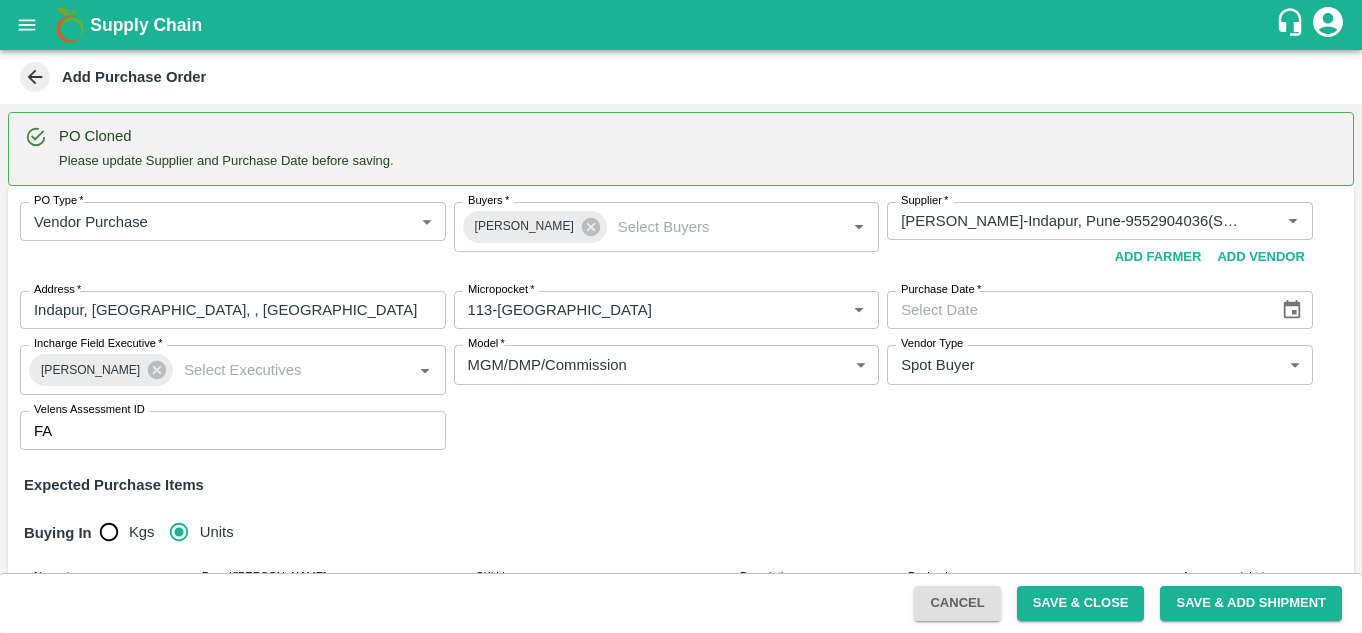 type on "13/07/2025" 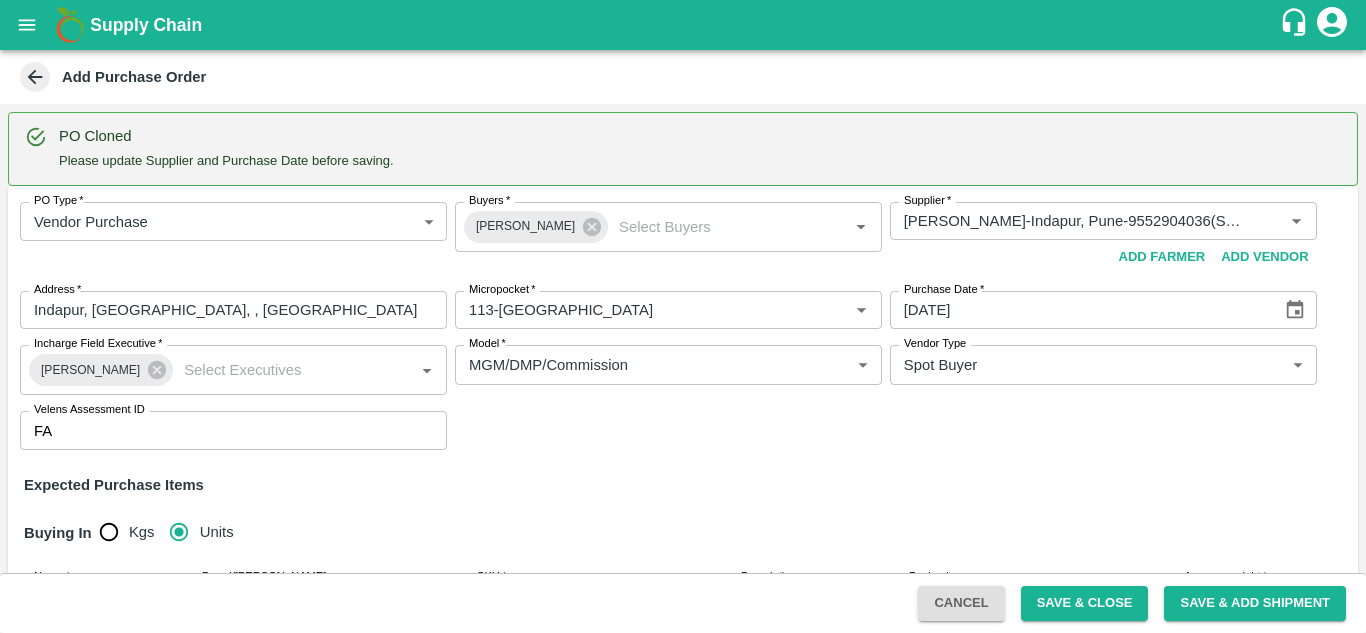 click on "PO Type   * Vendor Purchase 2 PO Type Buyers   * Avinash Kumar Buyers   * Supplier   * Supplier   * Add Vendor Add Farmer Address   * Indapur, Pune, , Maharashtra Address Micropocket   * Micropocket   * Purchase Date   * 13/07/2025 Purchase Date Incharge Field Executive   * Akash Sargar Incharge Field Executive   * Model   * MGM/DMP/Commission Commision Model Vendor Type Spot Buyer SPOT_BUYER Vendor Type Velens Assessment ID FA Velens Assessment ID Expected Purchase Items Buying In Kgs Units Name   * Name   * Brand/Marka Brand/Marka SKU   * SKU   * Description x Description Packaging Vendor Box 276 Packaging Average weight   * 9.7 Kgs/unit Average weight Expected Quantity   * 29 units Expected Quantity 281.3kg Target Buying Price Rs. NA /unit Target Buying Price Agreed Value   * Rs. -87.01 /unit Agreed Value -8.97/kg Name   * Name   * Brand/Marka Brand/Marka SKU   * SKU   * Description x Description Packaging Vendor Box 276 Packaging Average weight   * 9.5   *" at bounding box center (683, 1050) 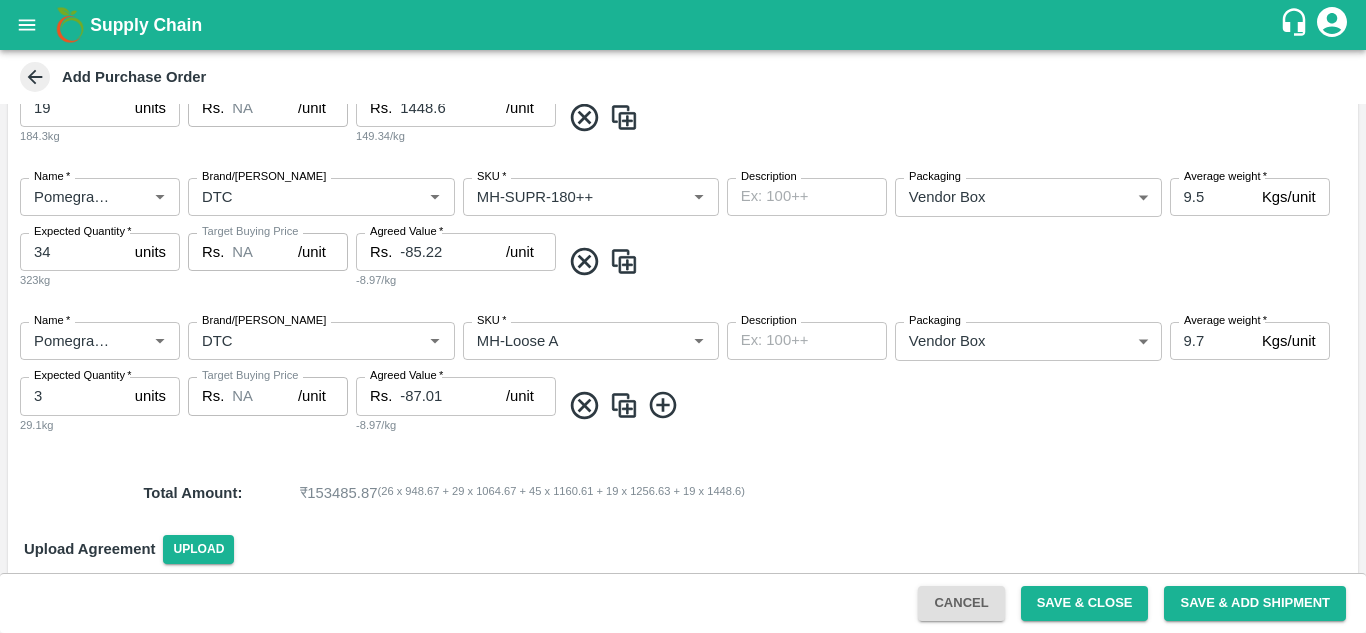 scroll, scrollTop: 0, scrollLeft: 0, axis: both 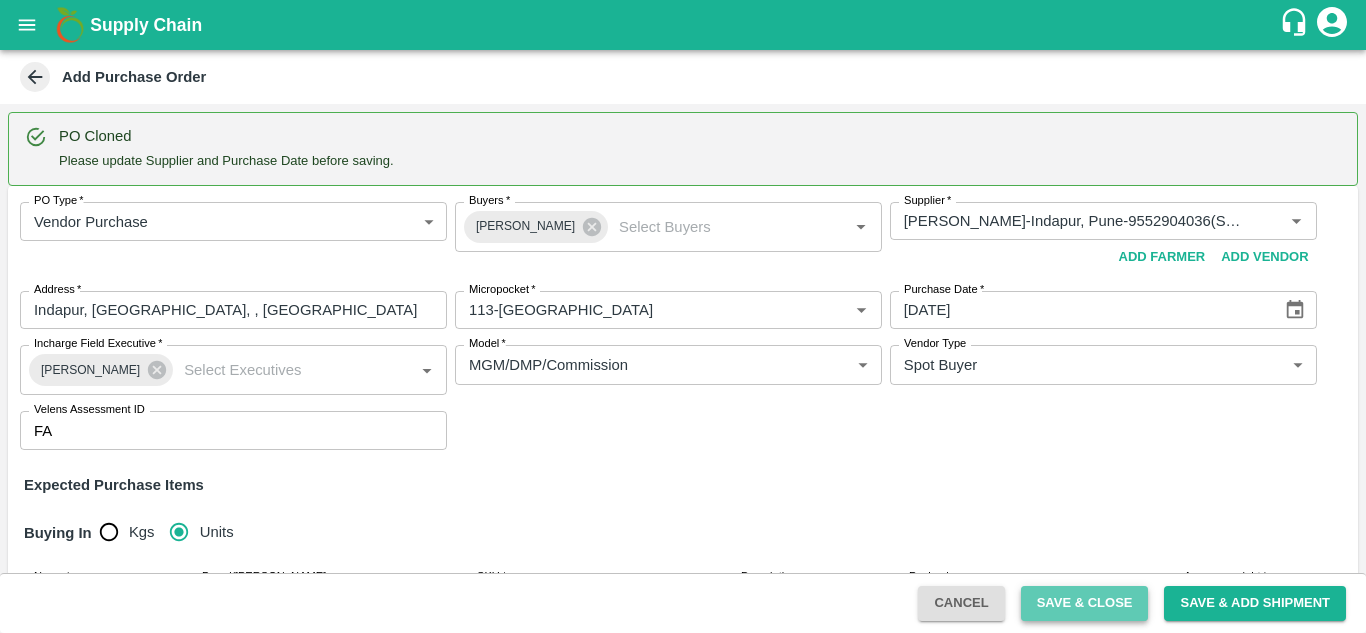 click on "Save & Close" at bounding box center (1085, 603) 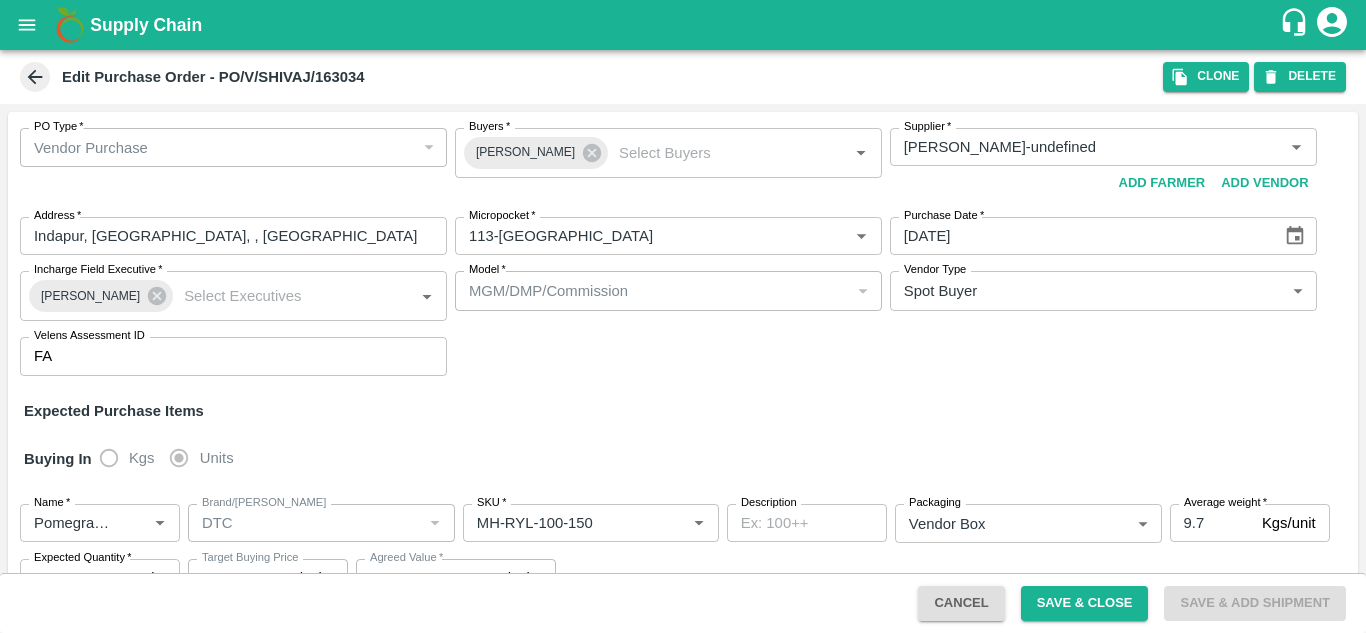 click 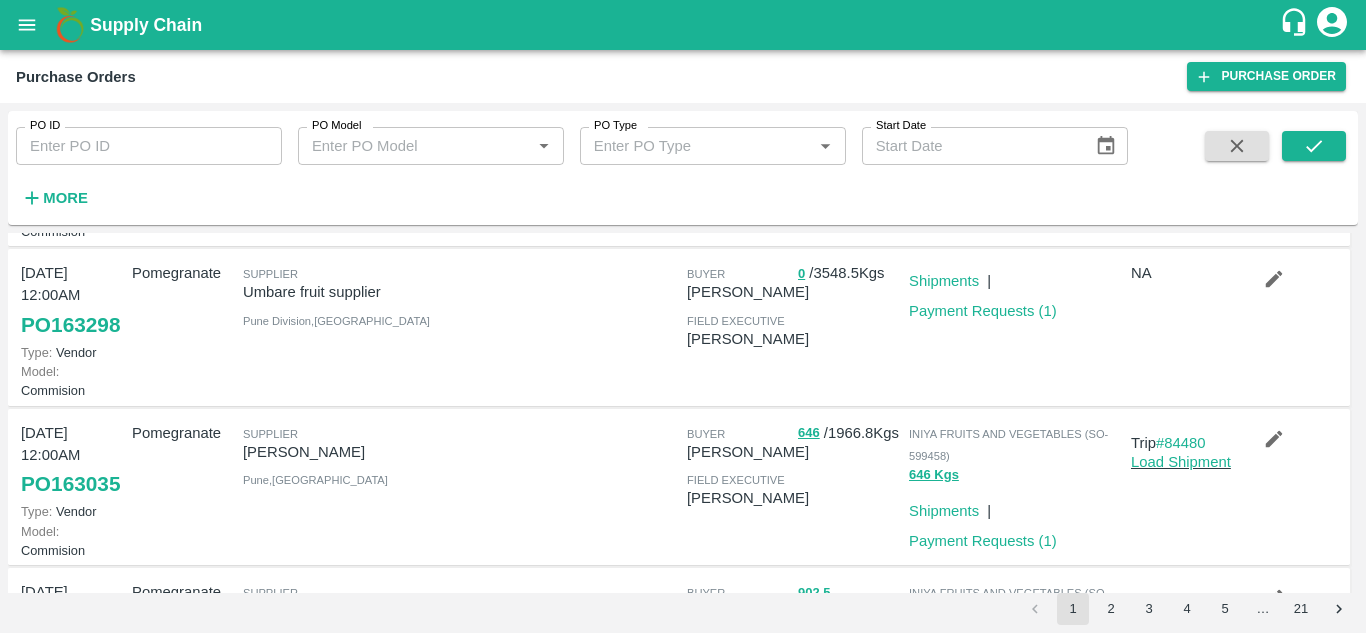 scroll, scrollTop: 196, scrollLeft: 0, axis: vertical 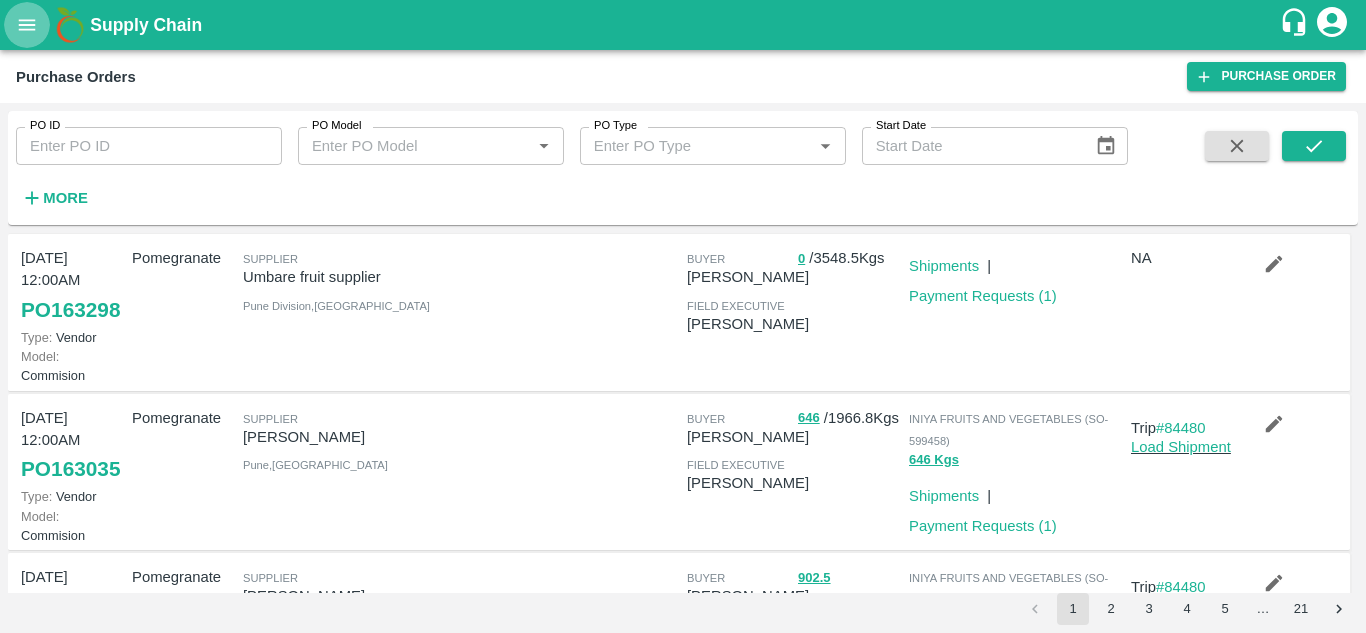 click 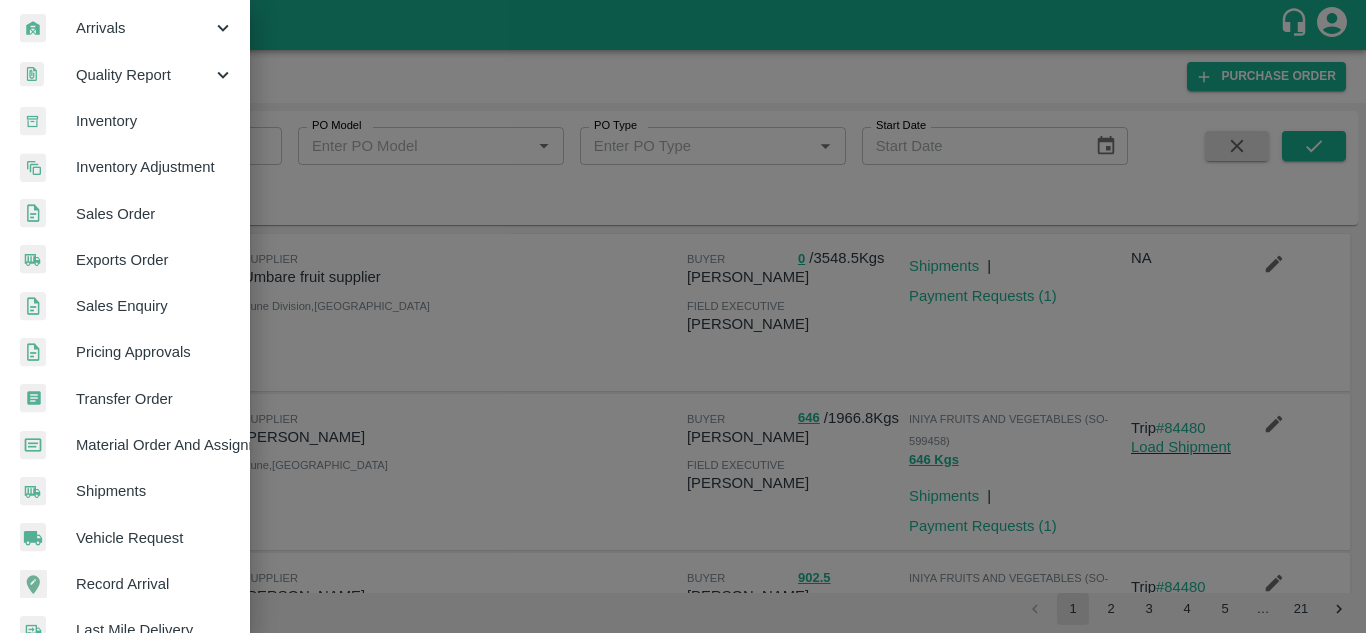 scroll, scrollTop: 286, scrollLeft: 0, axis: vertical 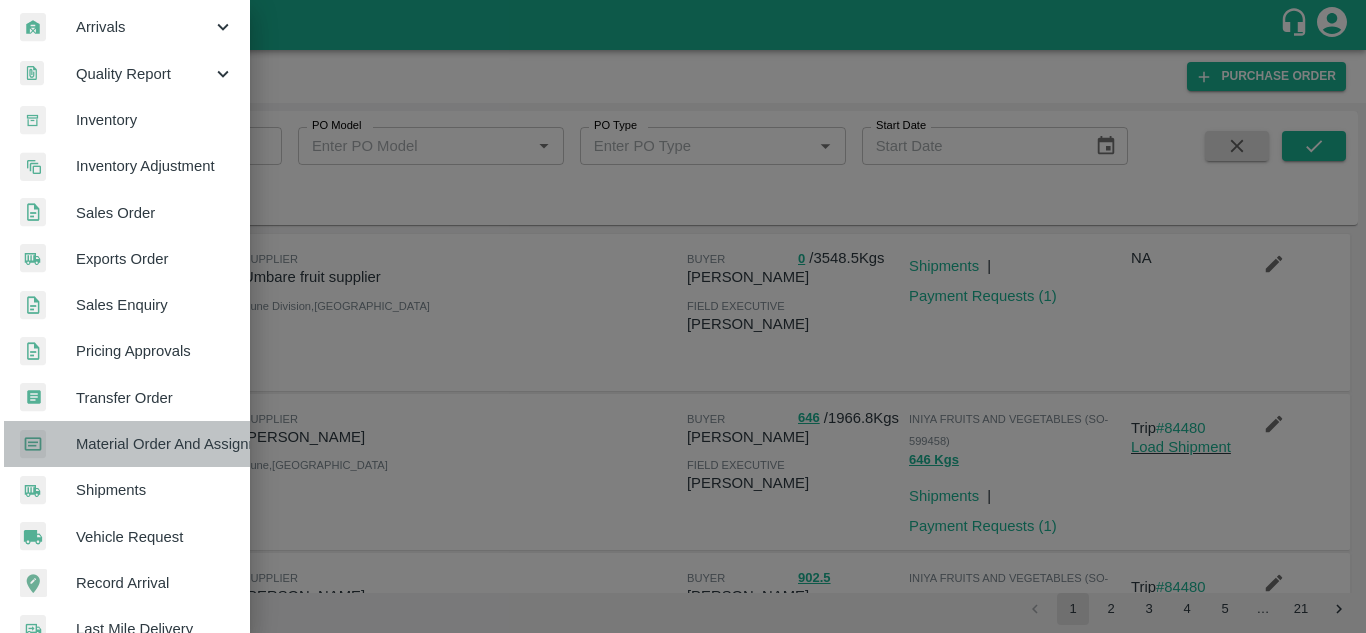 click on "Material Order And Assignment" at bounding box center [155, 444] 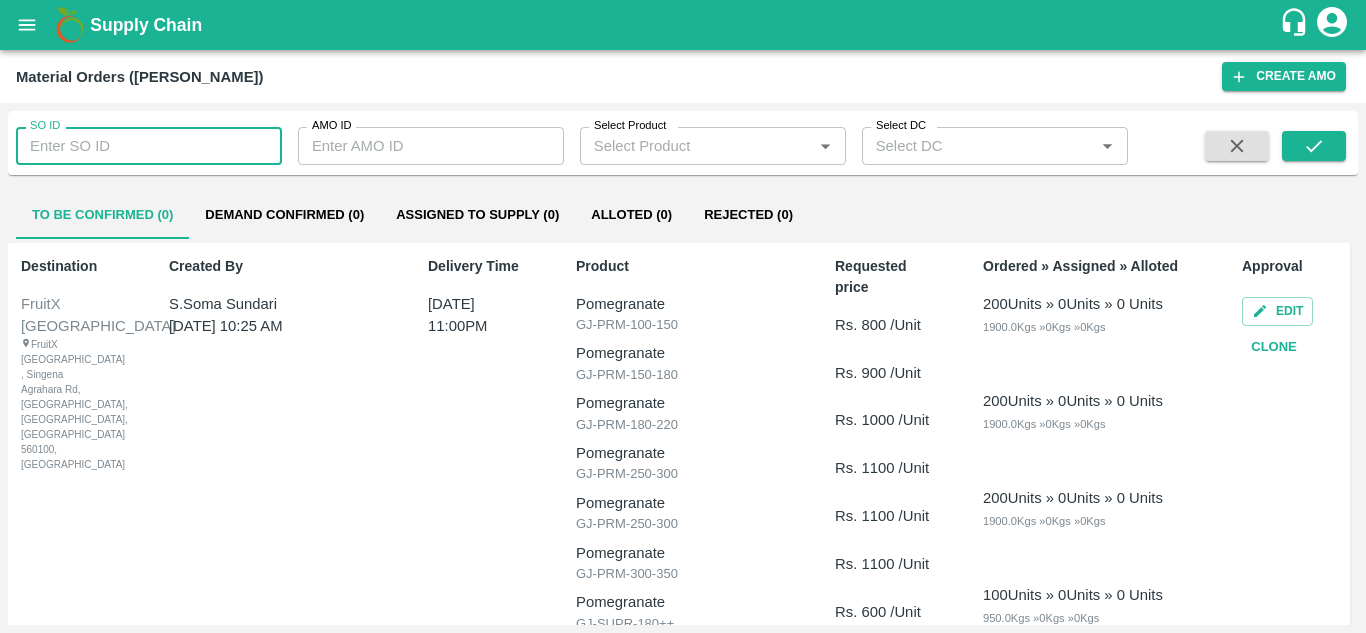 click on "SO ID" at bounding box center [149, 146] 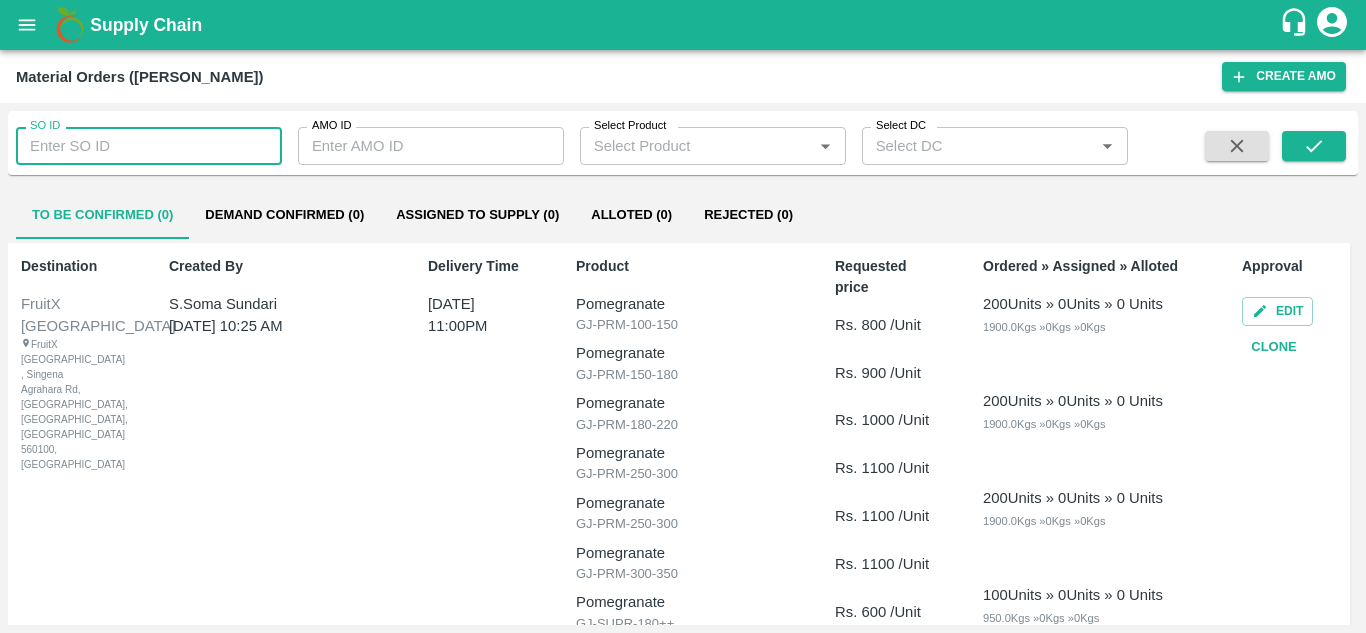 paste on "599716" 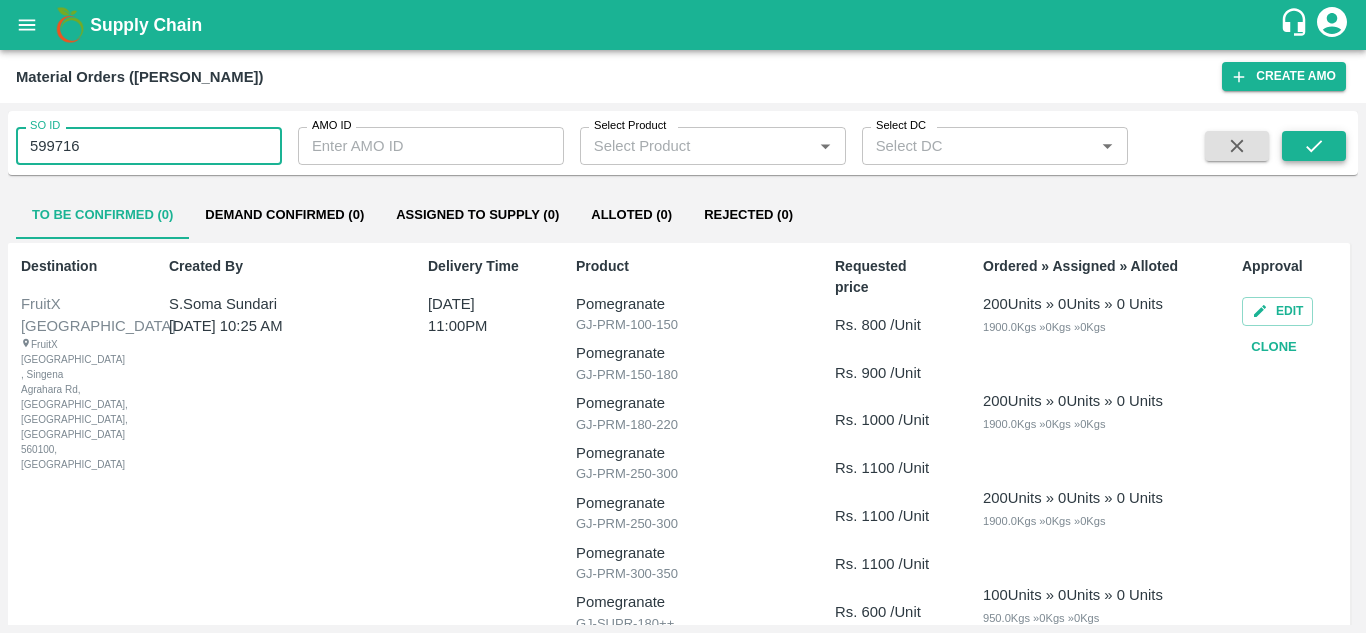 type on "599716" 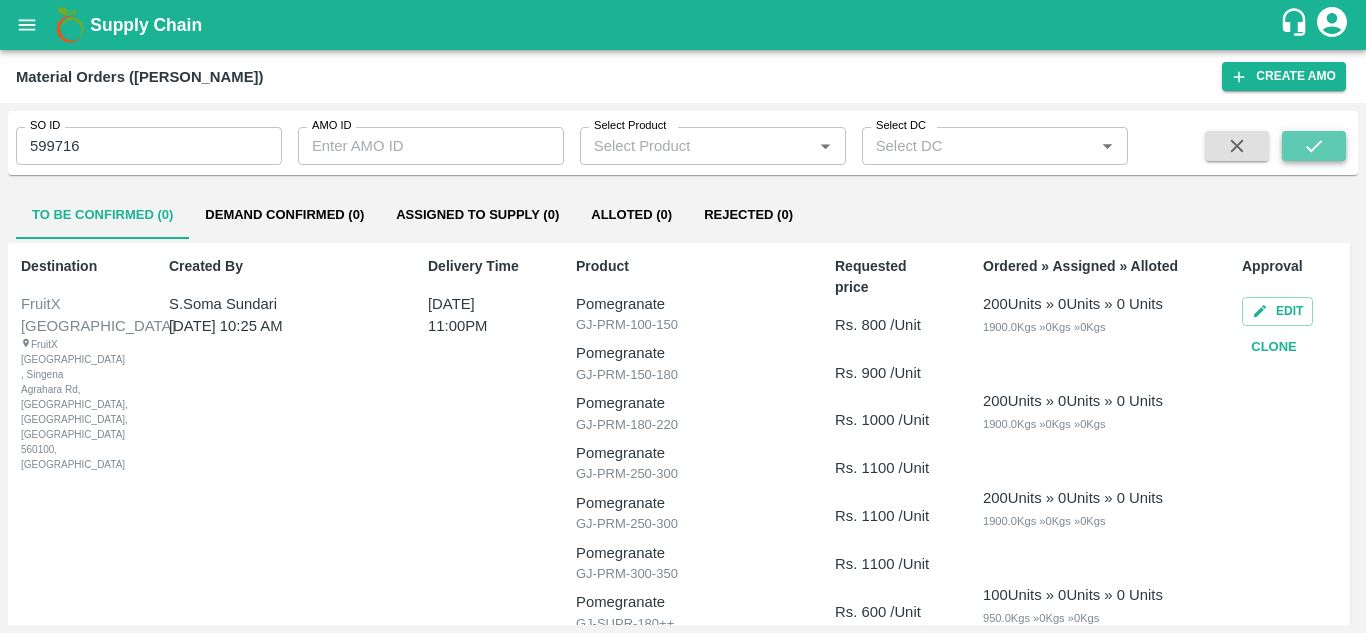 click 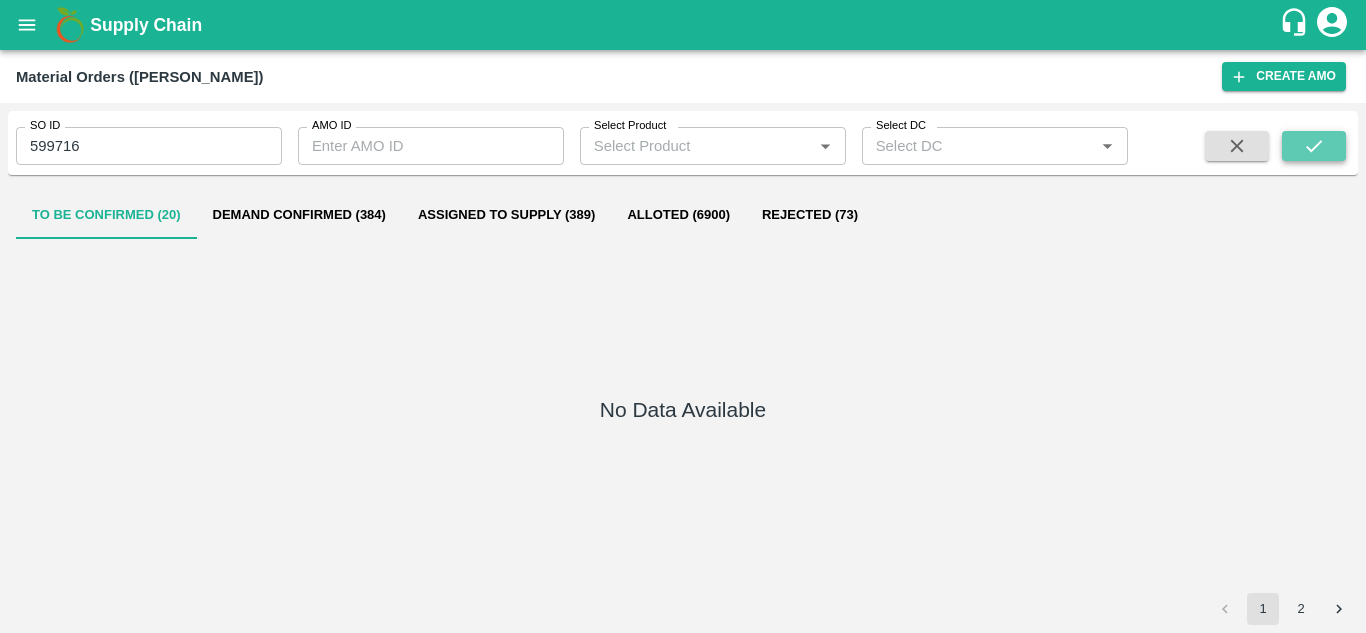 click 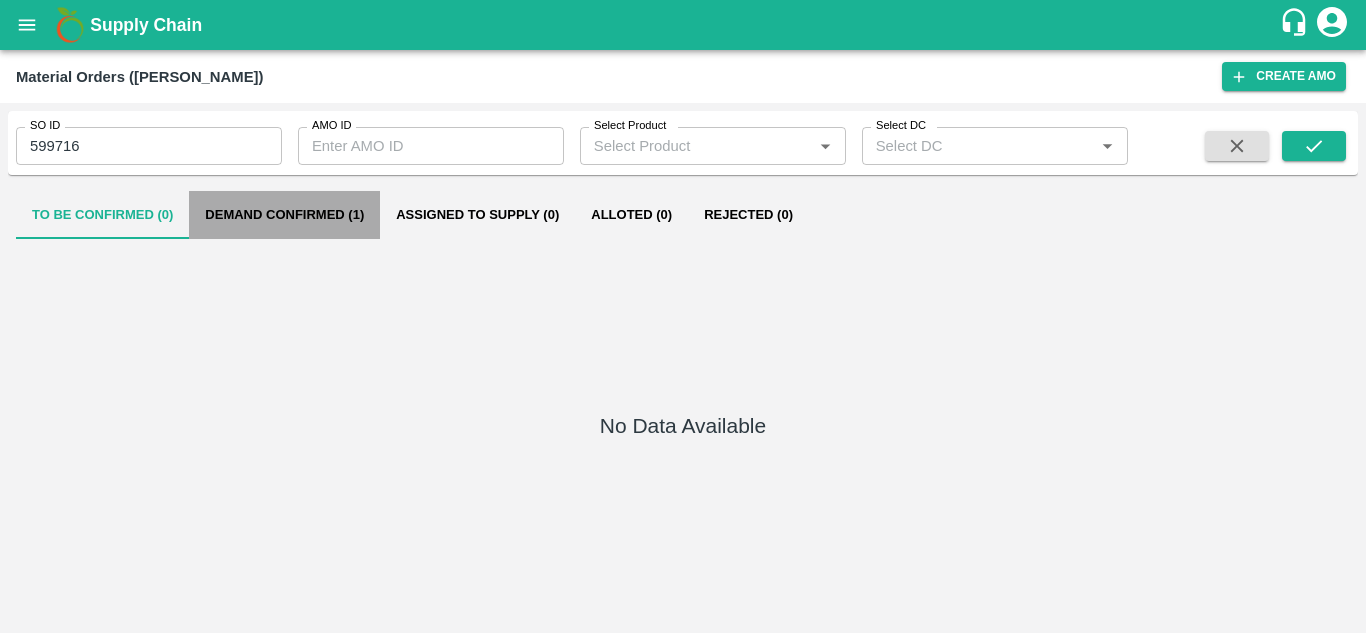 click on "Demand Confirmed (1)" at bounding box center [284, 215] 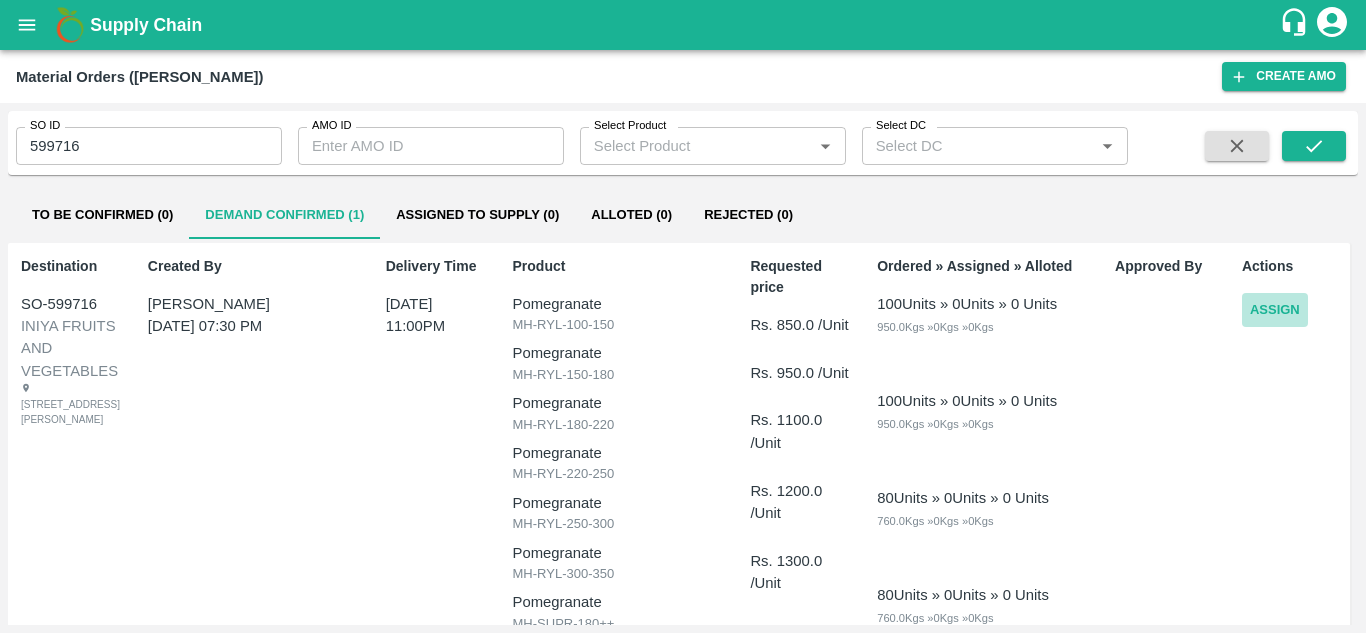 click on "Assign" at bounding box center [1275, 310] 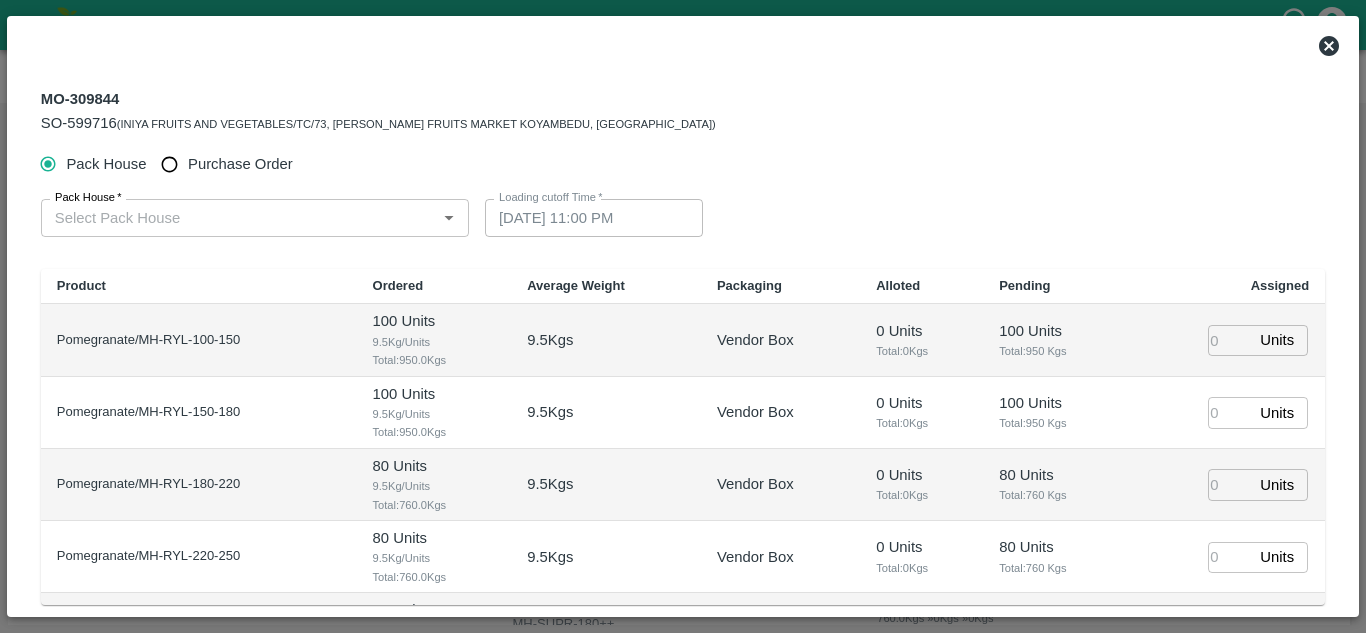 type 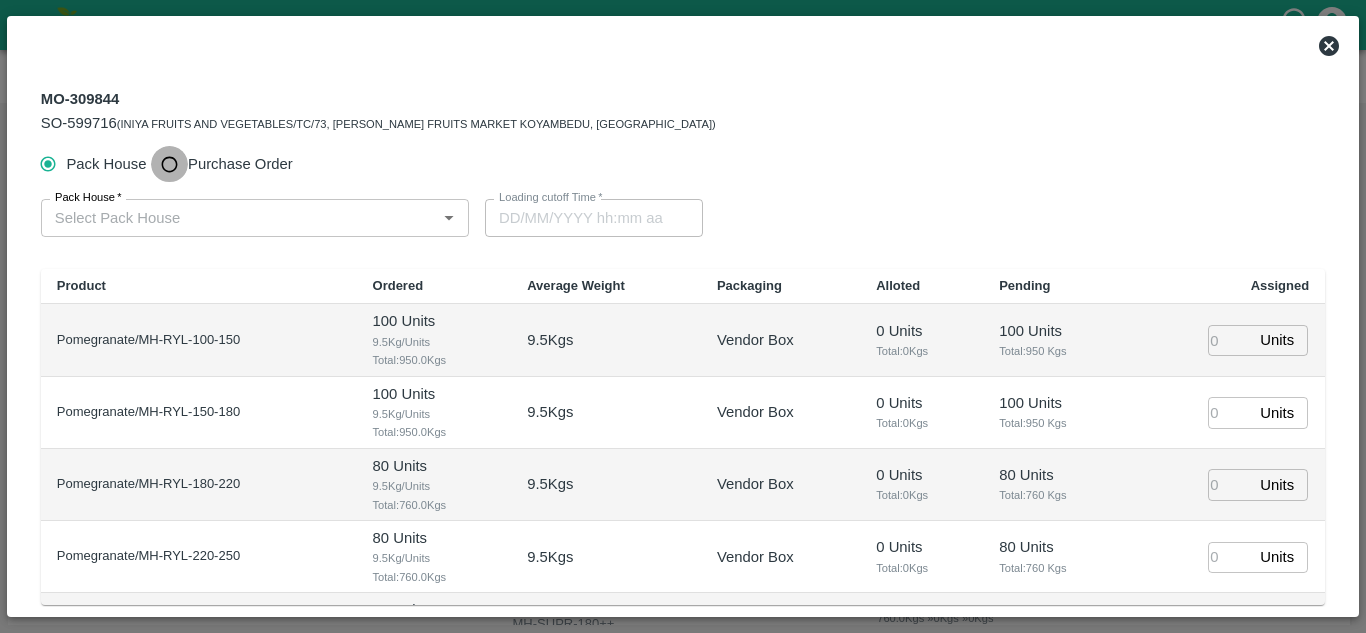 click on "Purchase Order" at bounding box center [169, 164] 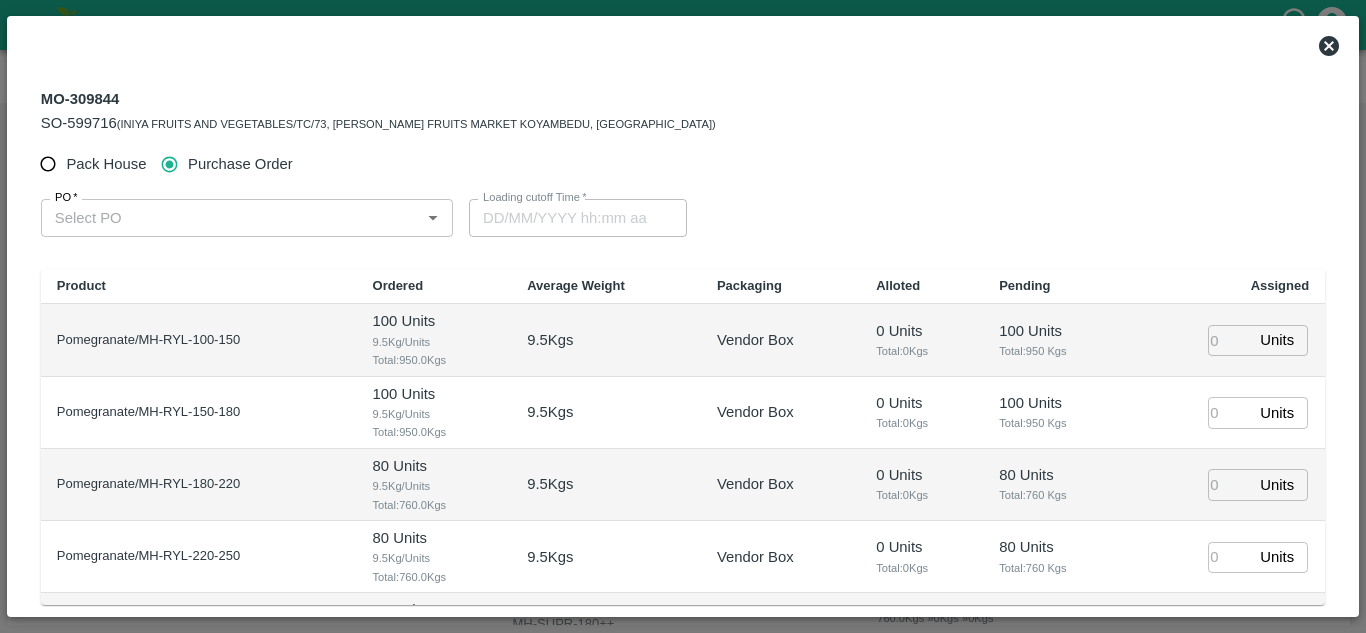 click on "PO   *" at bounding box center [247, 218] 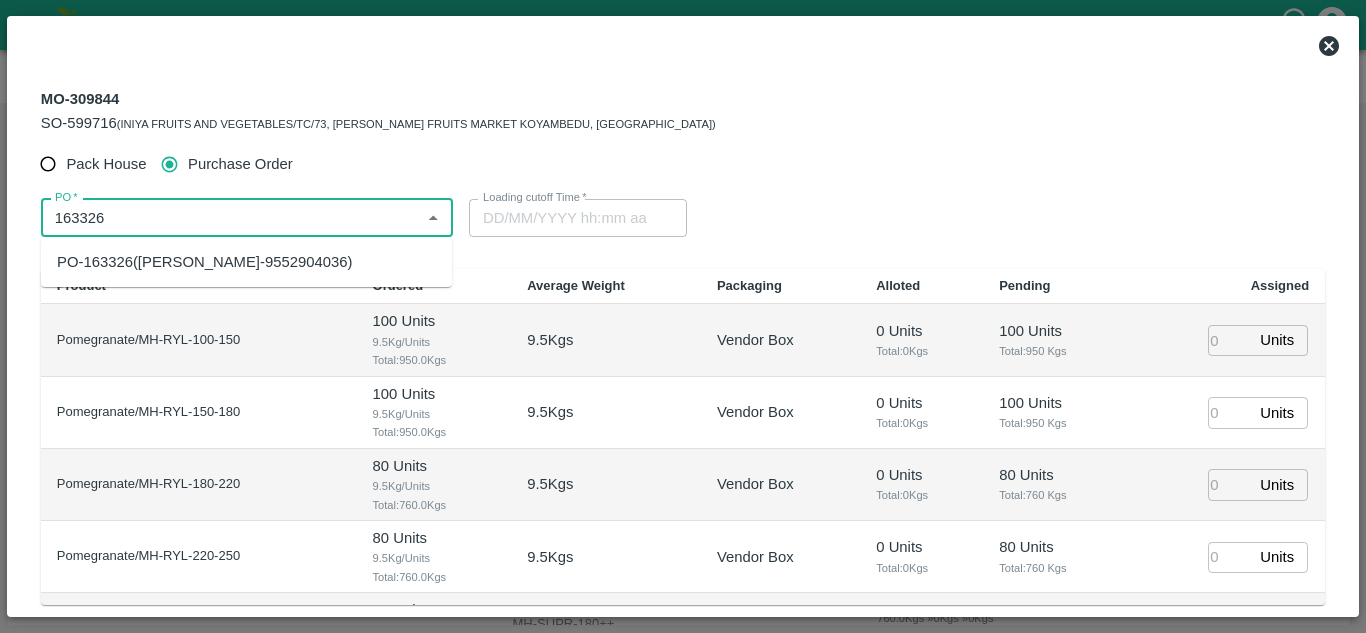 click on "PO-163326(SHIVAJI RAJARAM AVACHAR-9552904036)" at bounding box center [204, 262] 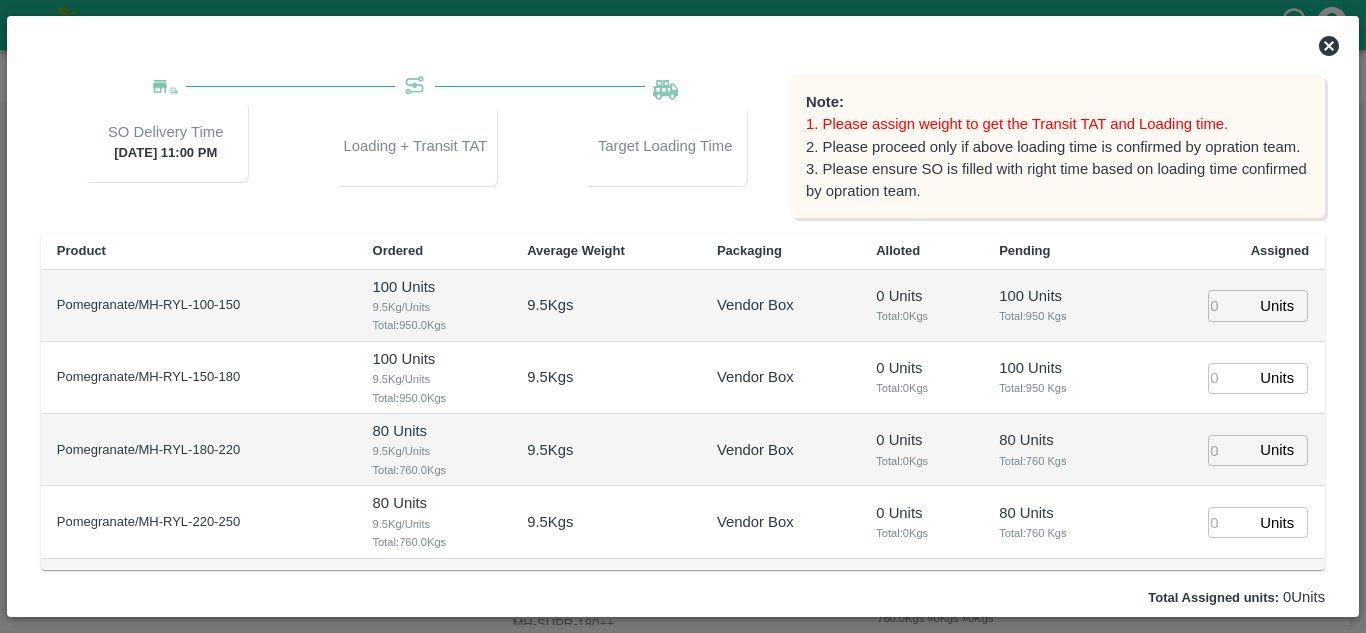 scroll, scrollTop: 266, scrollLeft: 0, axis: vertical 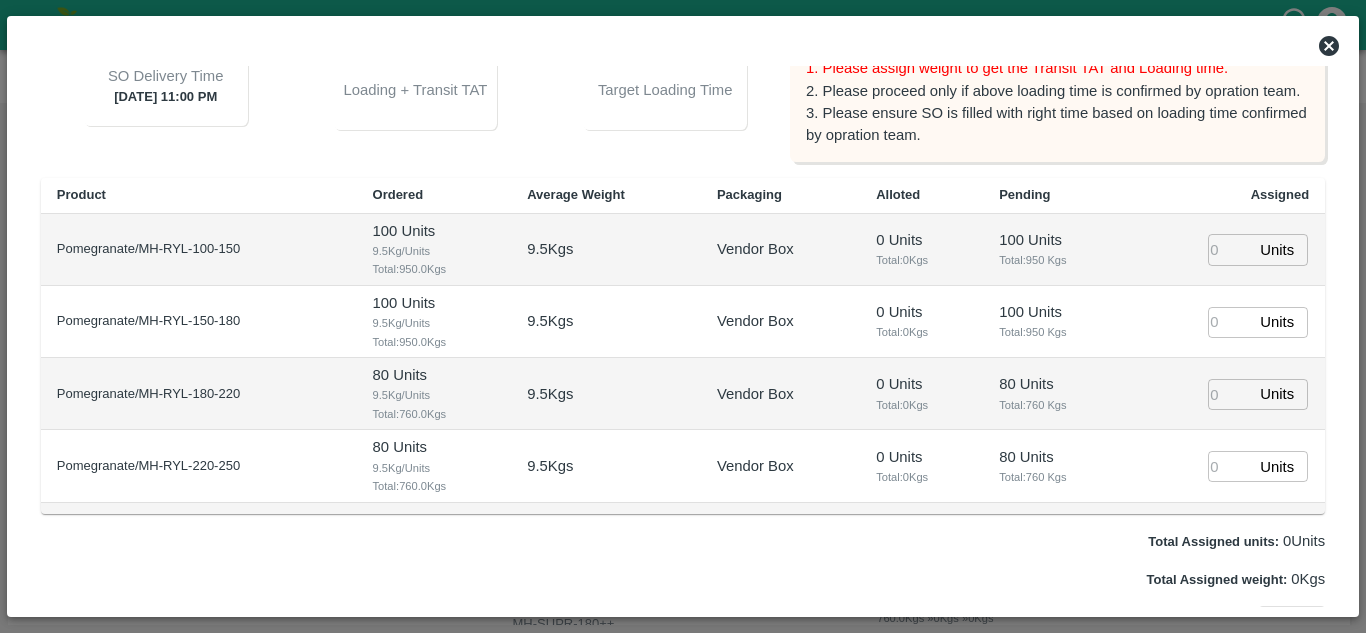 type on "PO-163326(SHIVAJI RAJARAM AVACHAR-9552904036)" 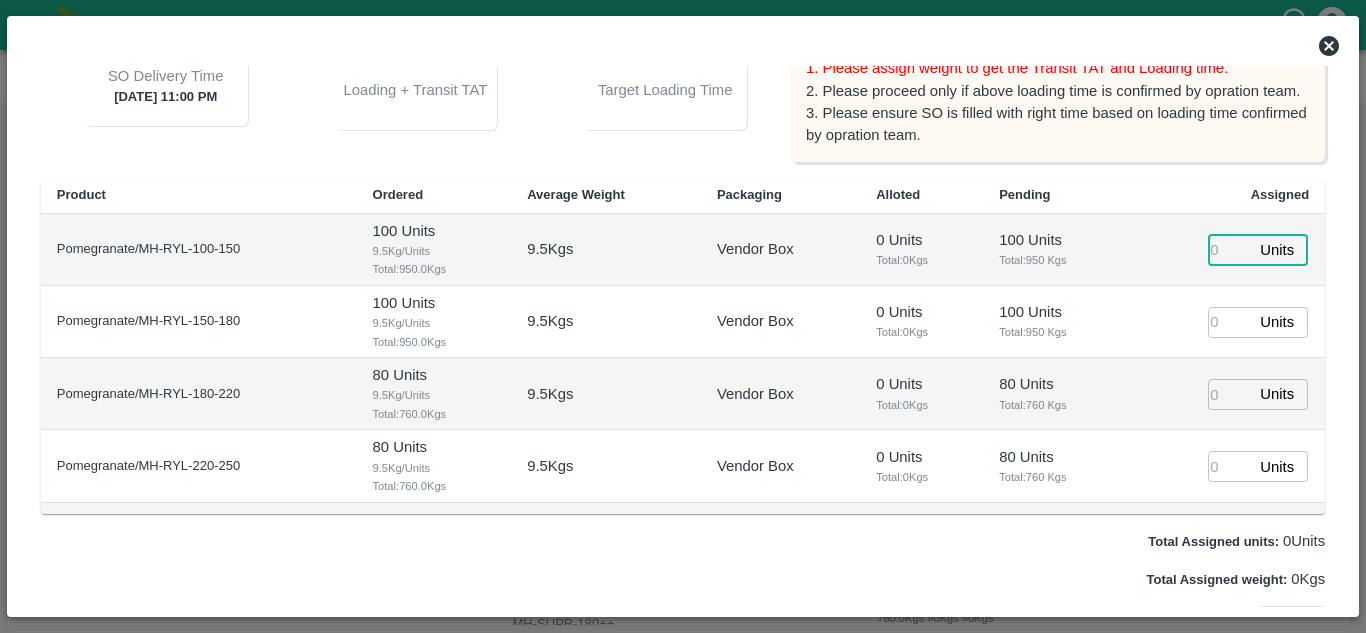 click at bounding box center (1230, 249) 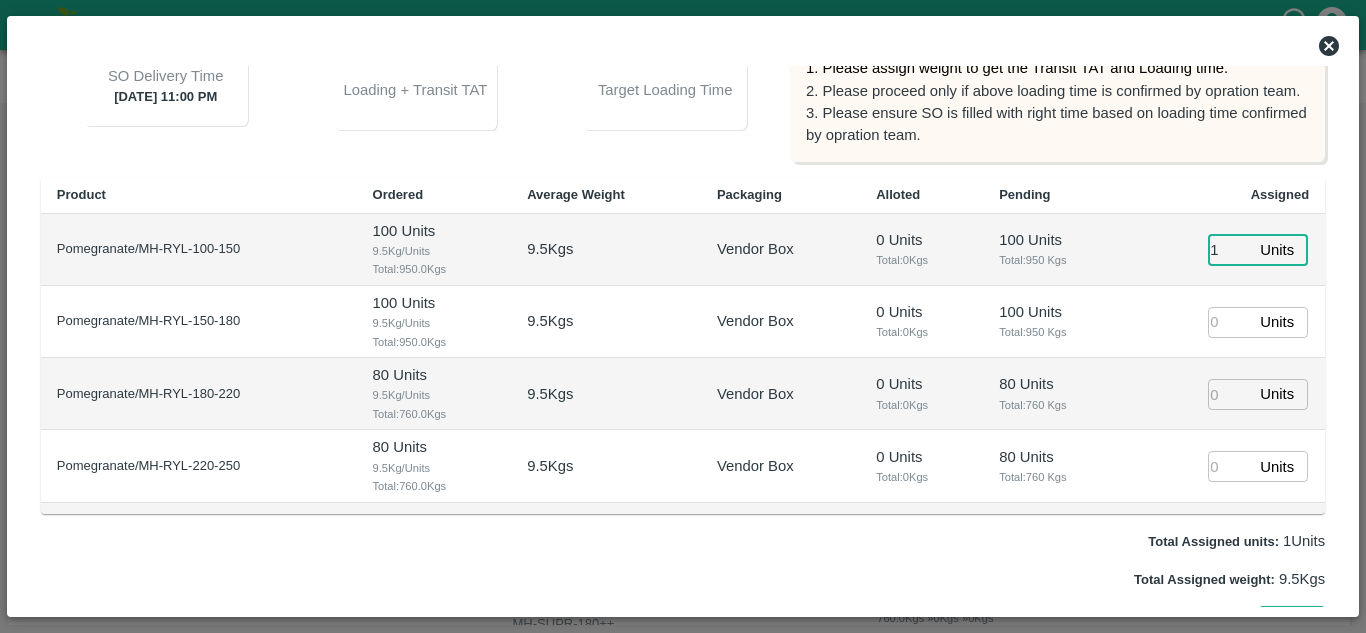 type on "18/07/2025 10:50 AM" 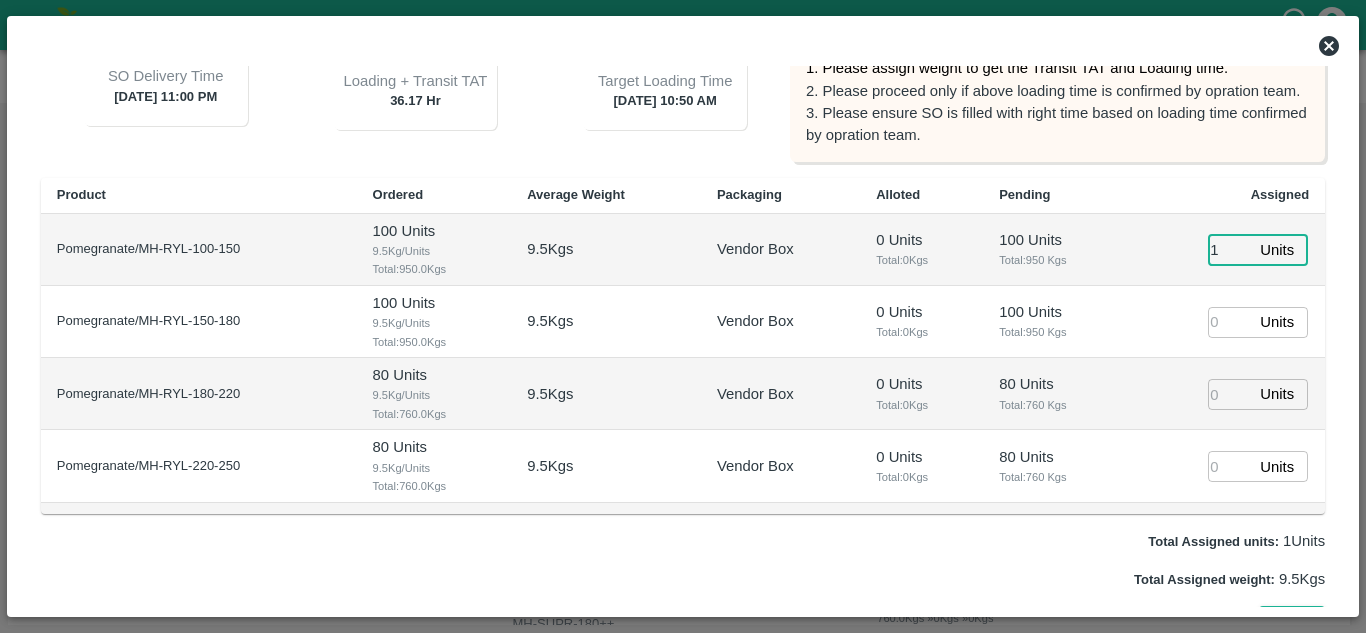 type on "1" 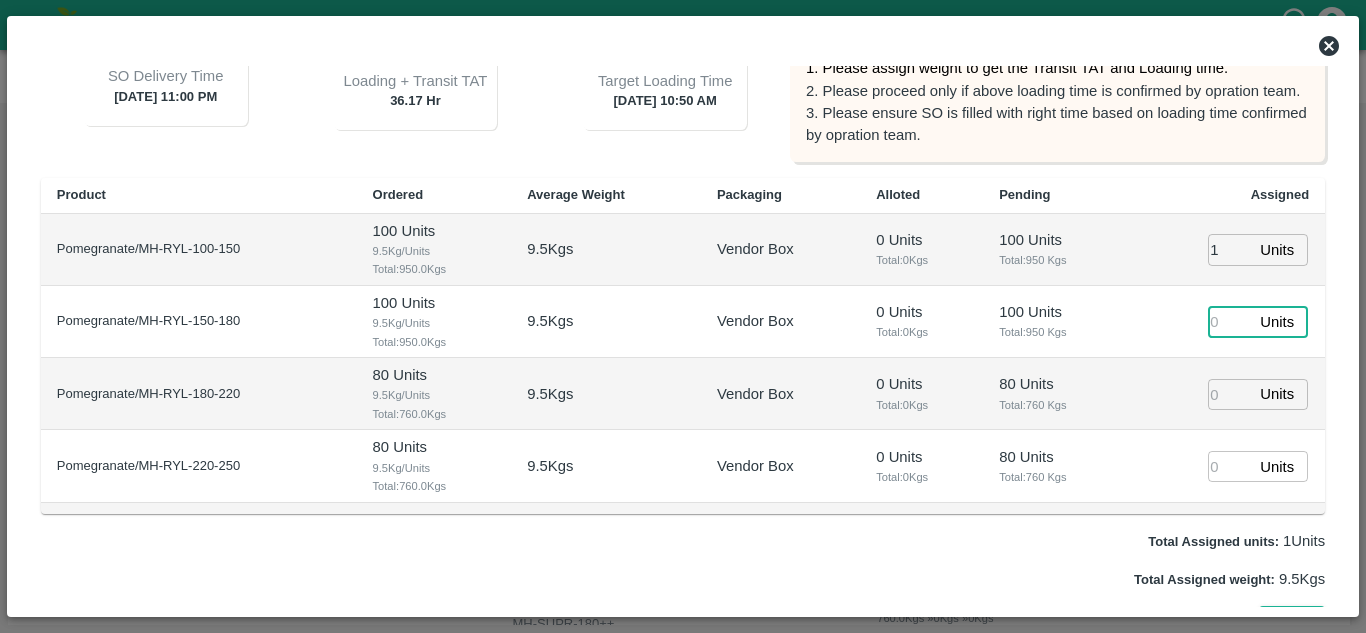 click at bounding box center [1230, 322] 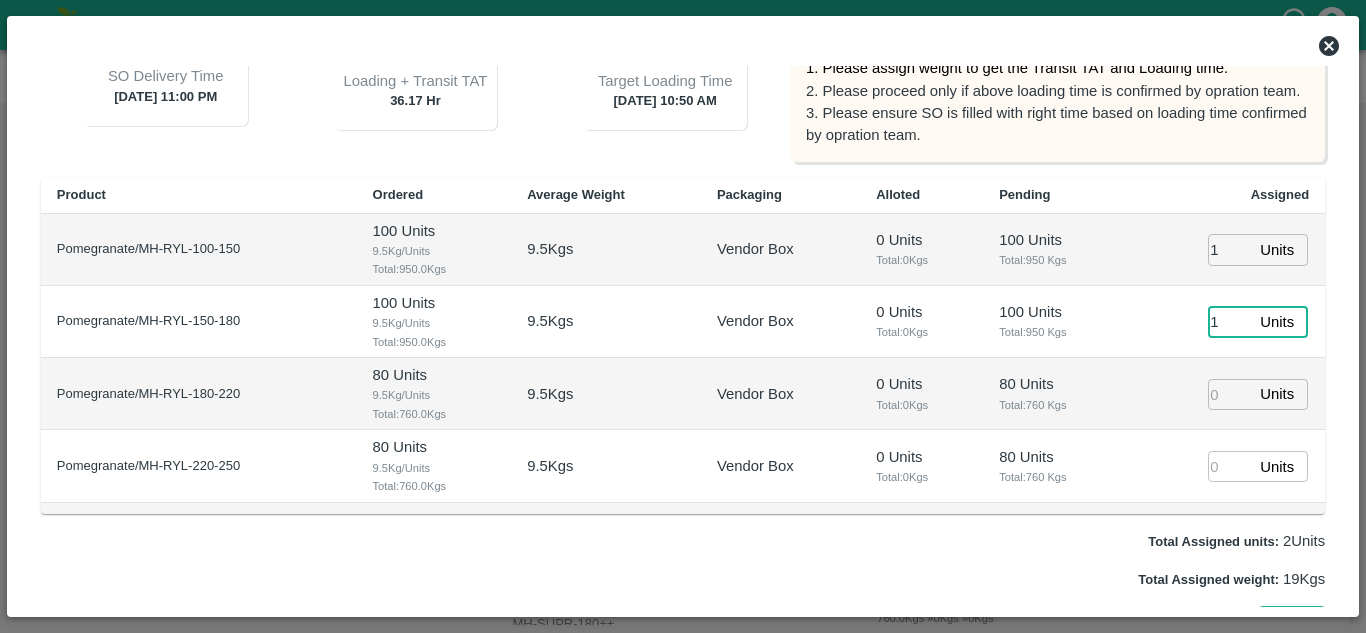 type on "1" 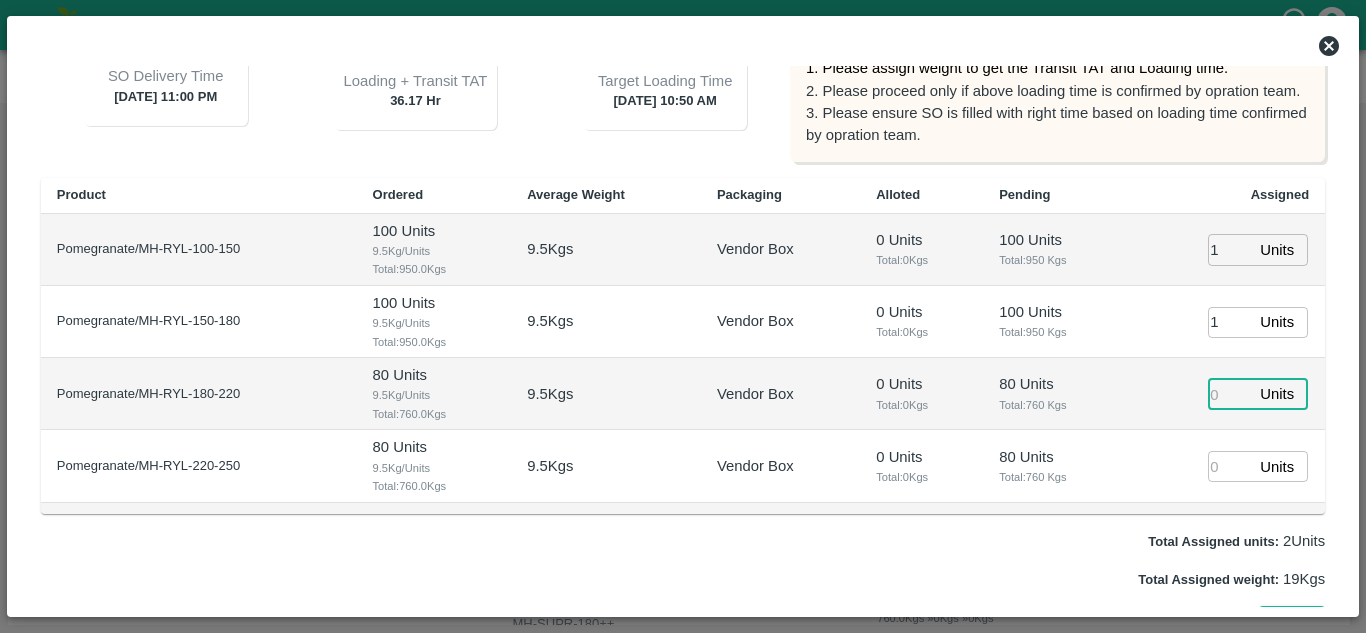 click at bounding box center (1230, 394) 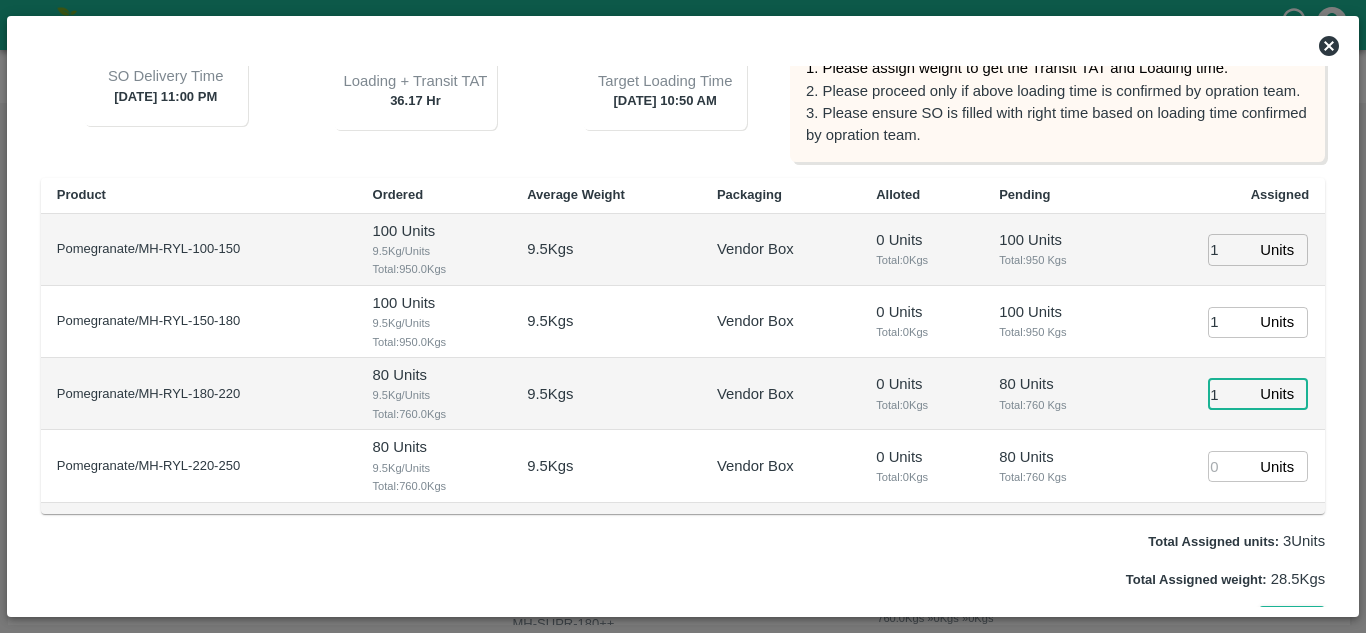 type on "1" 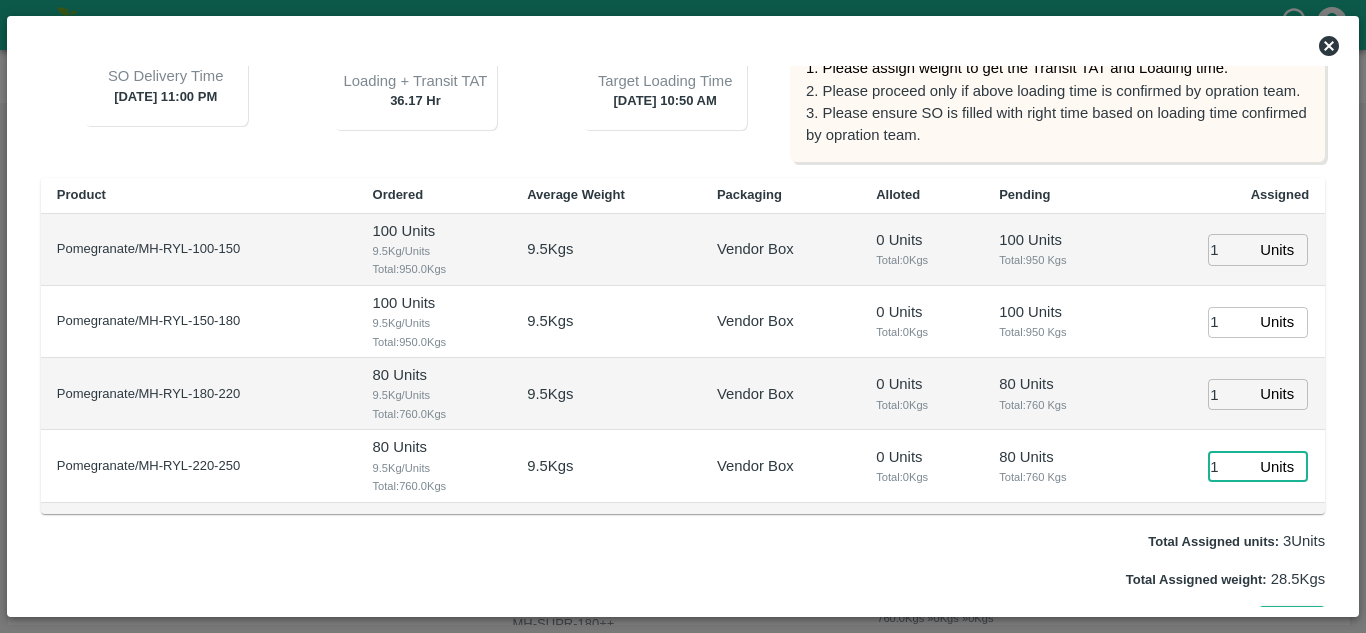 click on "1" at bounding box center [1230, 466] 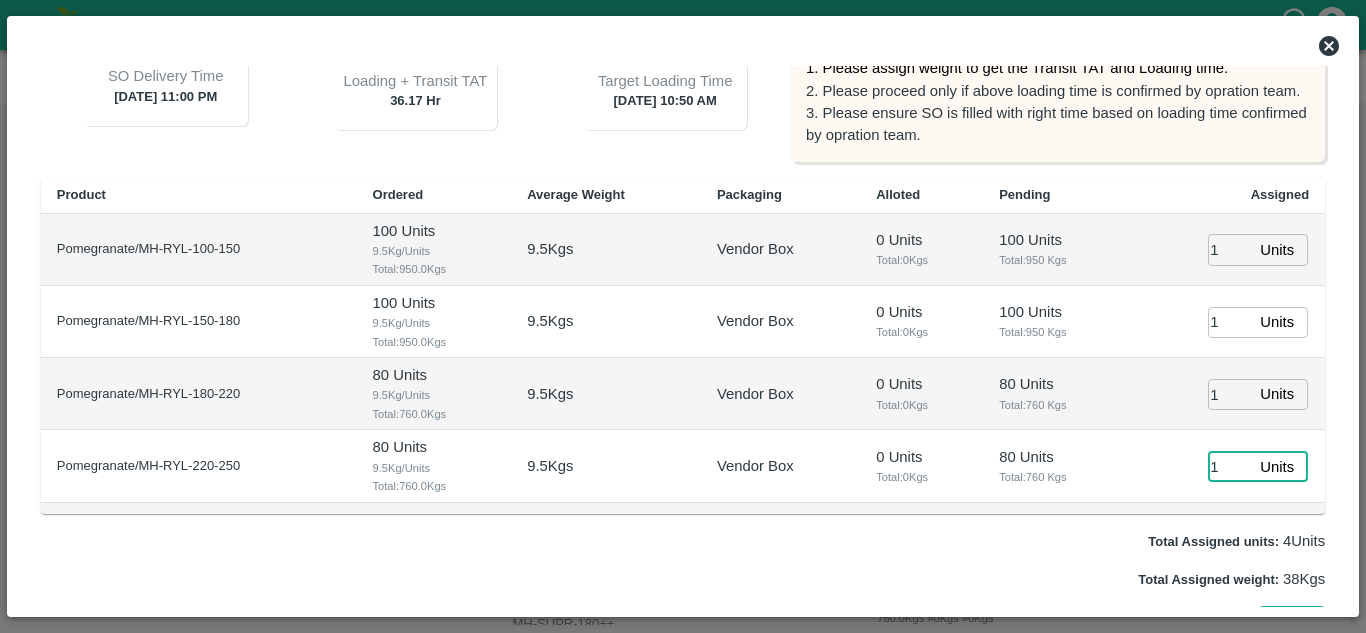 type on "1" 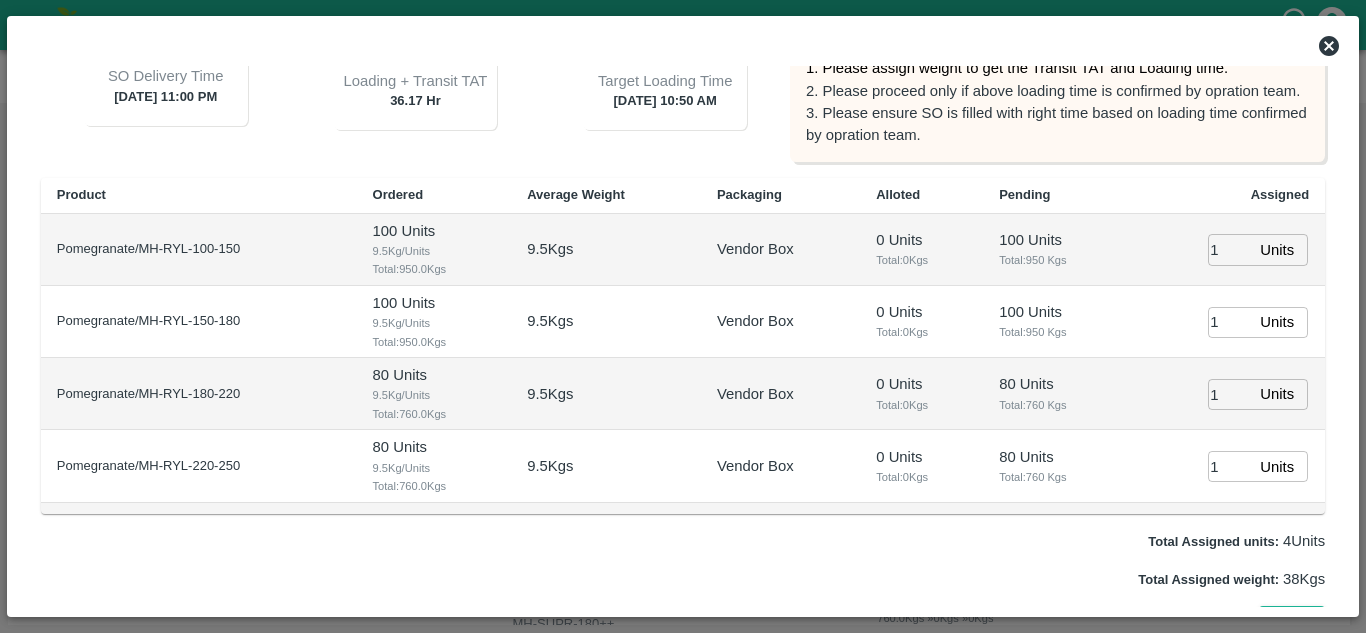 click on "0   Units Total:  0  Kgs" at bounding box center (921, 322) 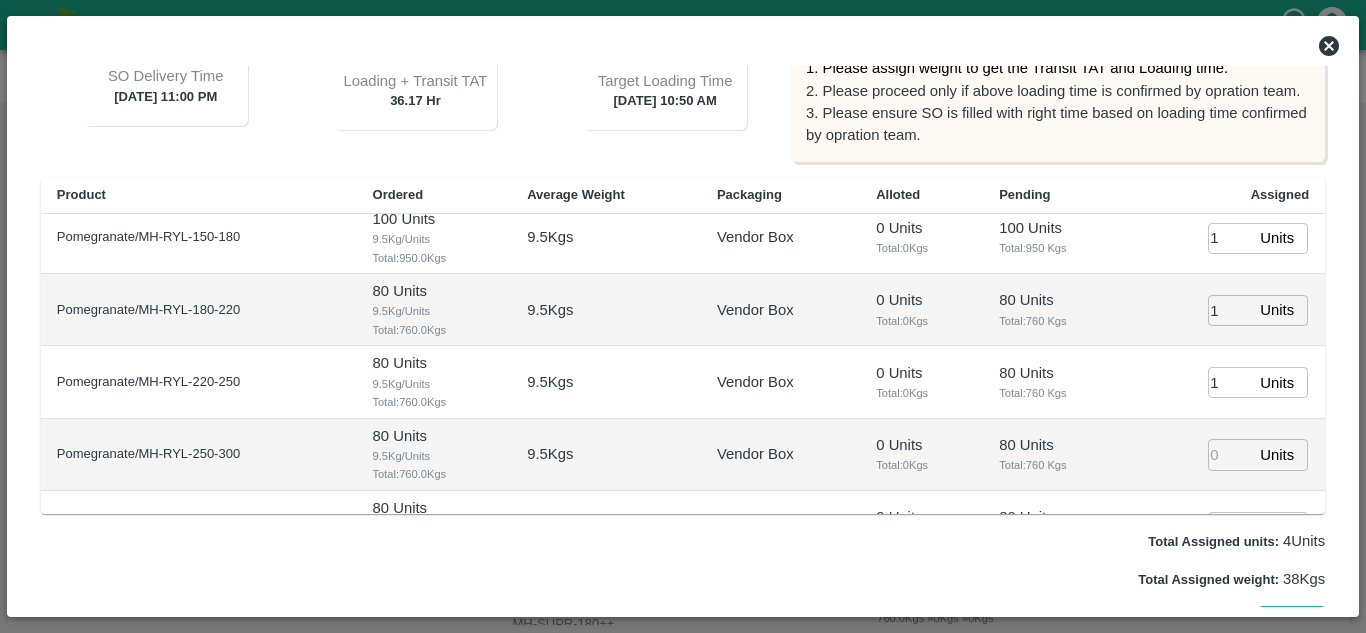 scroll, scrollTop: 100, scrollLeft: 0, axis: vertical 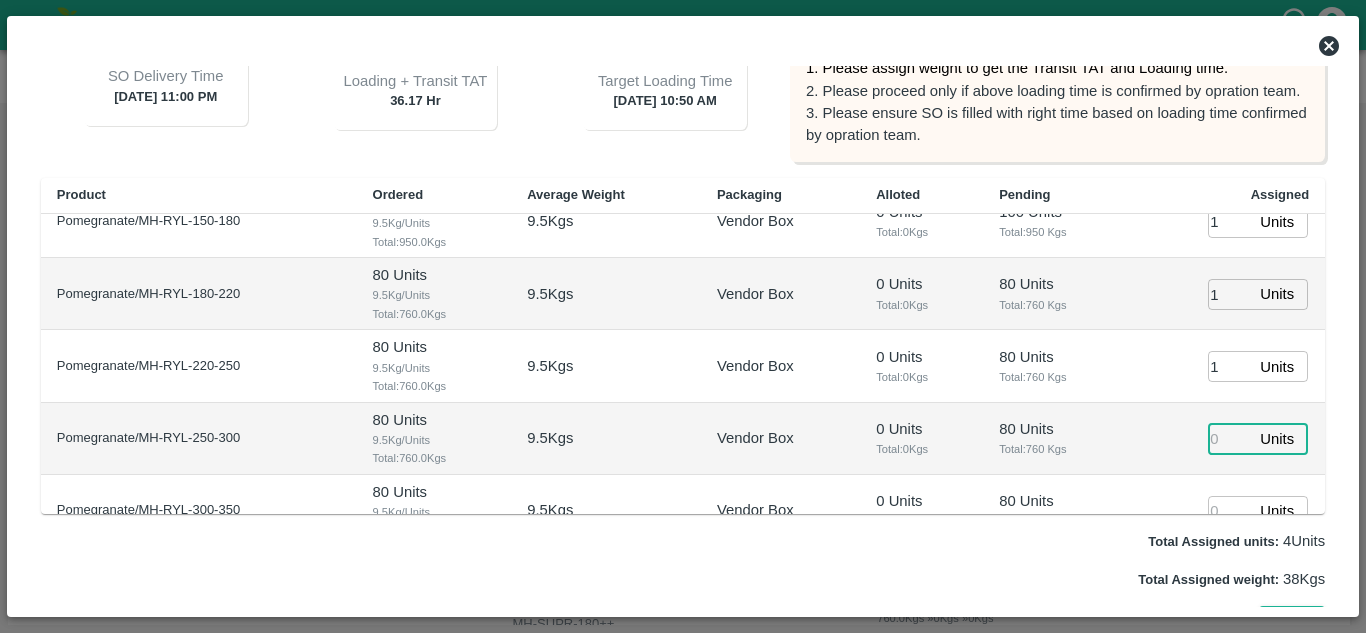 click at bounding box center [1230, 438] 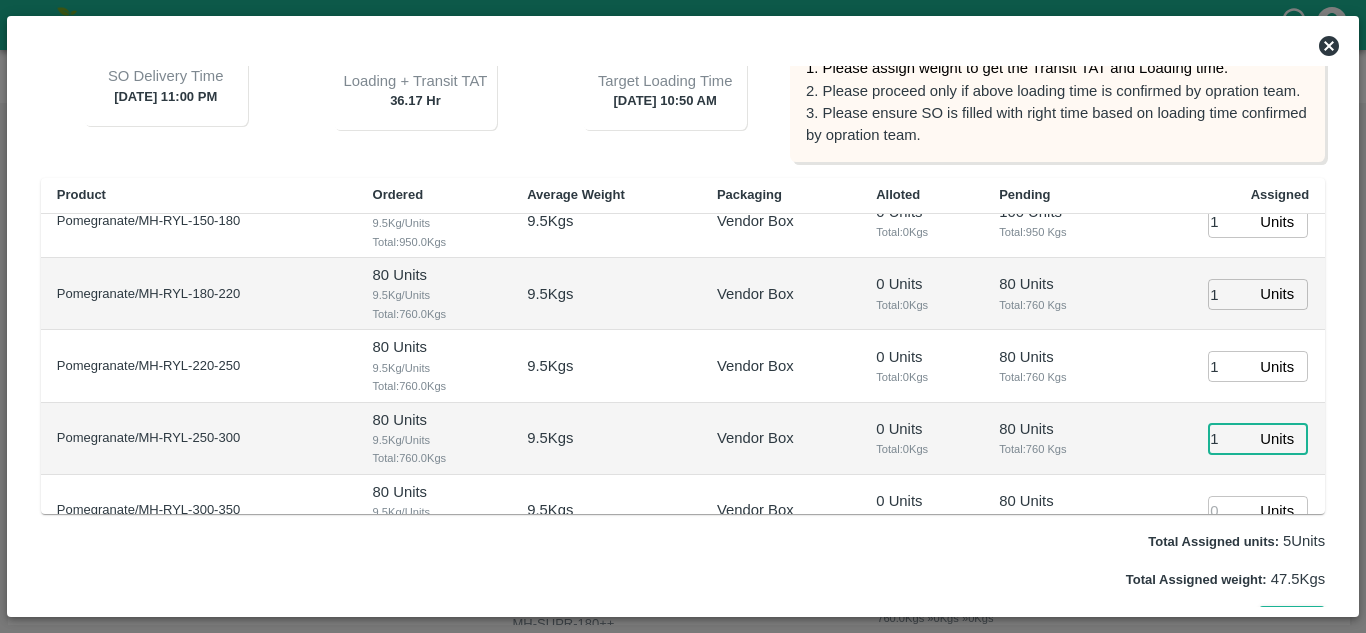 type on "1" 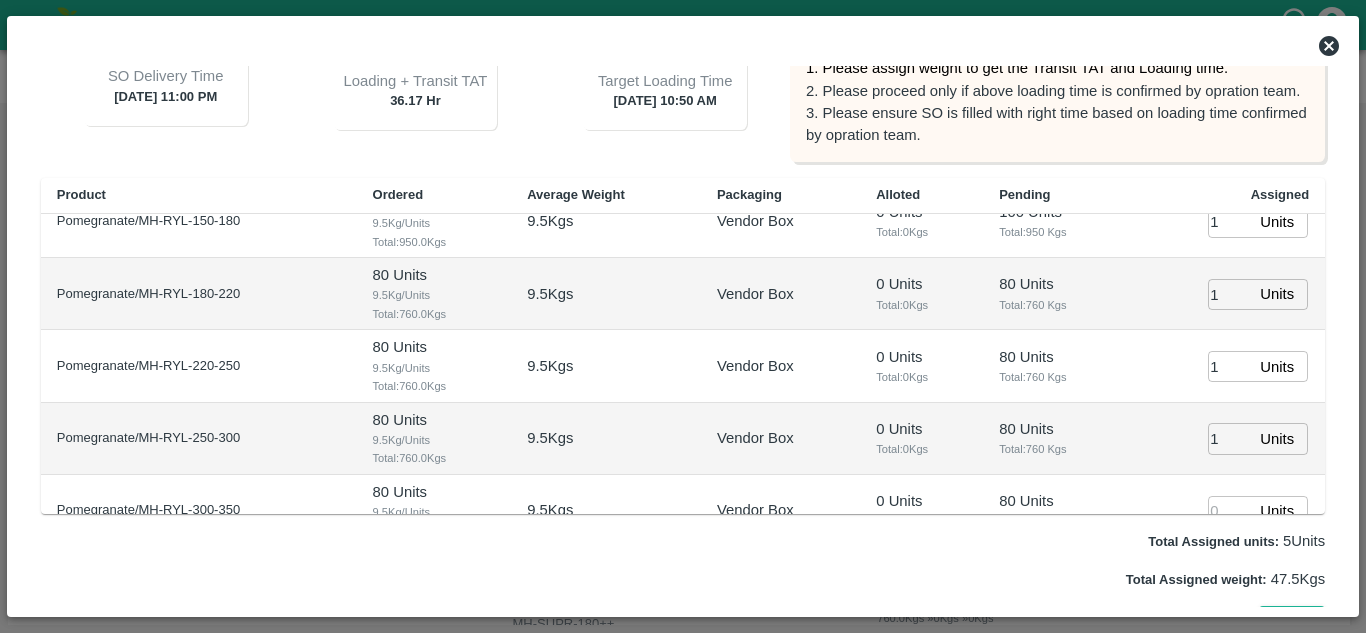 click on "Total:  760   Kgs" at bounding box center [1056, 377] 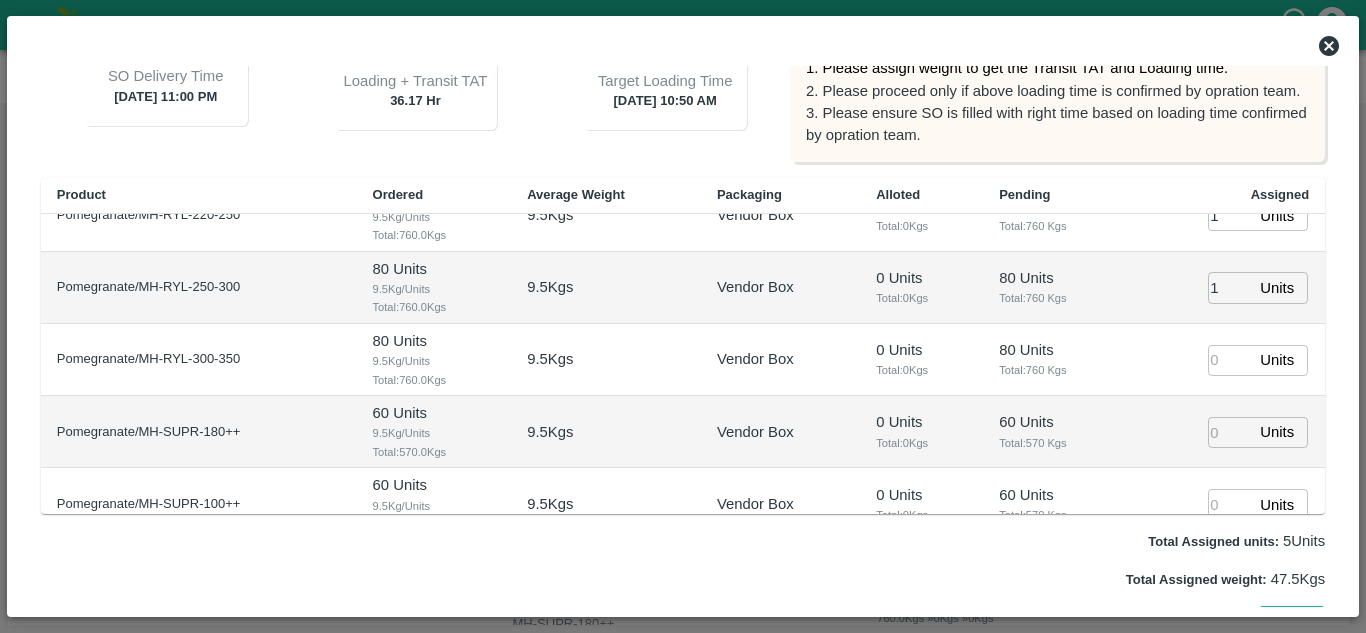 scroll, scrollTop: 252, scrollLeft: 0, axis: vertical 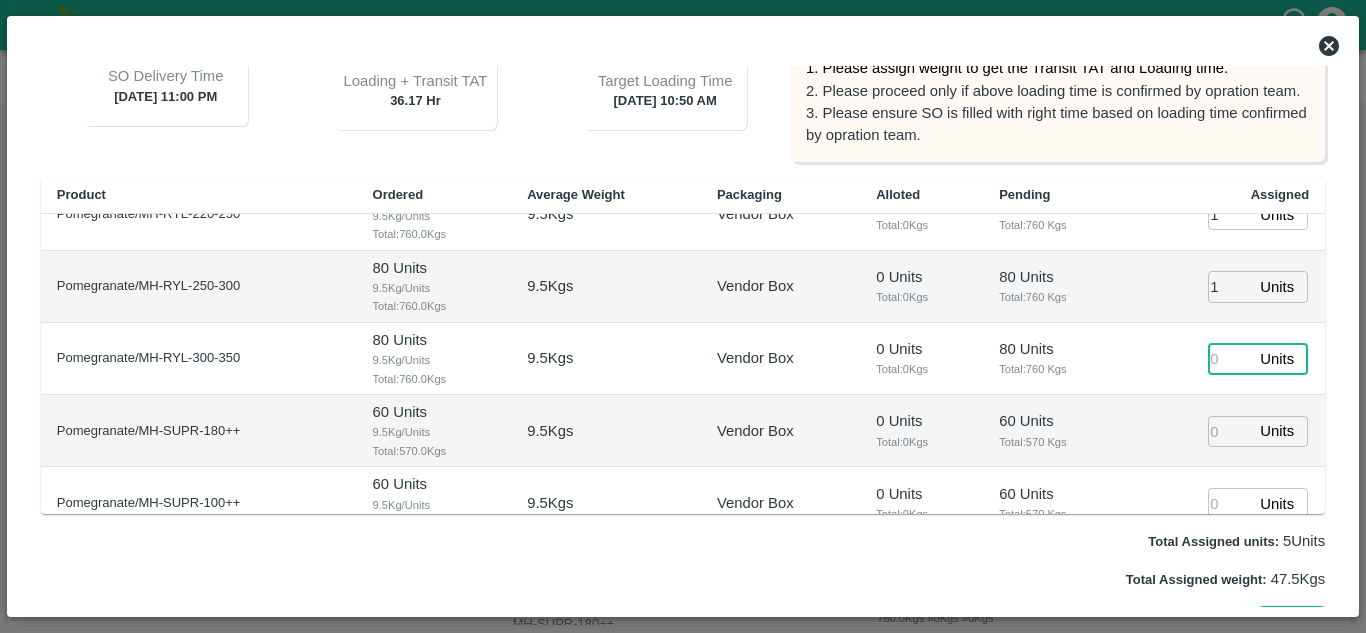 click at bounding box center (1230, 359) 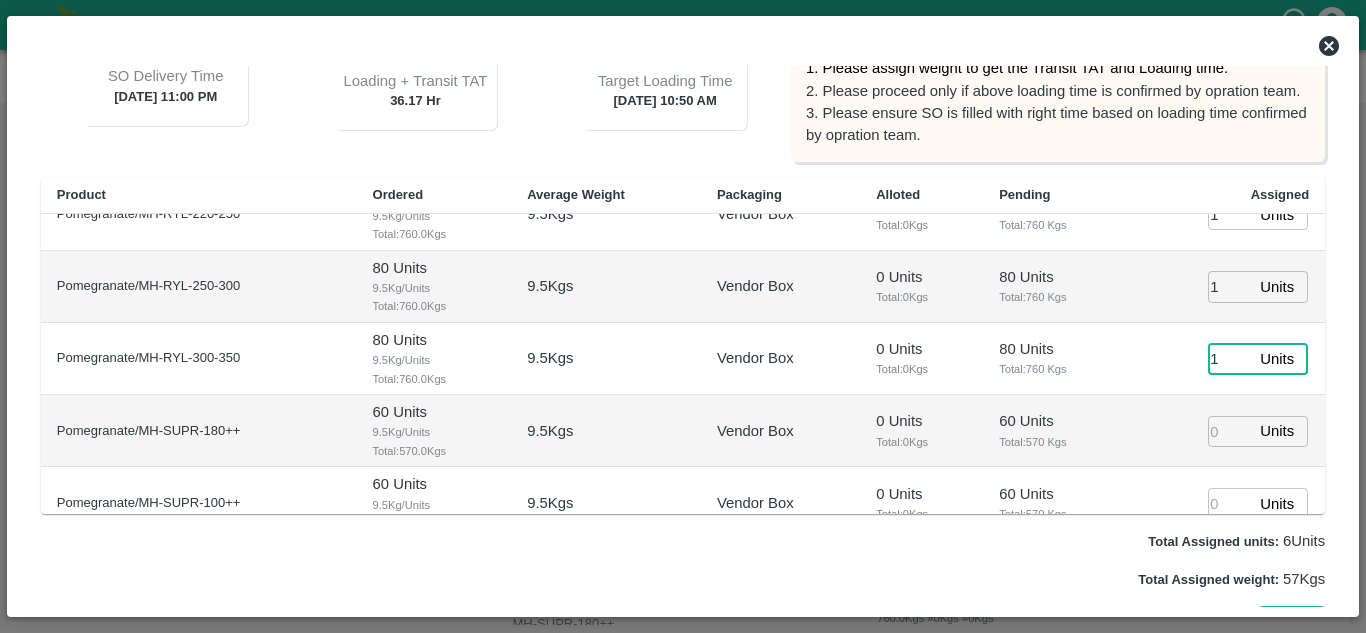 type on "1" 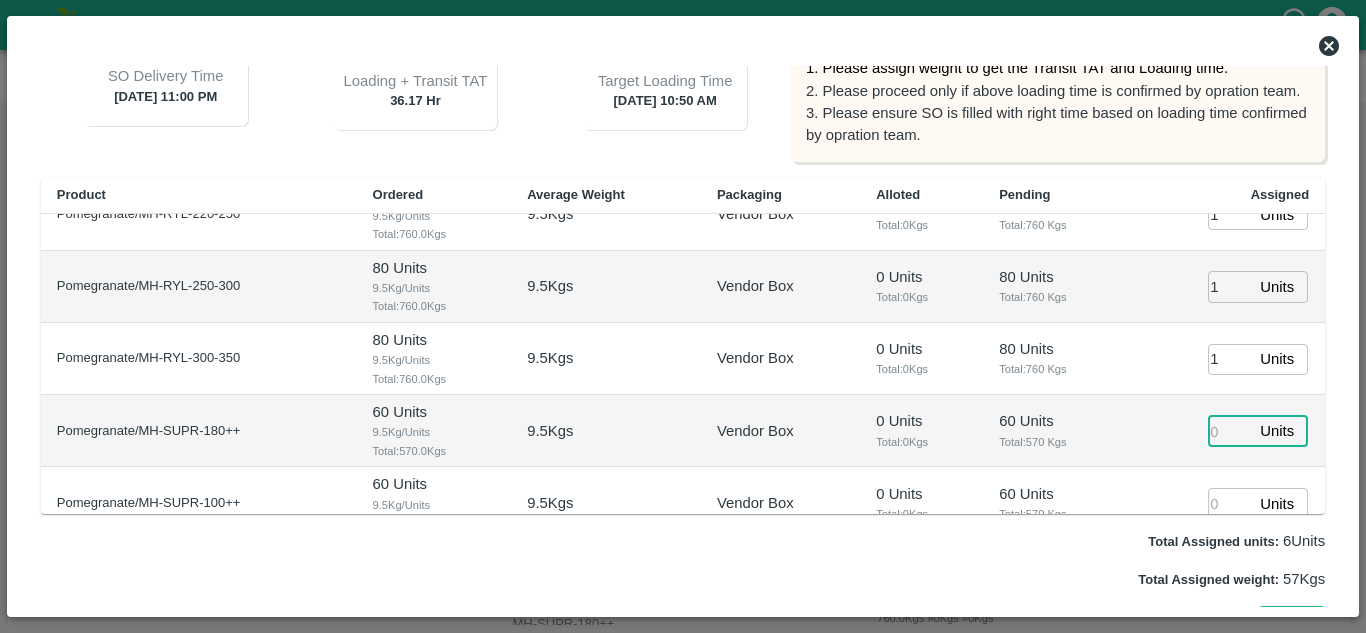 click at bounding box center [1230, 431] 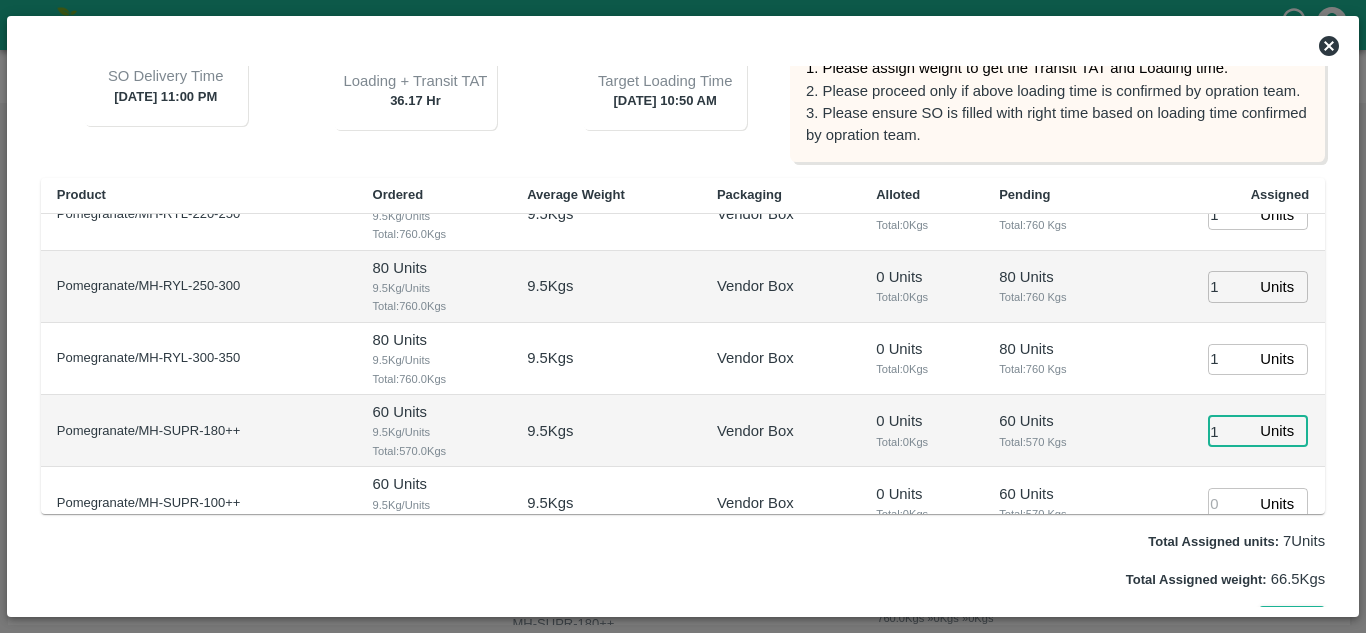 type on "1" 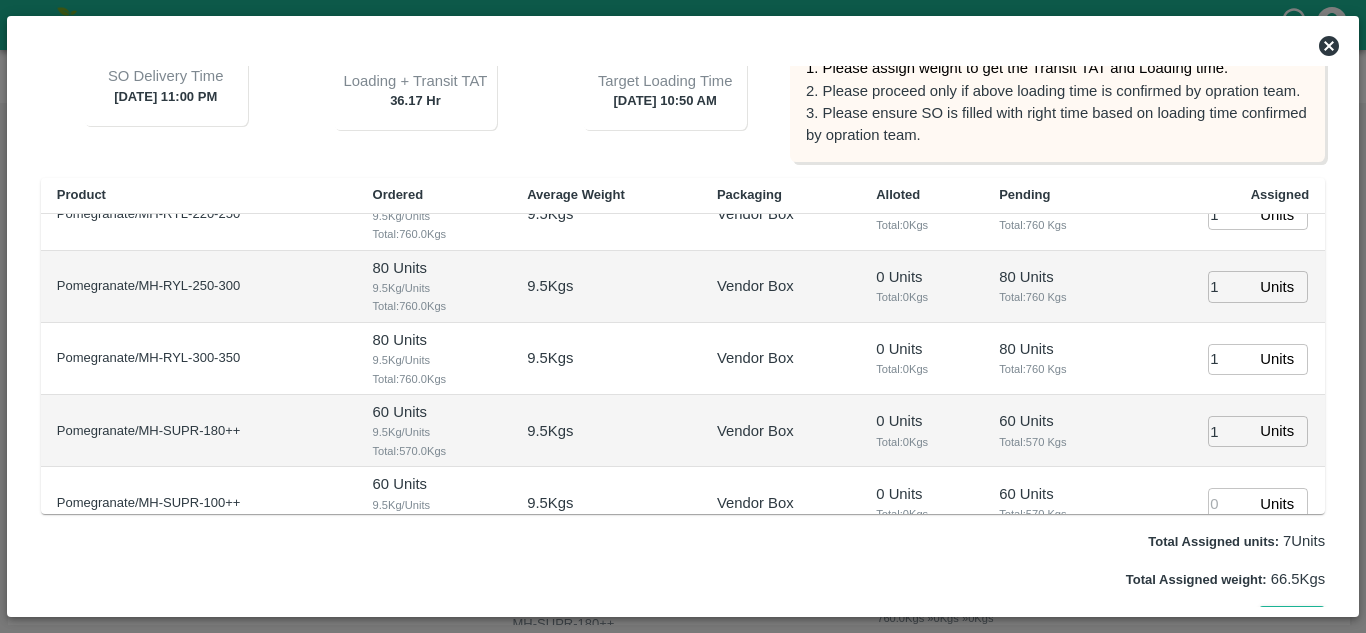 click on "80   Units" at bounding box center (1056, 349) 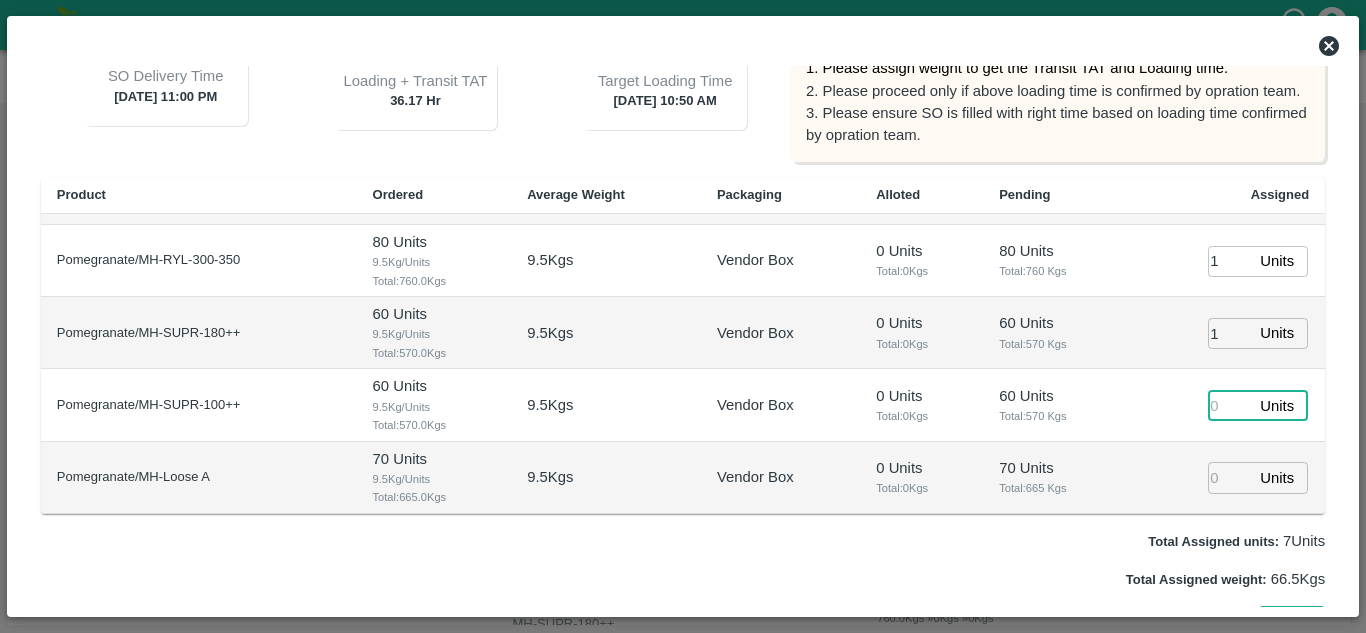 click at bounding box center (1230, 405) 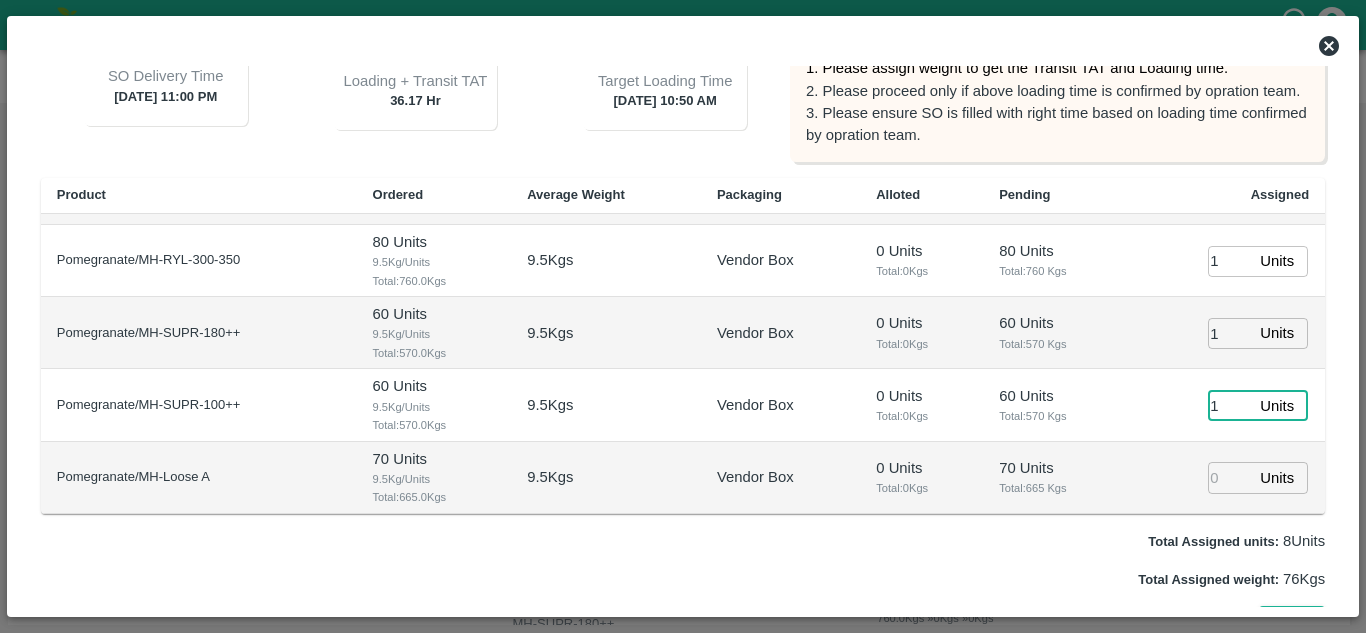 type on "1" 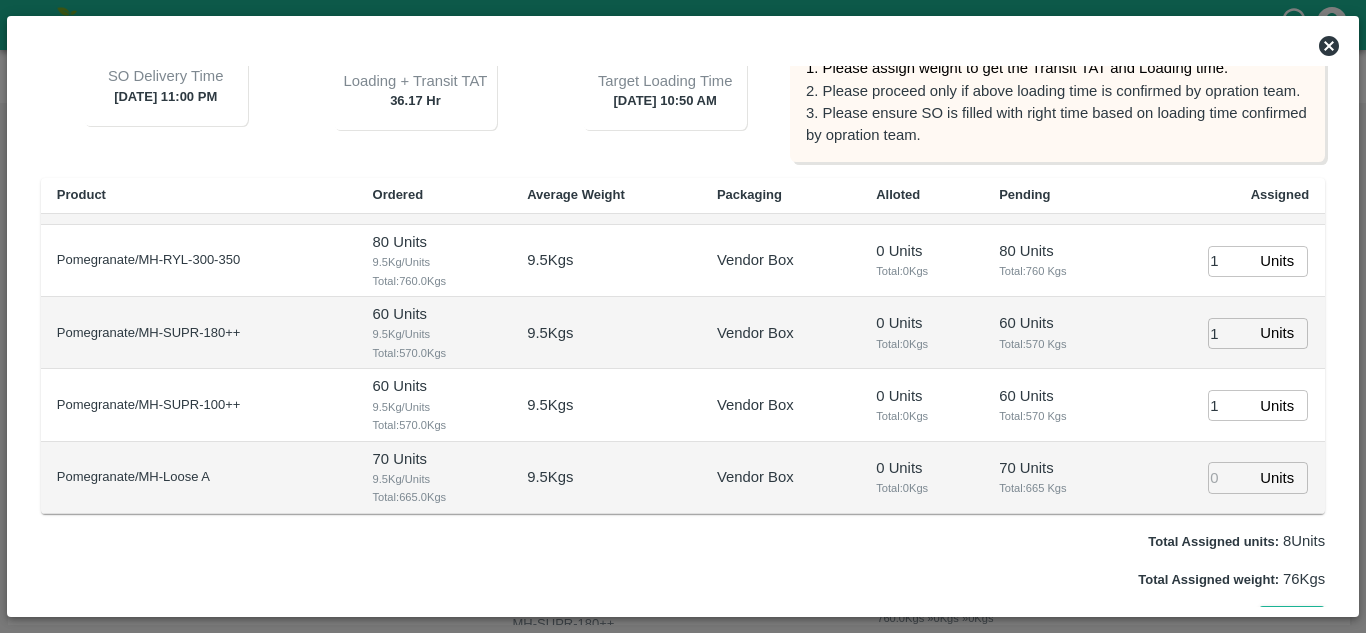 click on "60   Units Total:  570   Kgs" at bounding box center [1056, 333] 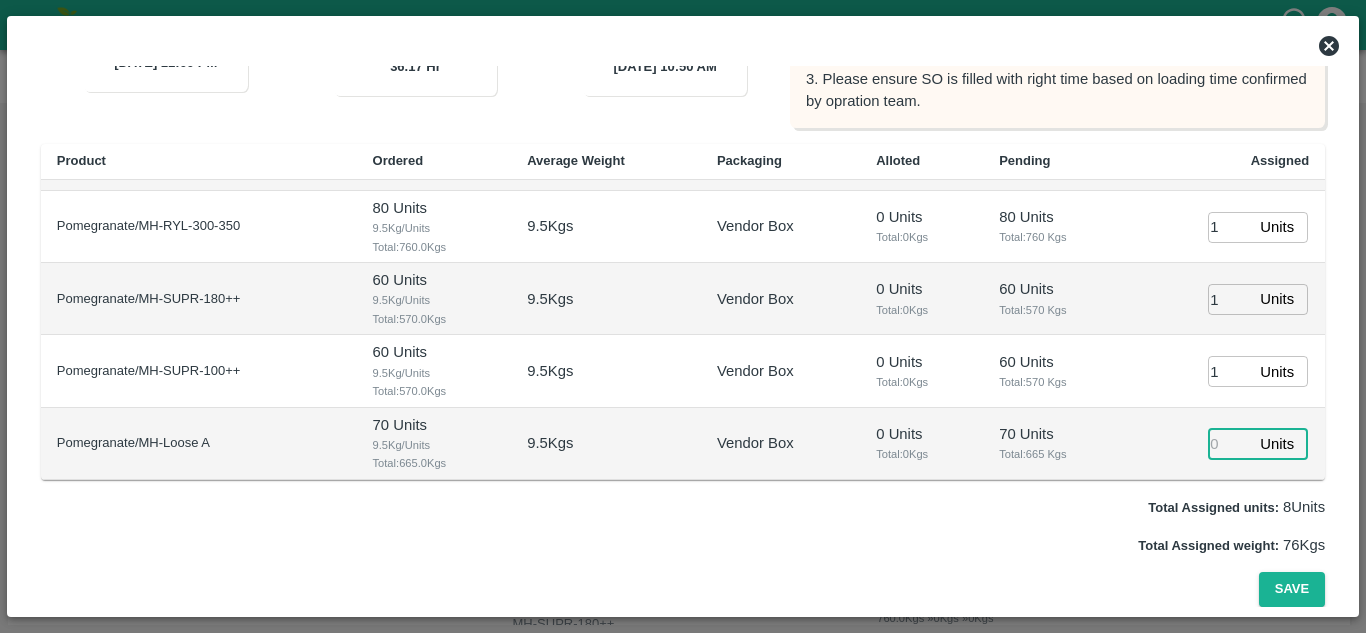 click at bounding box center [1230, 443] 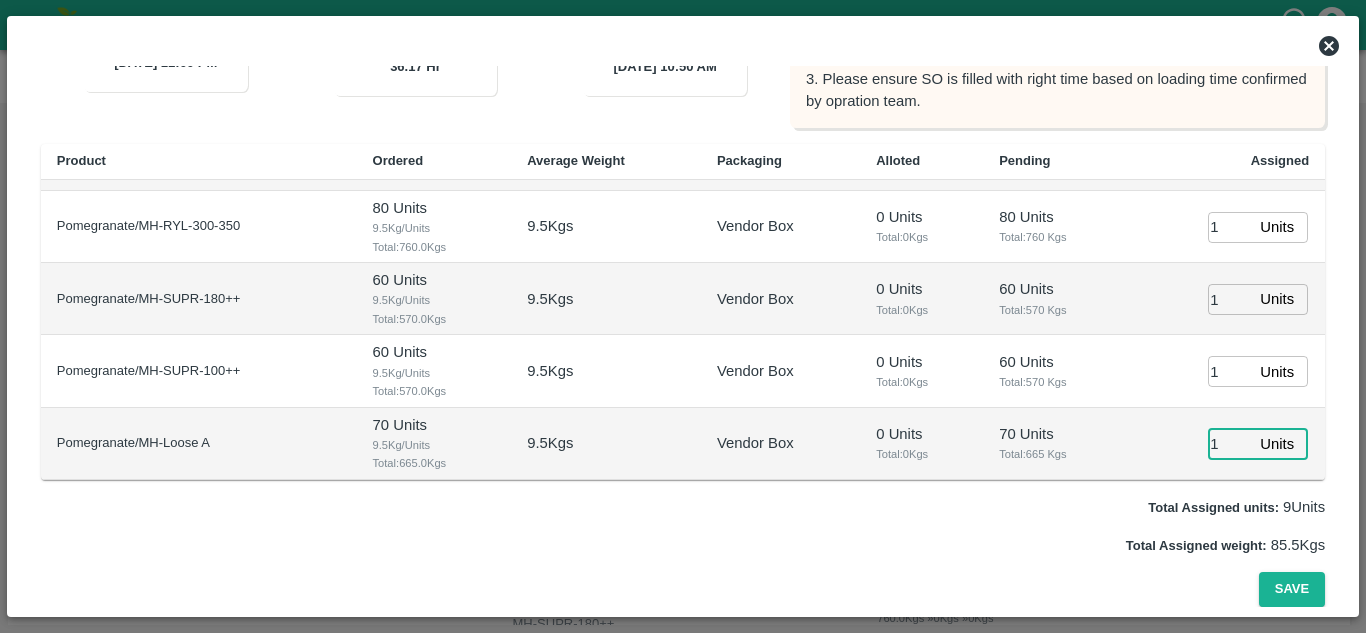 type on "1" 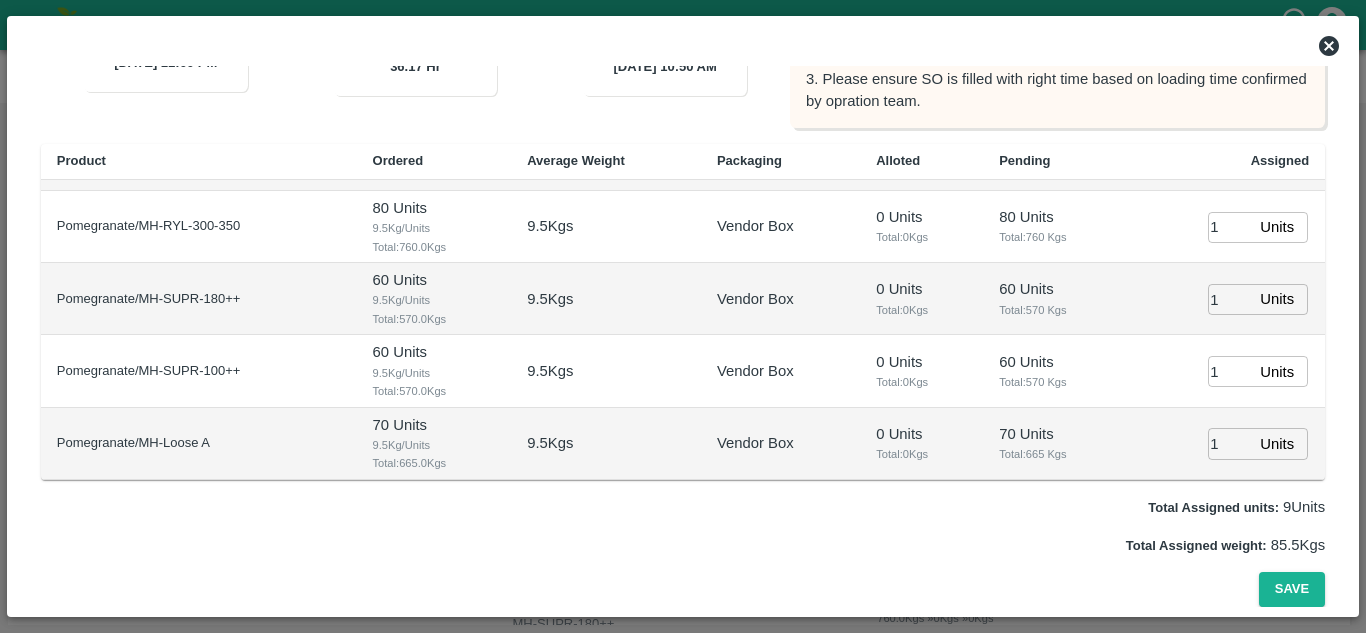 click on "70   Units Total:  665   Kgs" at bounding box center [1056, 444] 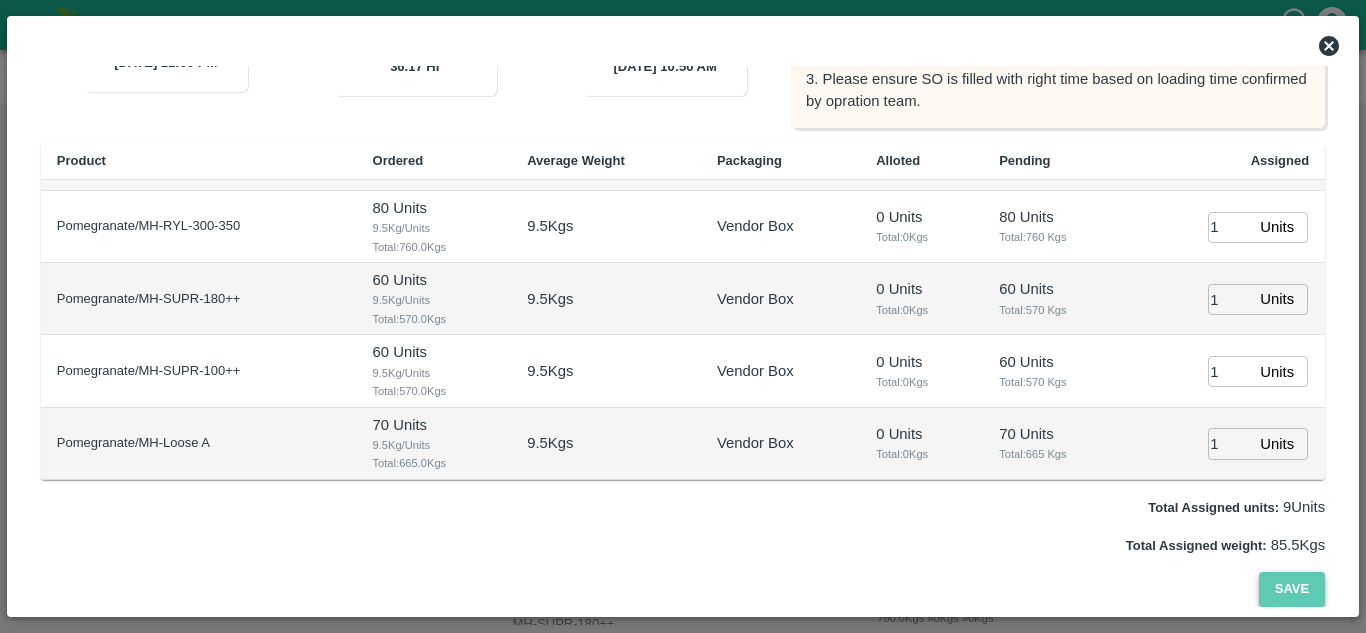 click on "Save" at bounding box center (1292, 589) 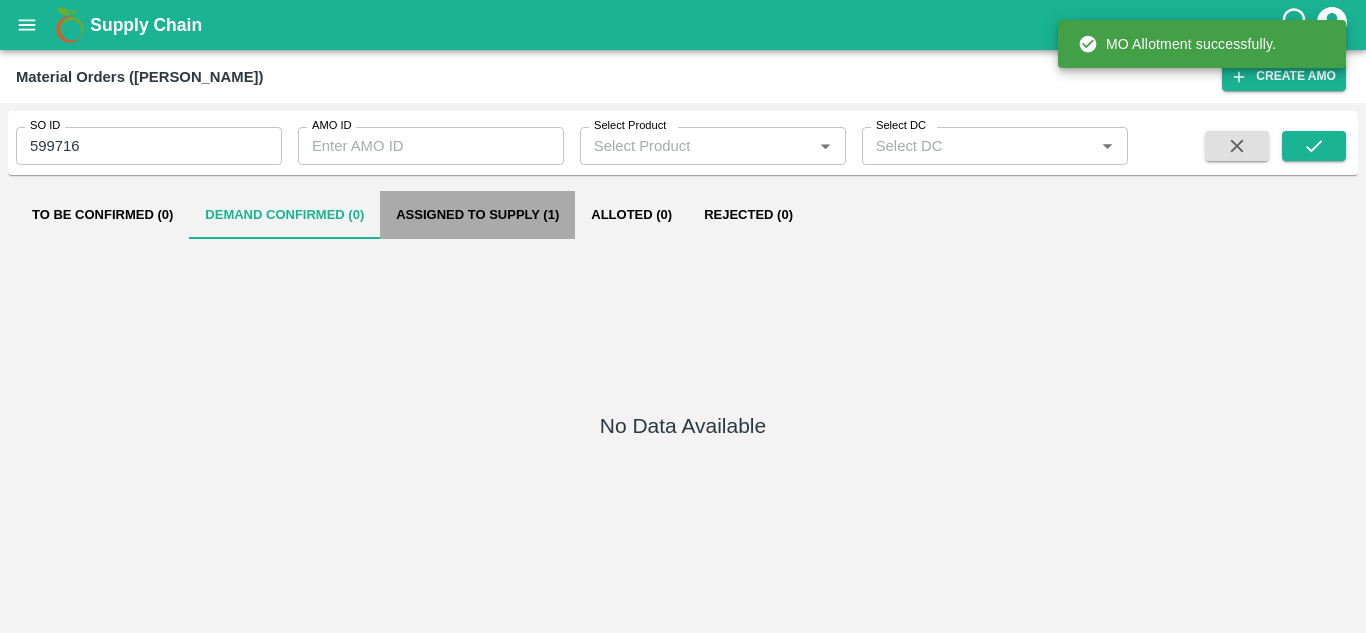 click on "Assigned to Supply (1)" at bounding box center [477, 215] 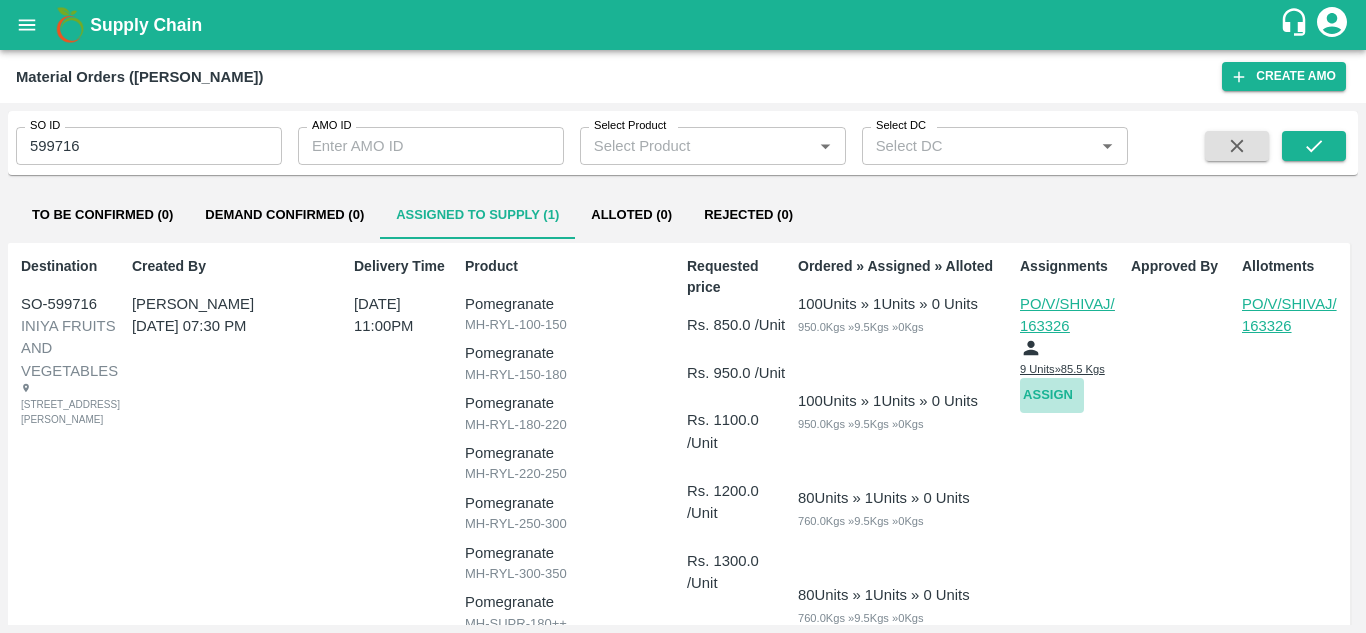 click on "Assign" at bounding box center (1052, 395) 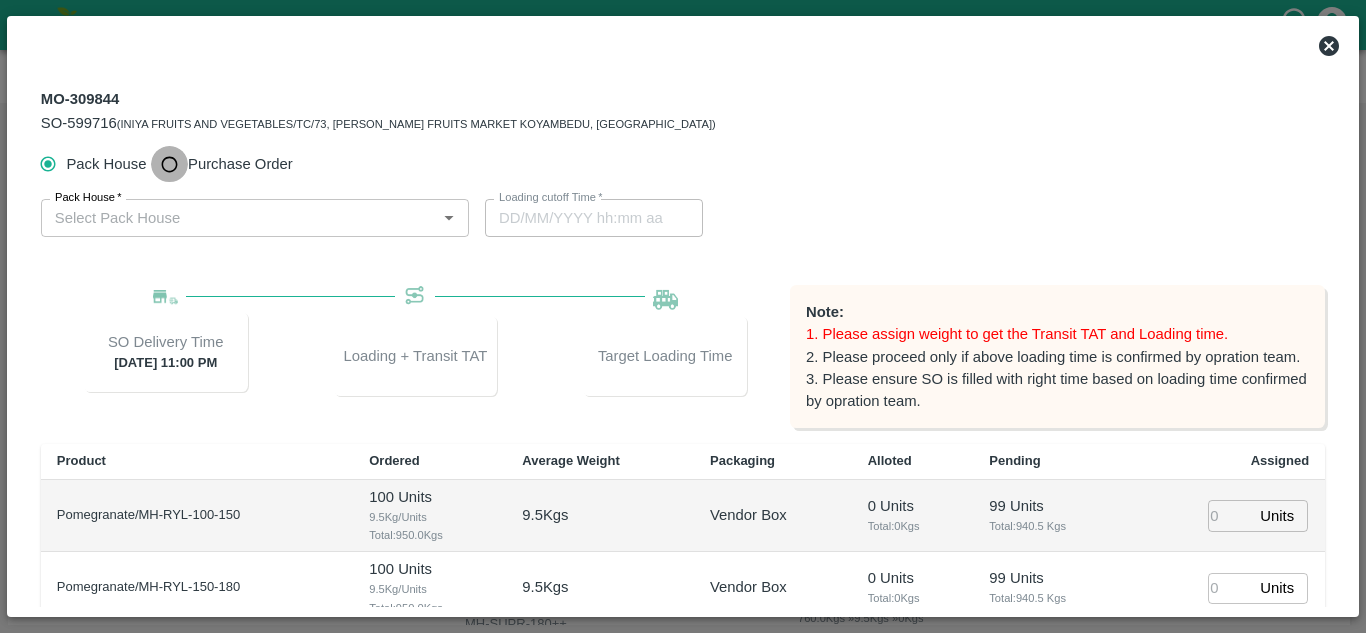 click on "Purchase Order" at bounding box center [169, 164] 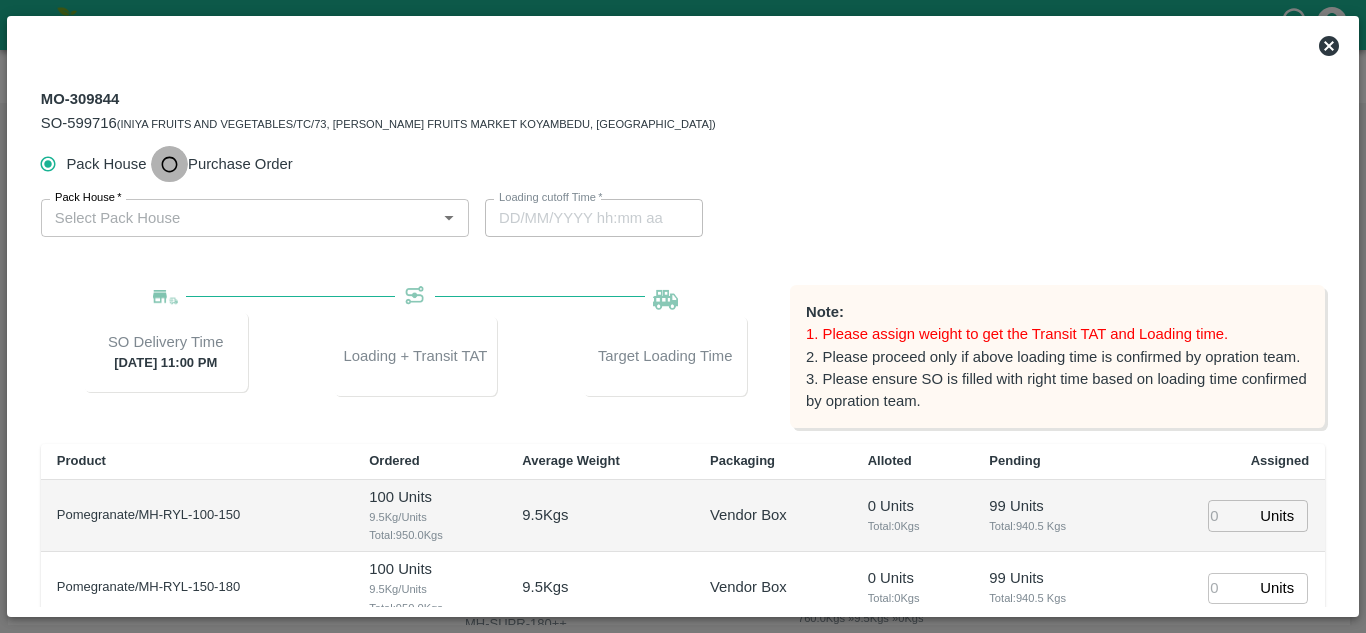 radio on "true" 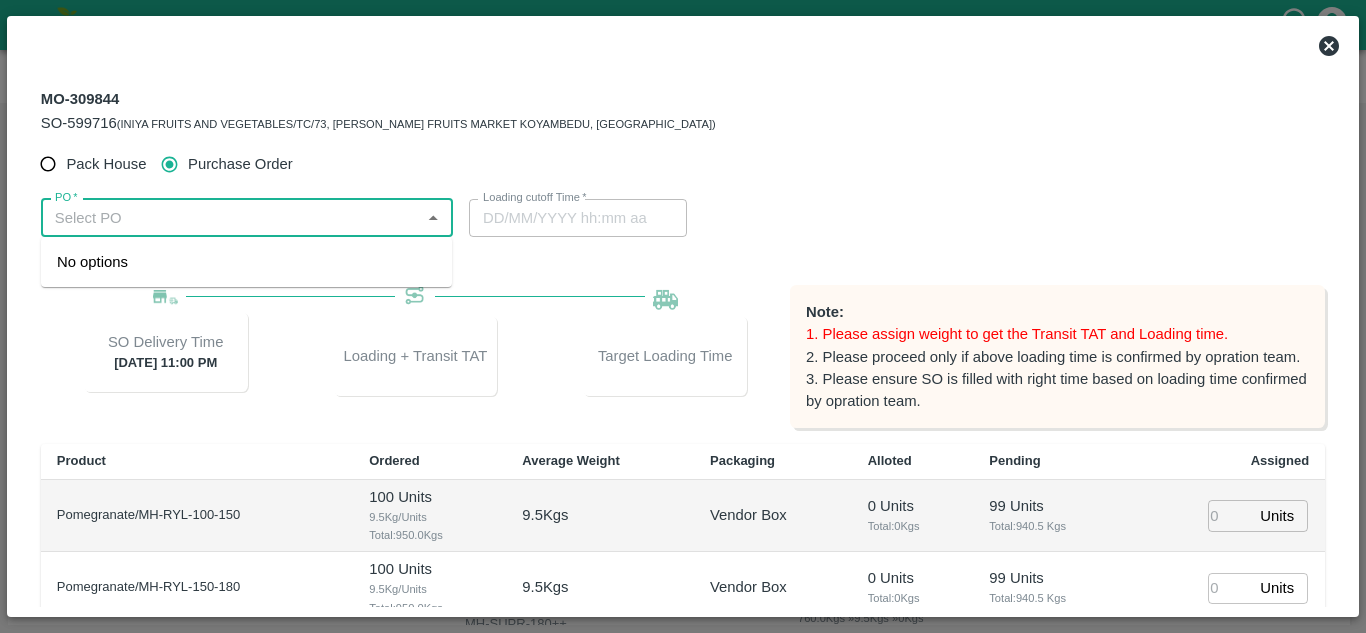 click on "PO   *" at bounding box center [230, 218] 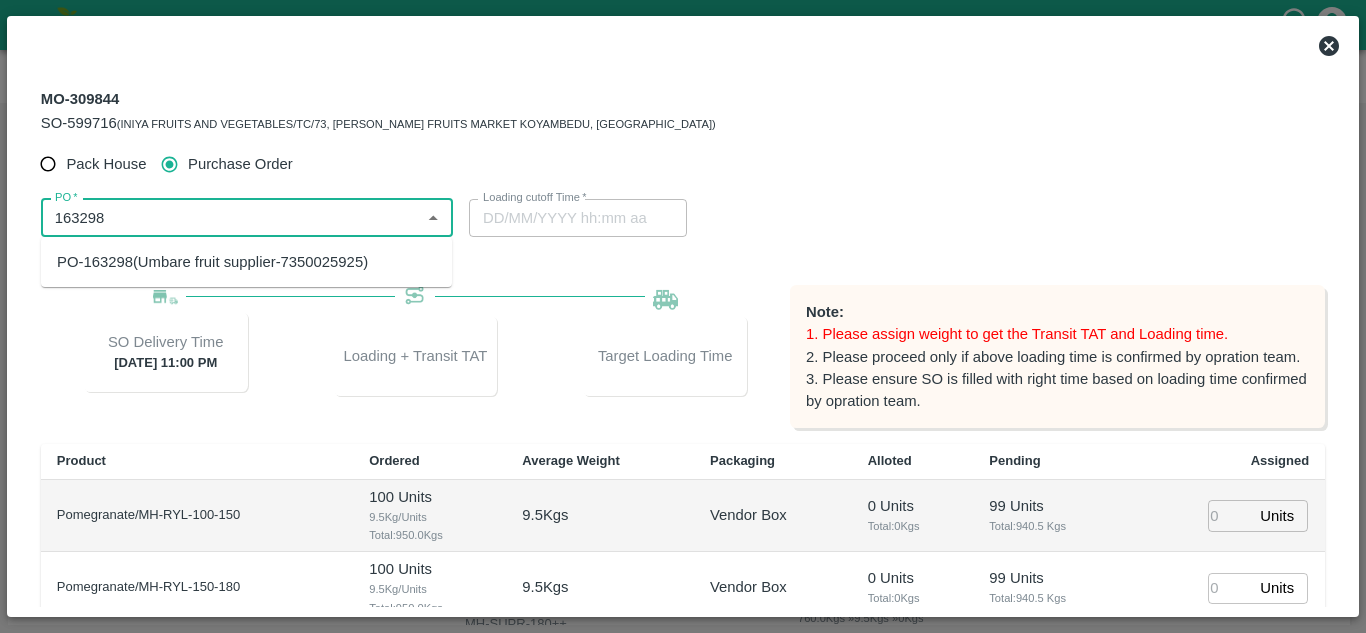 click on "PO-163298(Umbare fruit supplier-7350025925)" at bounding box center (212, 262) 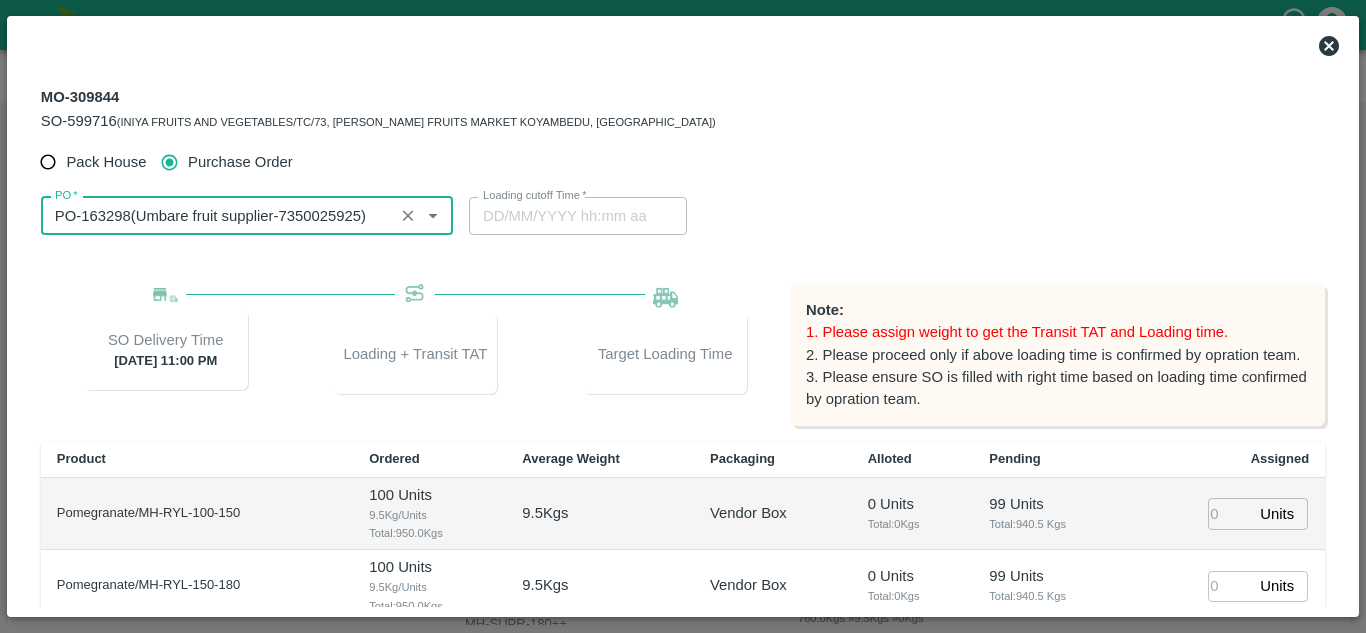 scroll, scrollTop: 0, scrollLeft: 0, axis: both 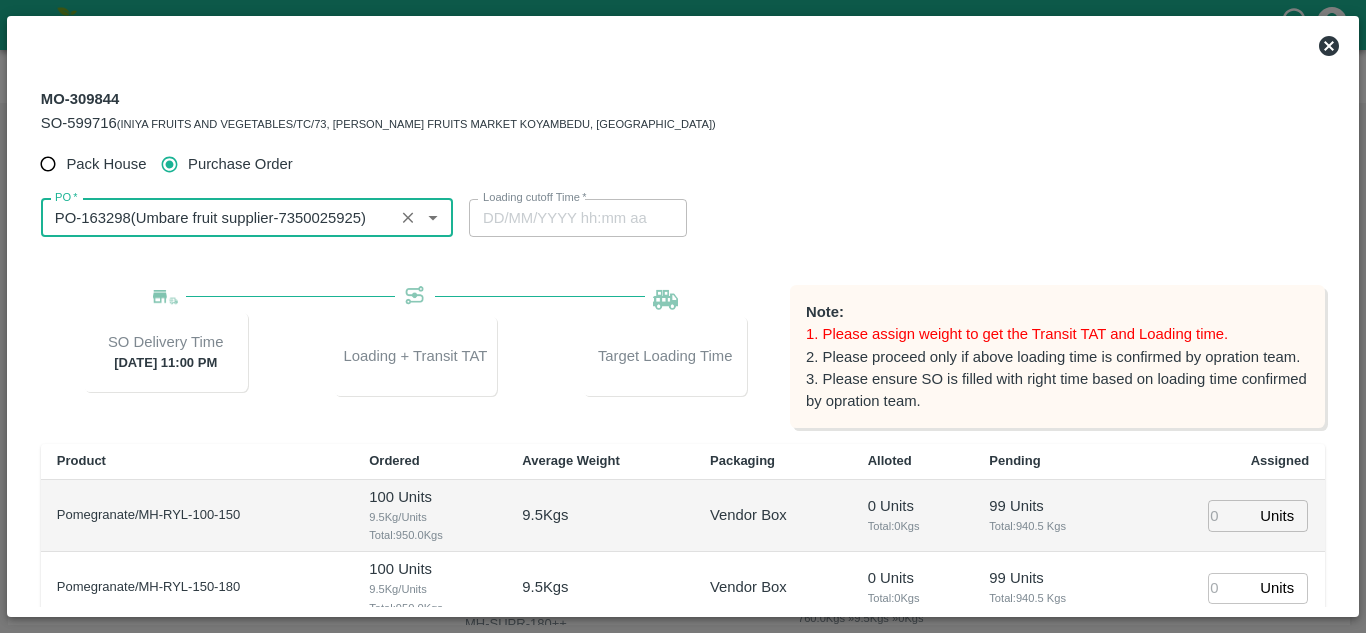 type on "PO-163298(Umbare fruit supplier-7350025925)" 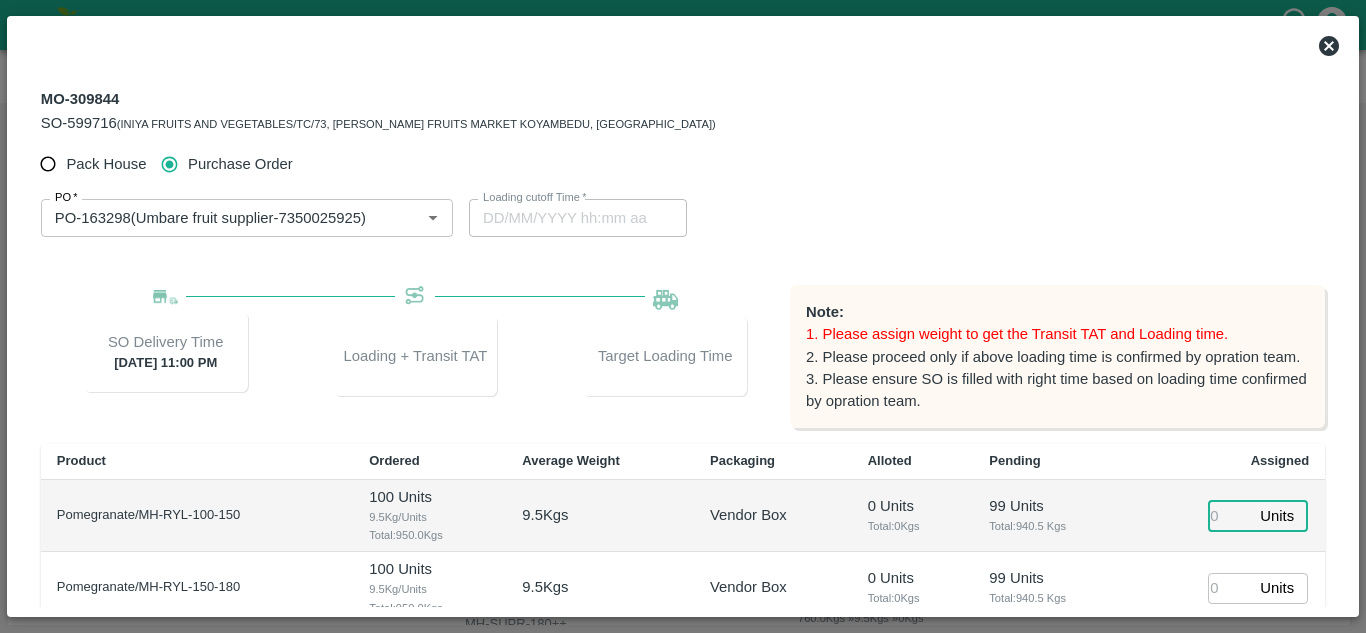 click at bounding box center [1230, 515] 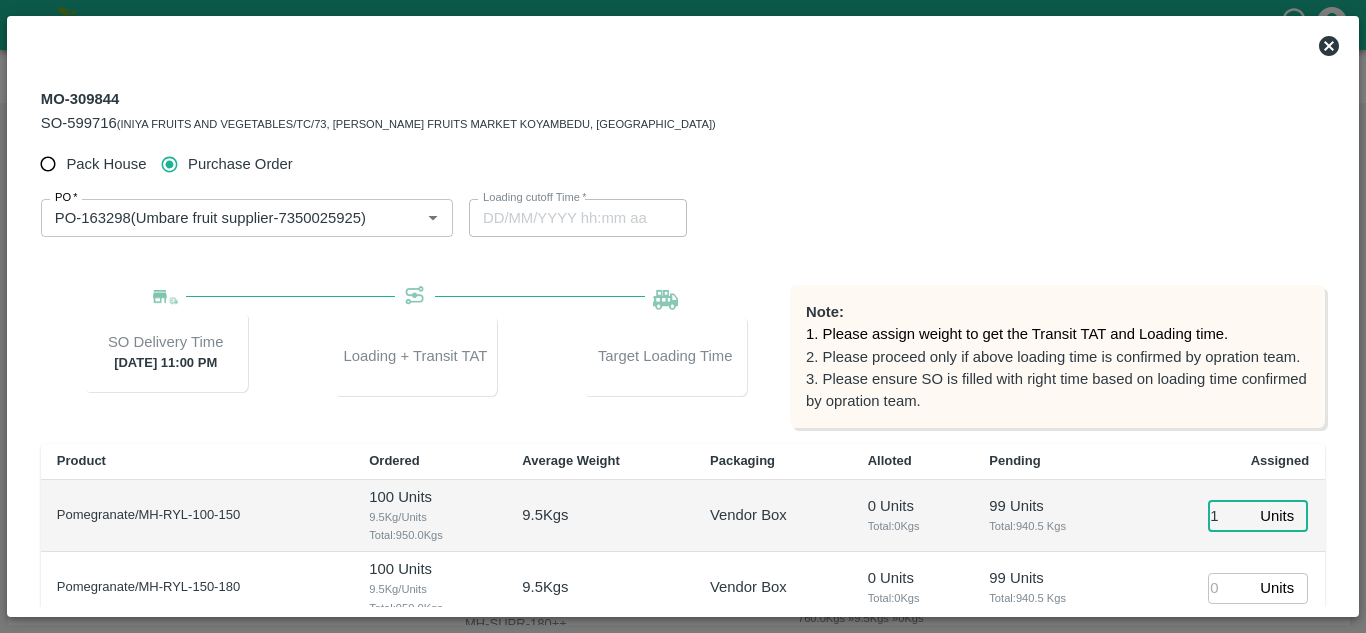 type on "1" 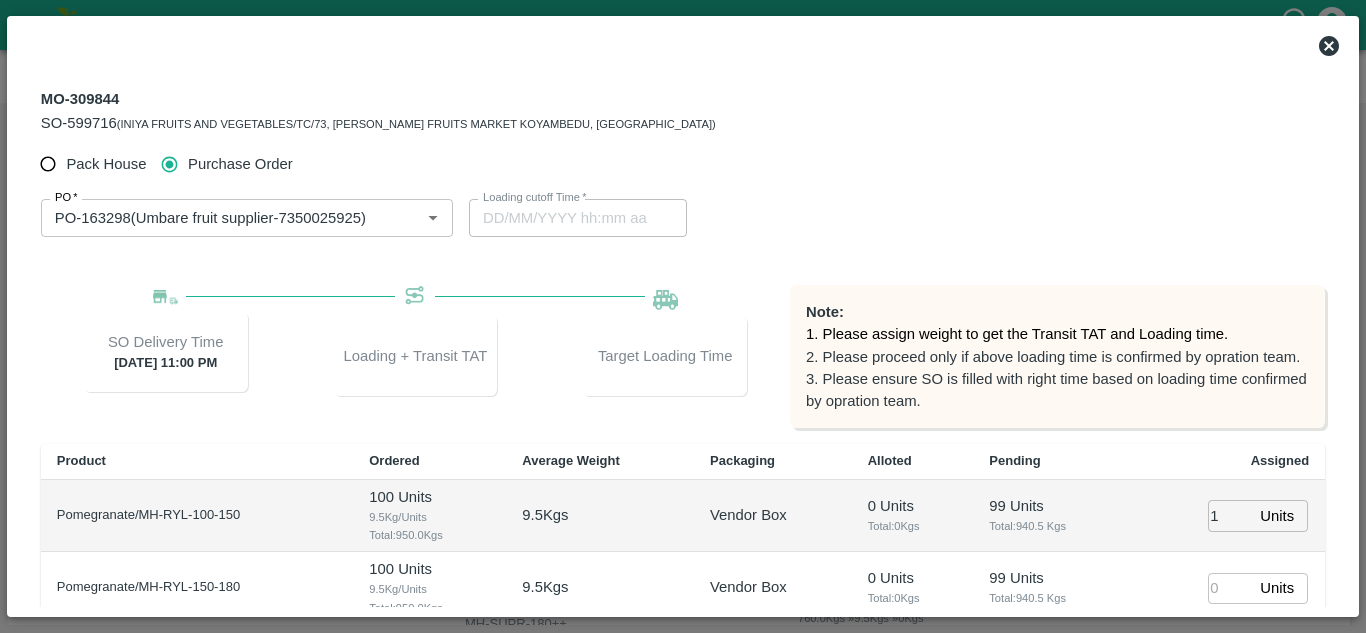 type on "[DATE] 10:52 AM" 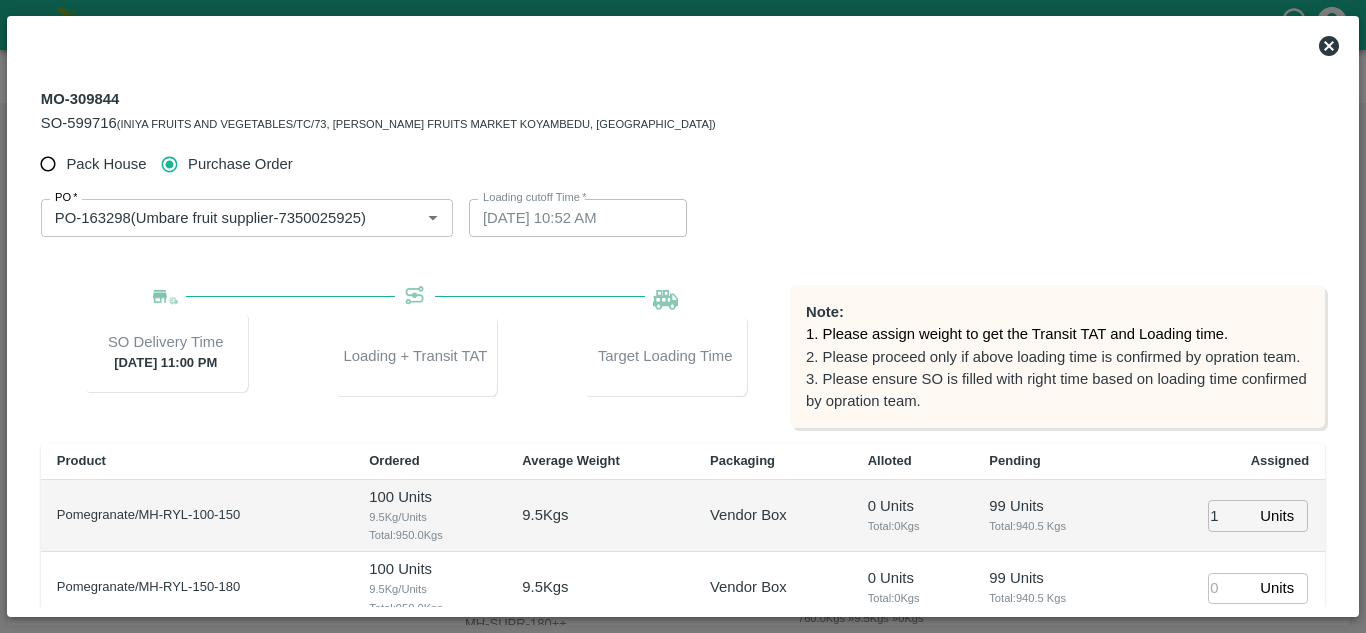 click on "Pending" at bounding box center (1052, 461) 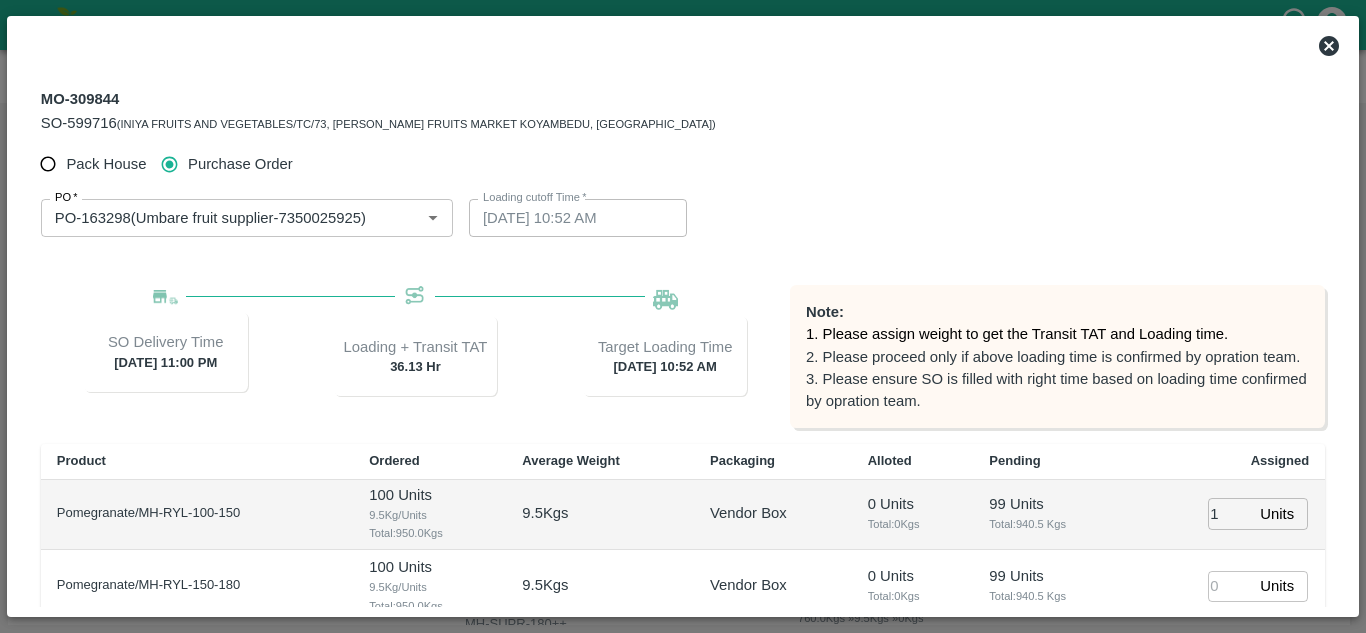 scroll, scrollTop: 1, scrollLeft: 0, axis: vertical 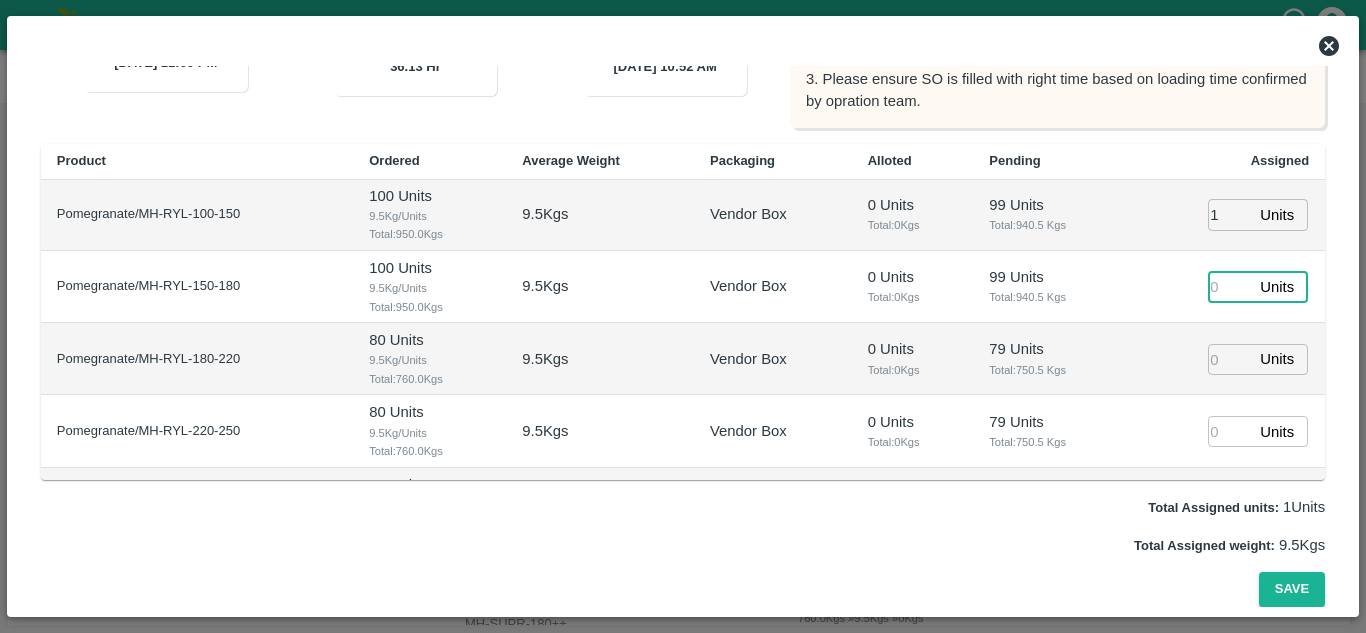 click at bounding box center [1230, 287] 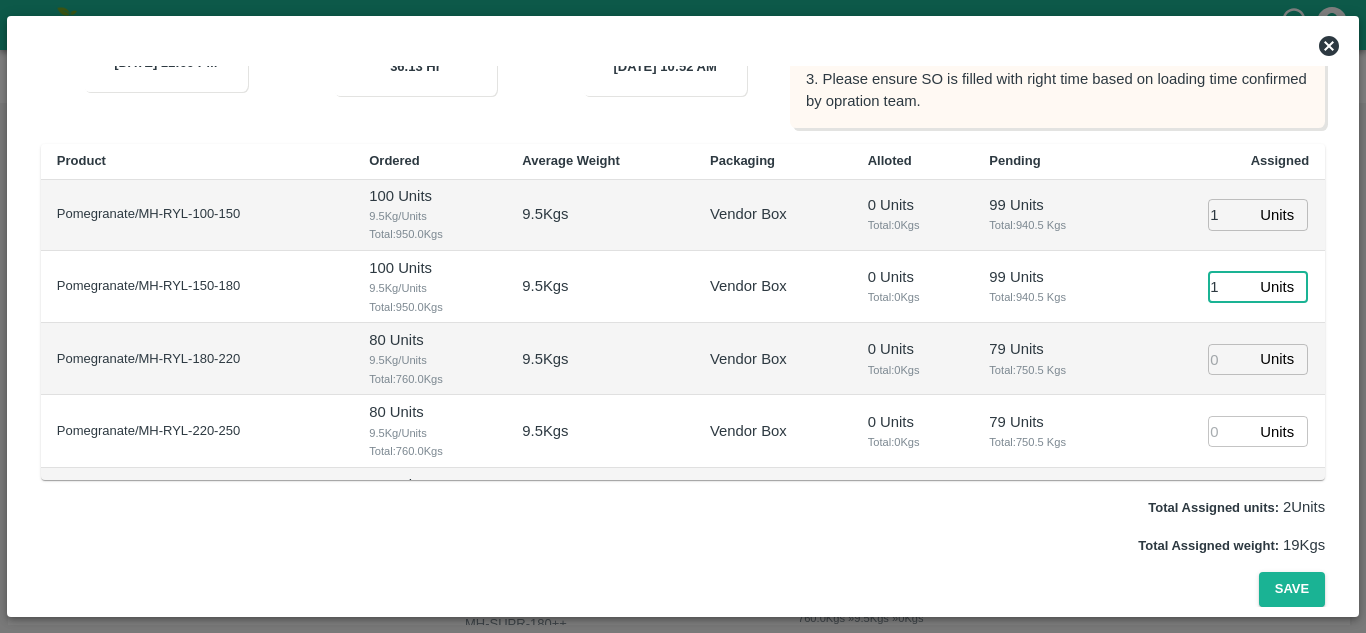 type on "1" 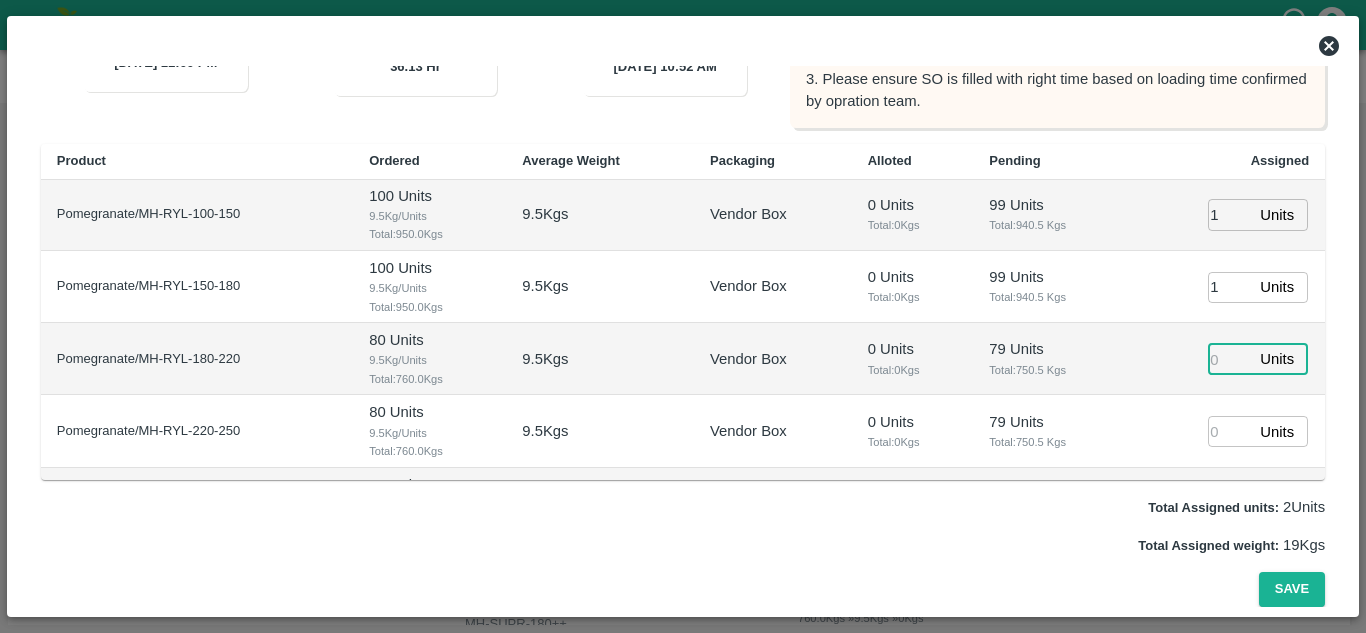 click at bounding box center (1230, 359) 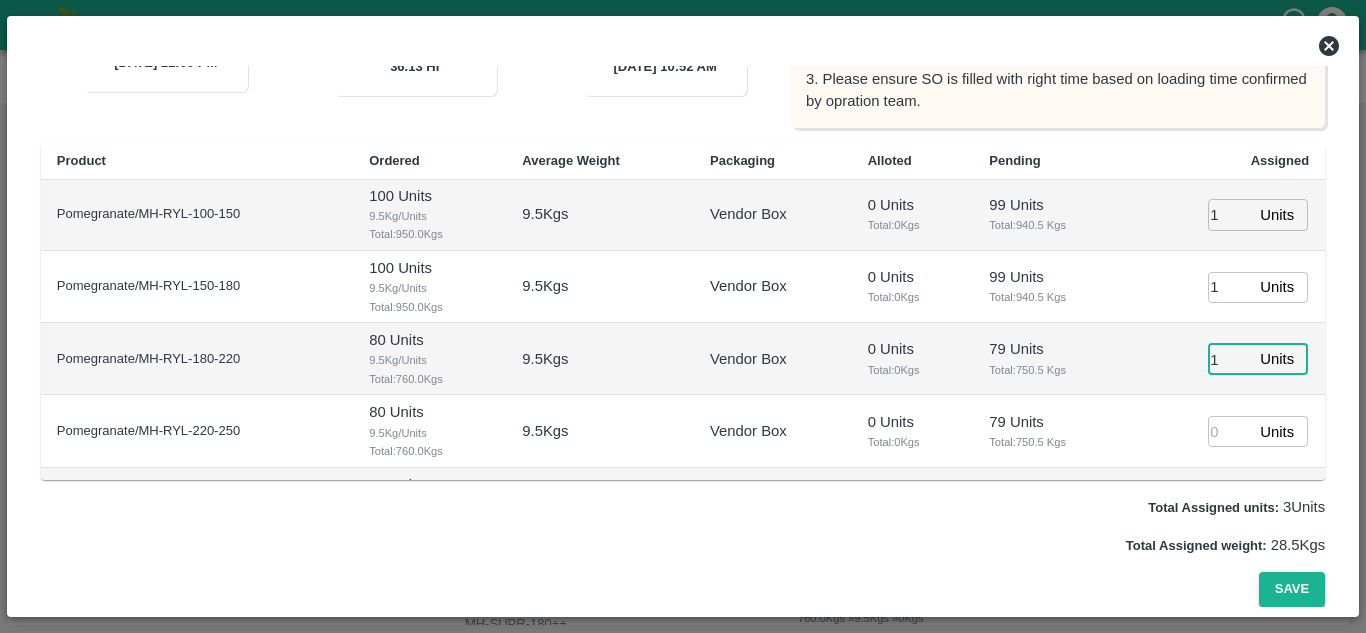 type on "1" 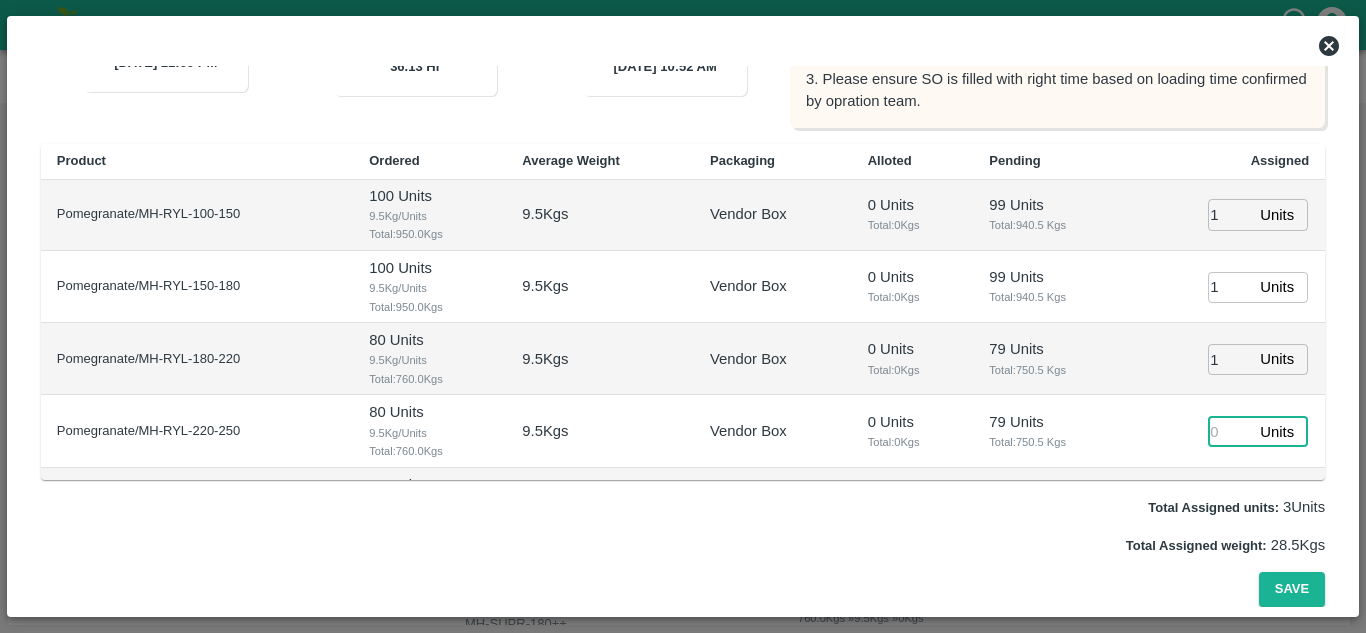 click at bounding box center (1230, 431) 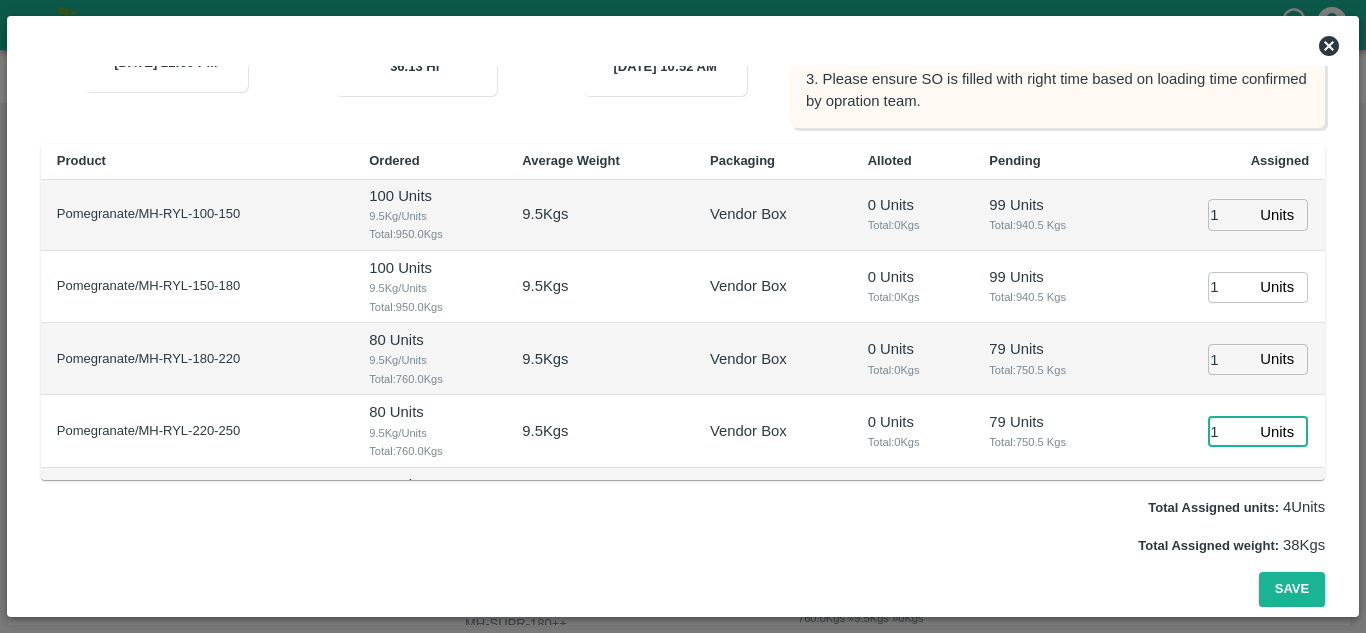 type on "1" 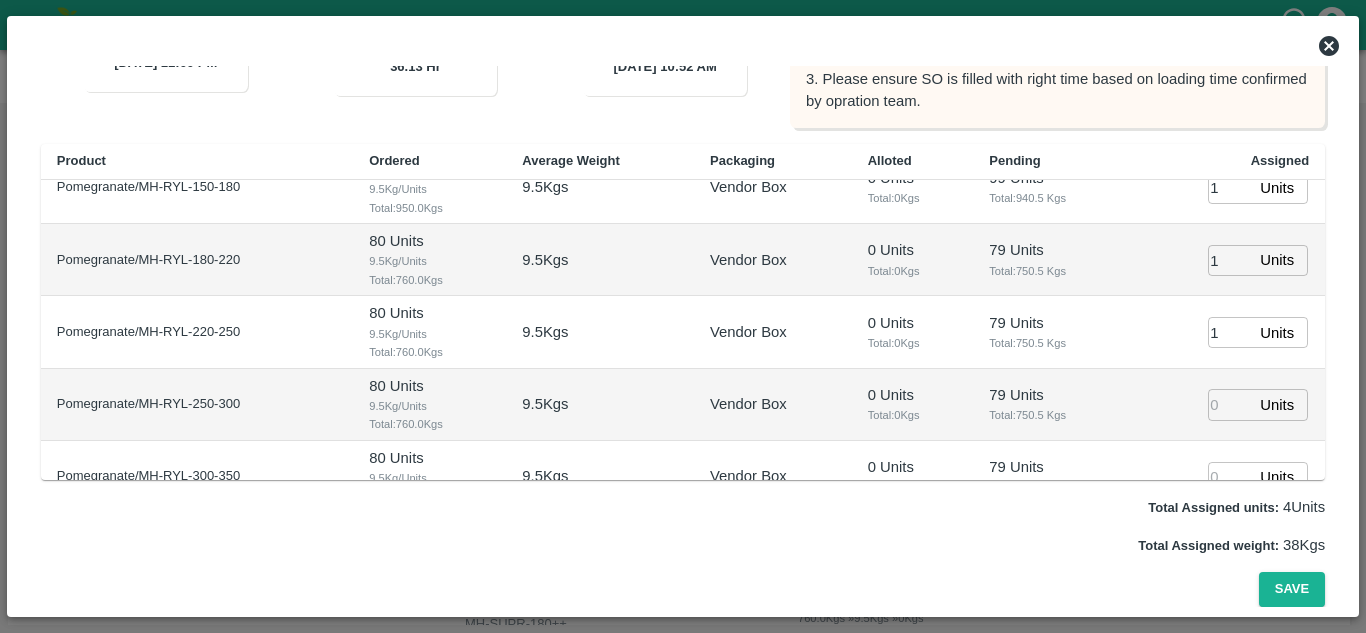 scroll, scrollTop: 235, scrollLeft: 0, axis: vertical 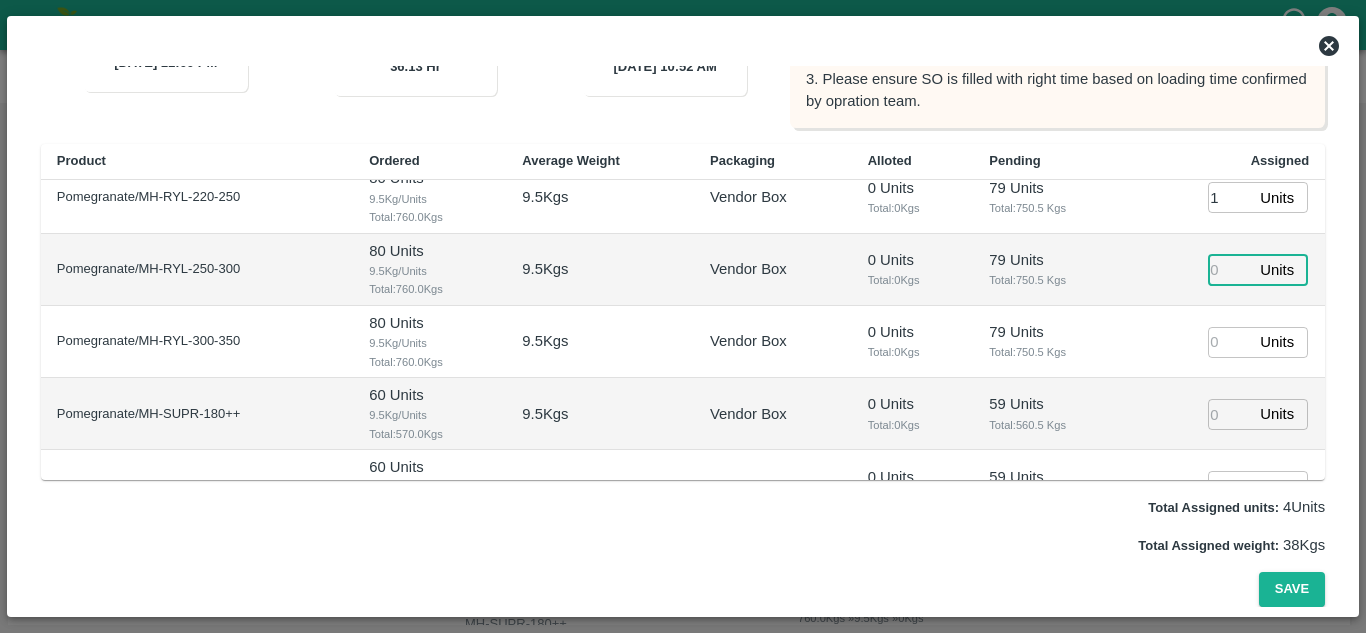 click at bounding box center [1230, 269] 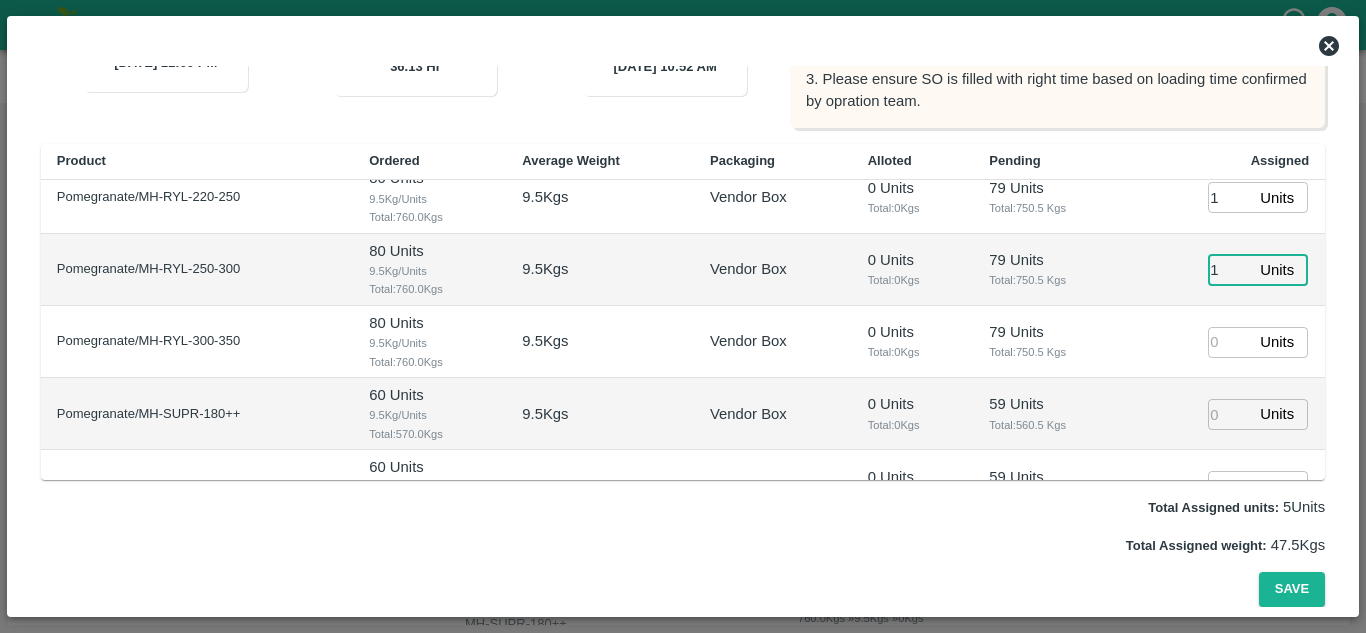 type on "1" 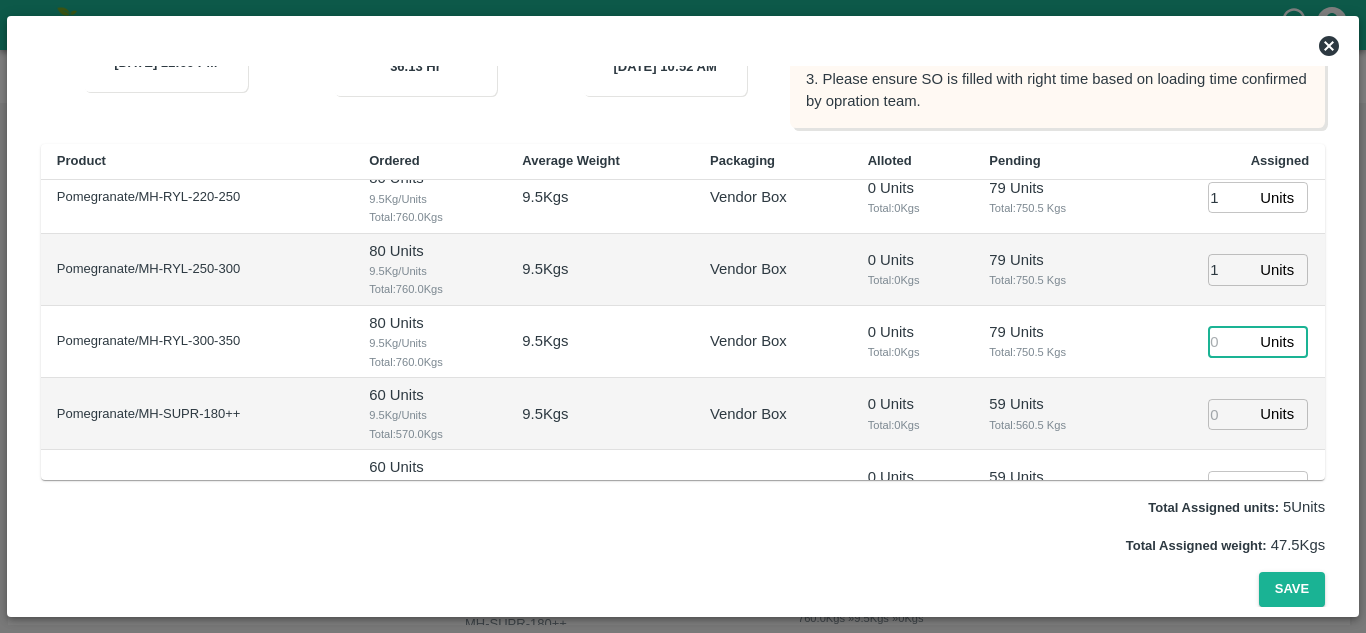 click at bounding box center [1230, 342] 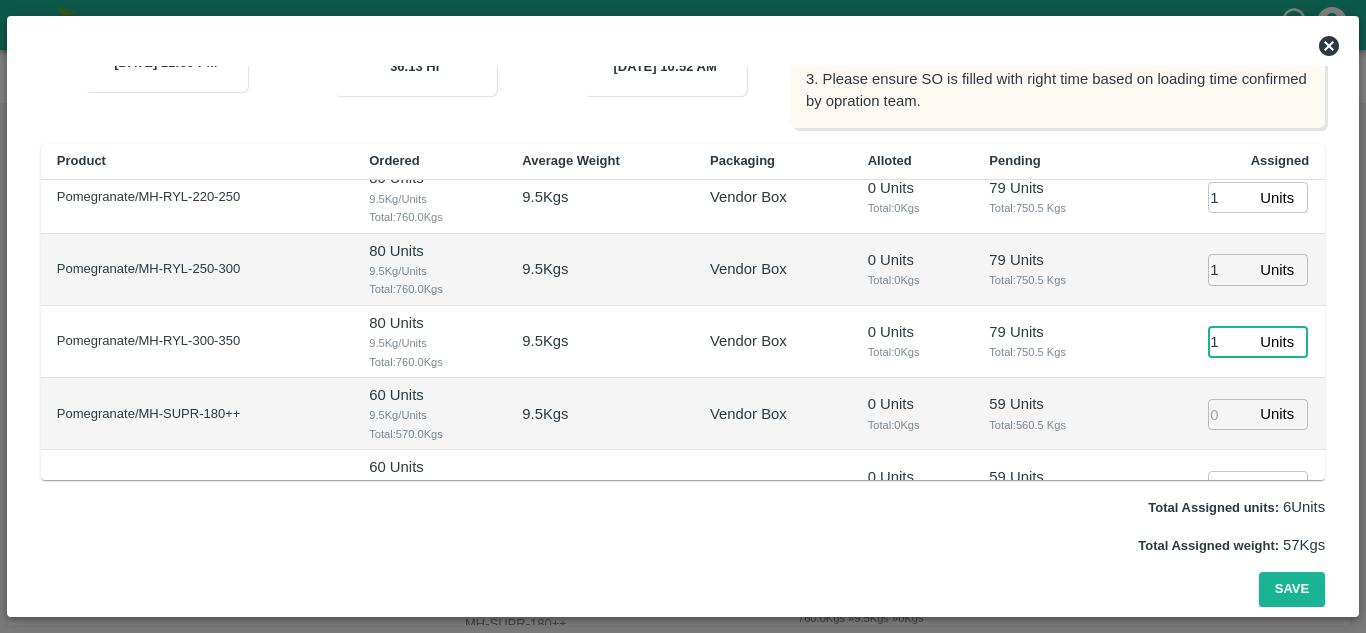 type on "1" 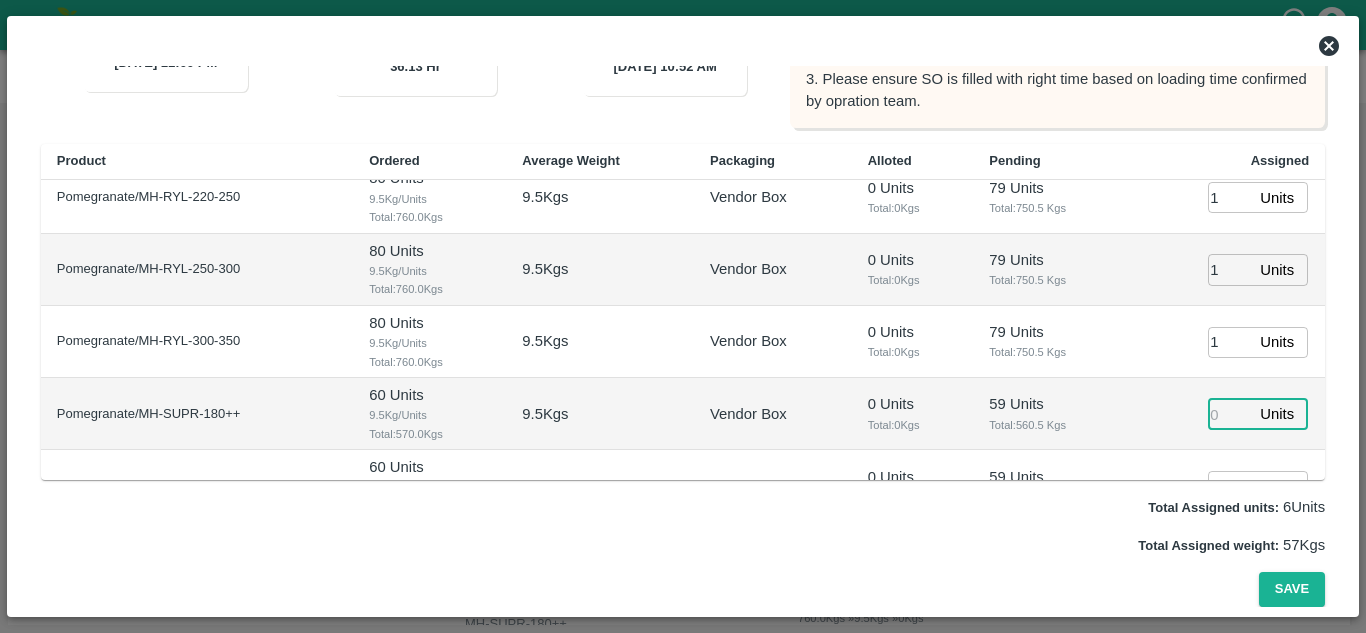 click at bounding box center (1230, 414) 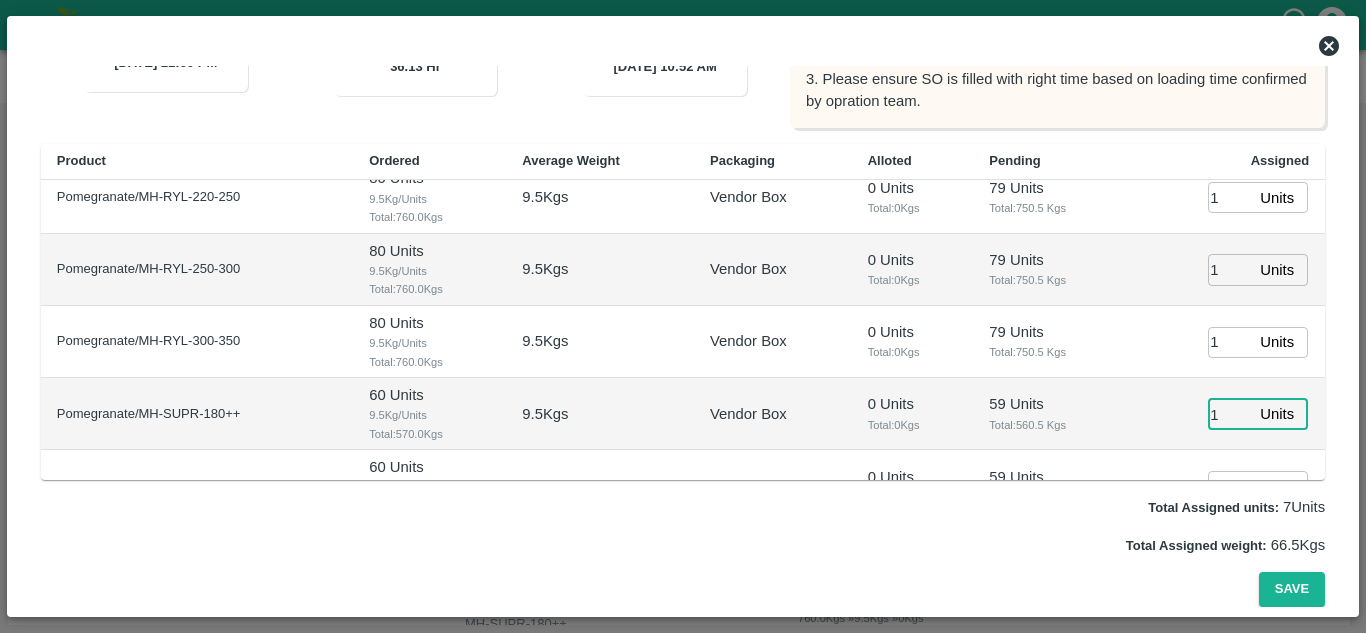 type on "1" 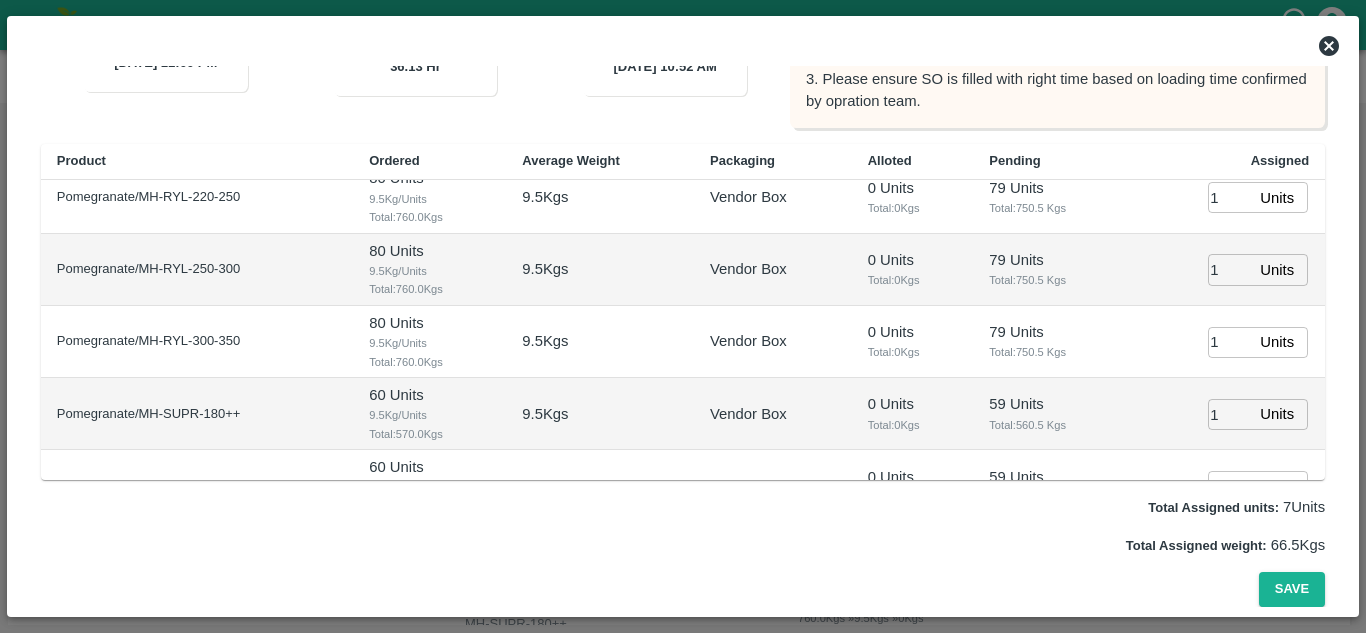 click on "Total:  750.5   Kgs" at bounding box center (1052, 352) 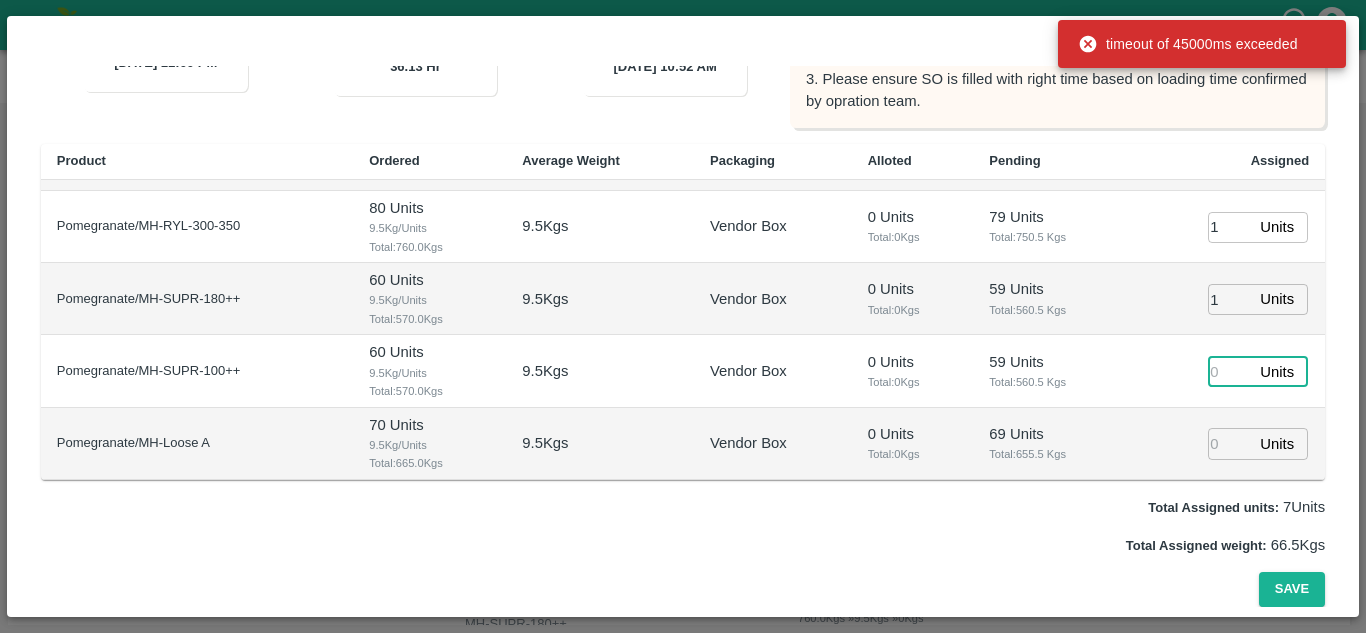 click at bounding box center [1230, 371] 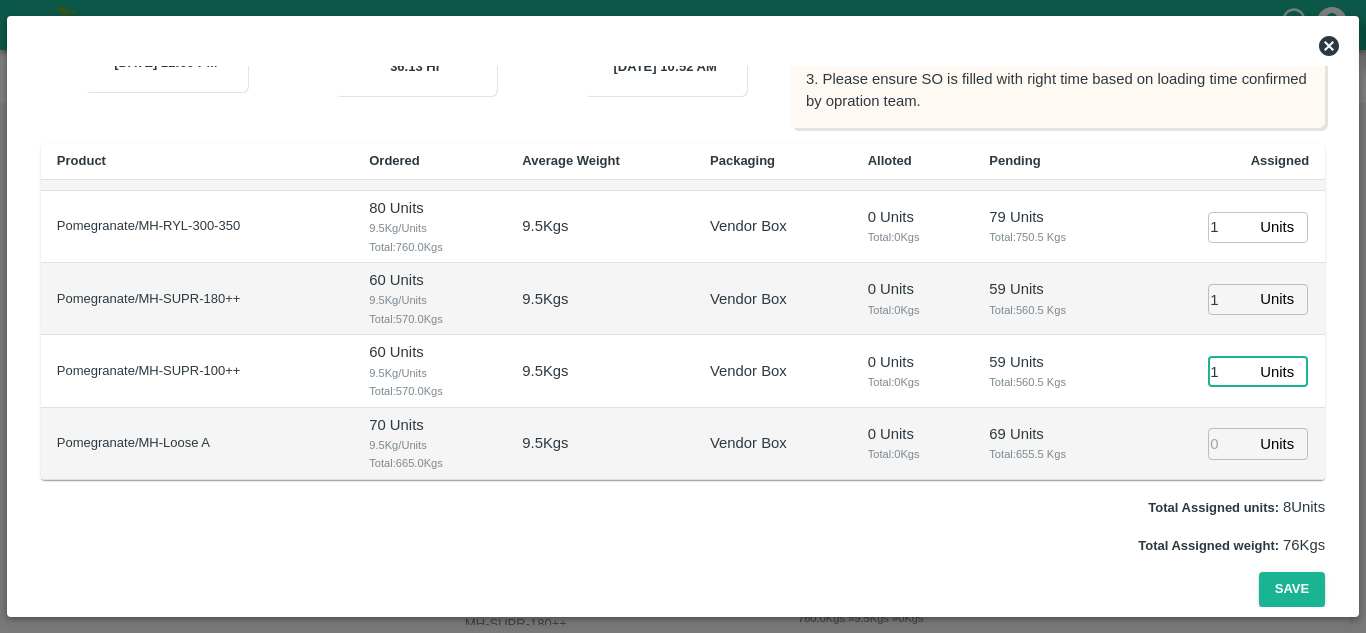 type on "1" 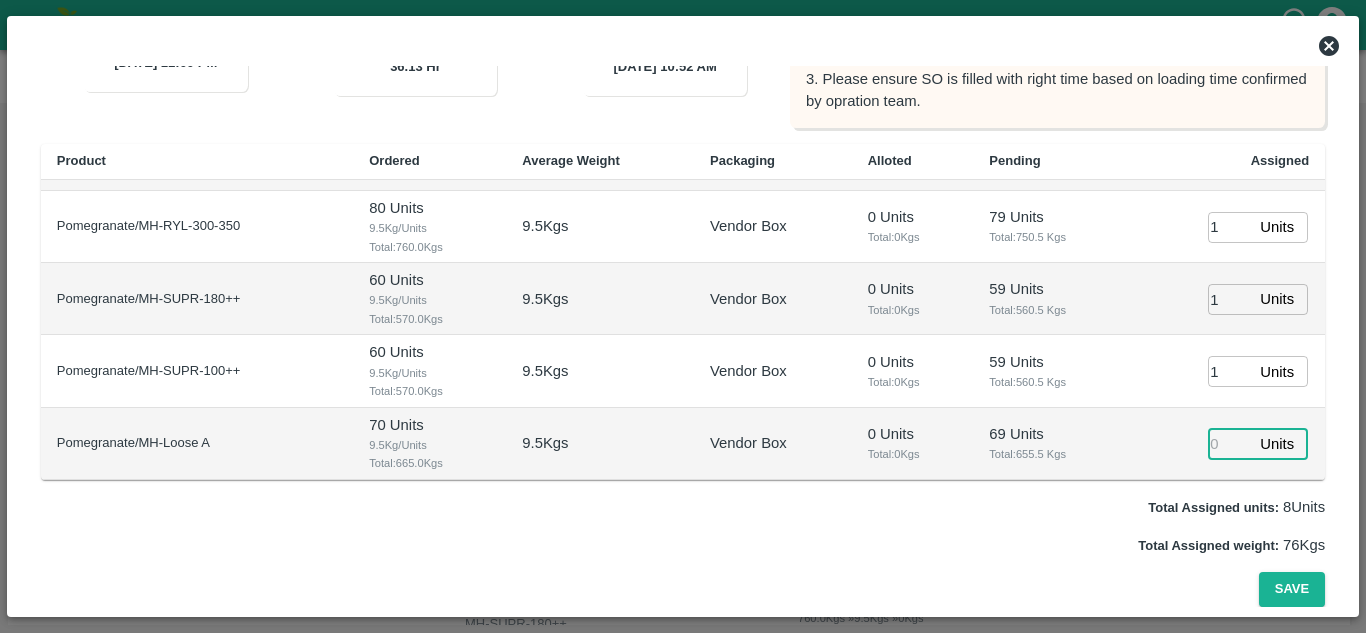 click at bounding box center [1230, 443] 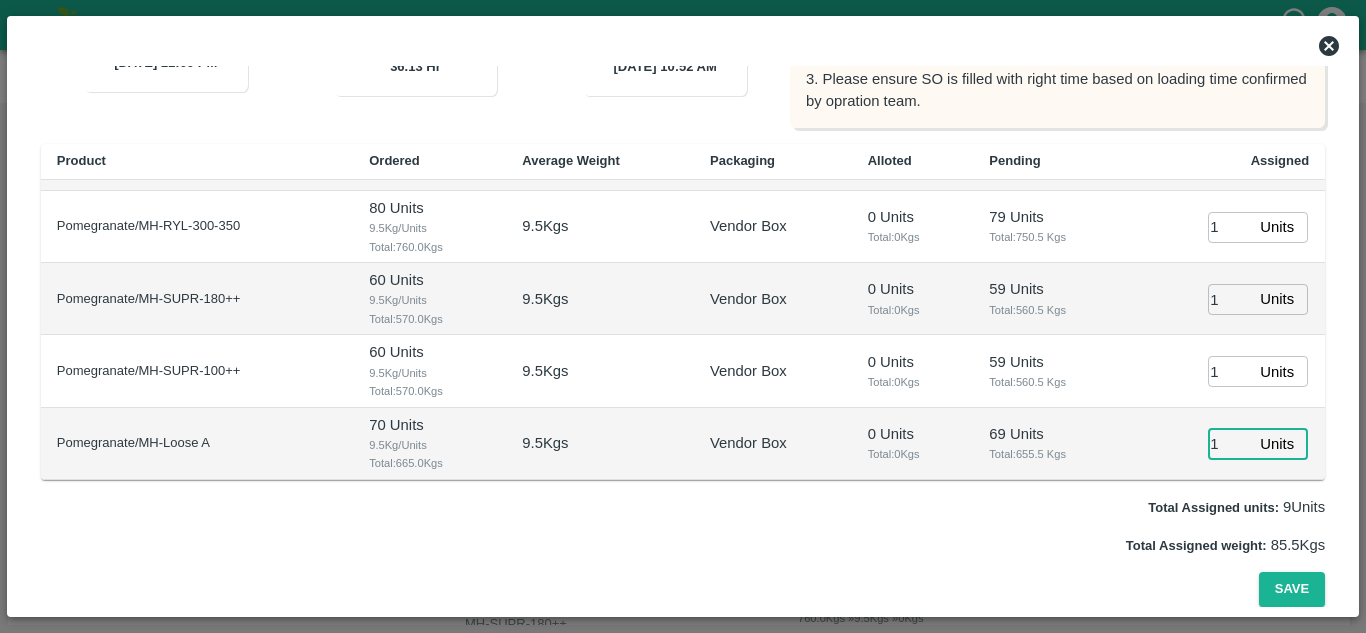 type on "1" 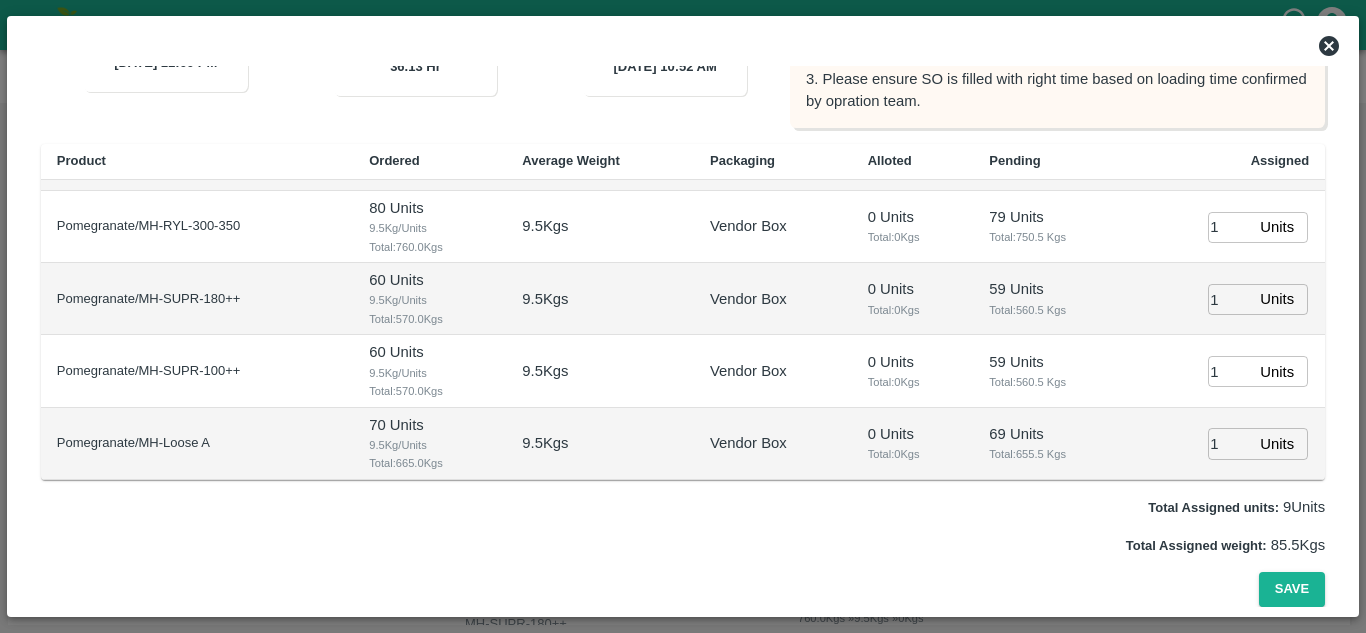 click on "0   Units" at bounding box center (913, 362) 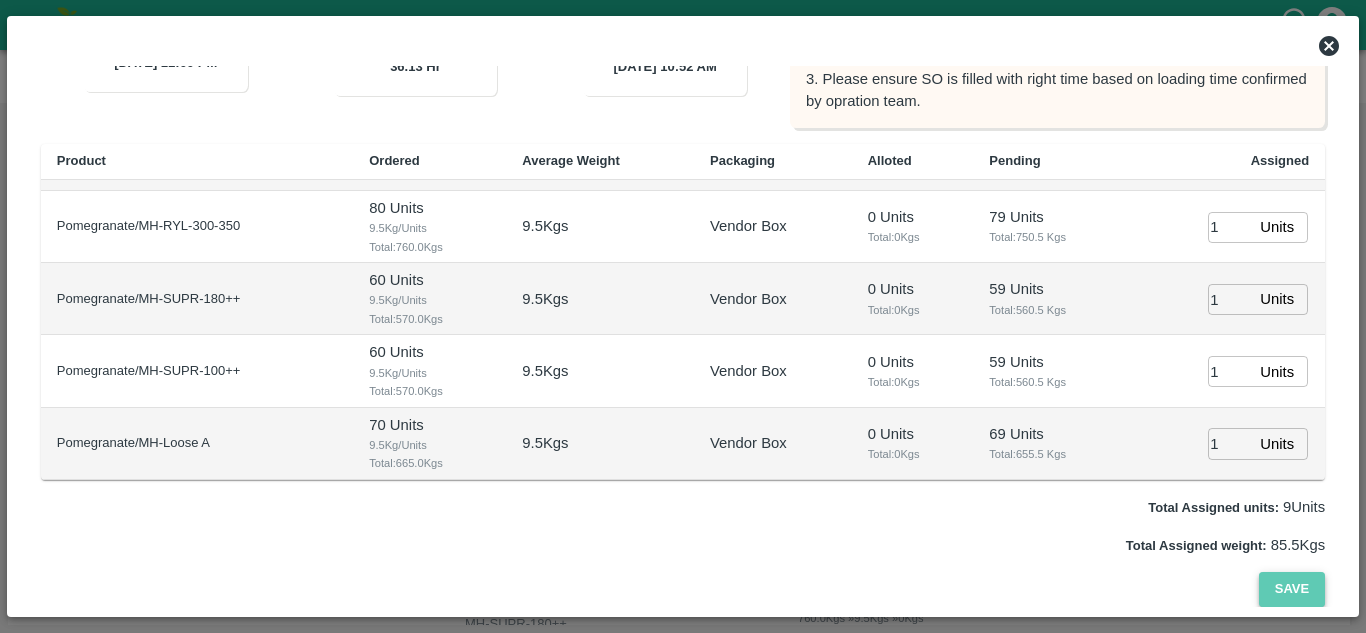 click on "Save" at bounding box center [1292, 589] 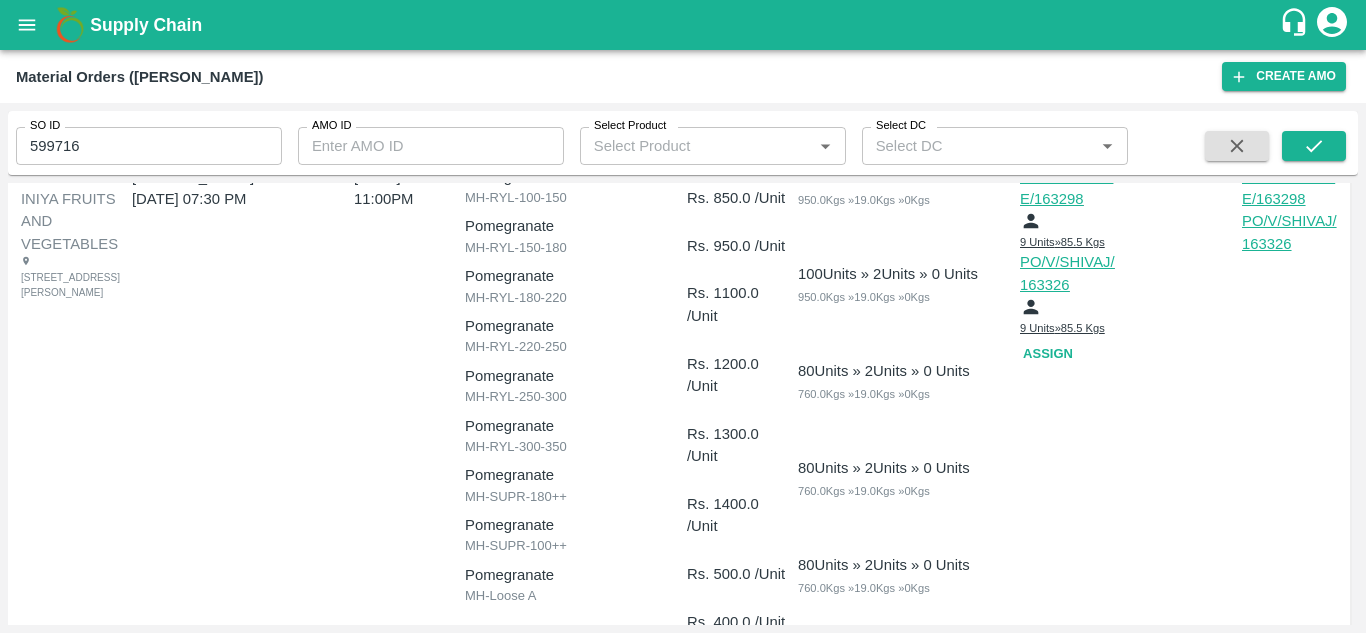 scroll, scrollTop: 0, scrollLeft: 0, axis: both 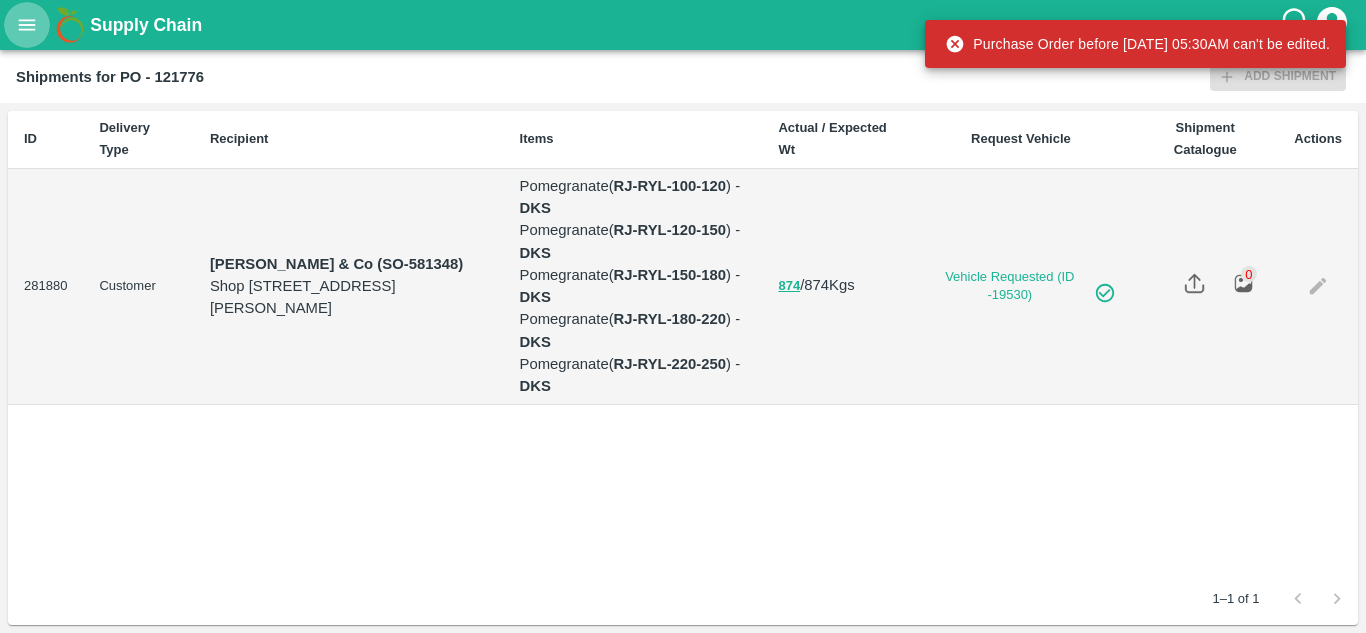 click at bounding box center (27, 25) 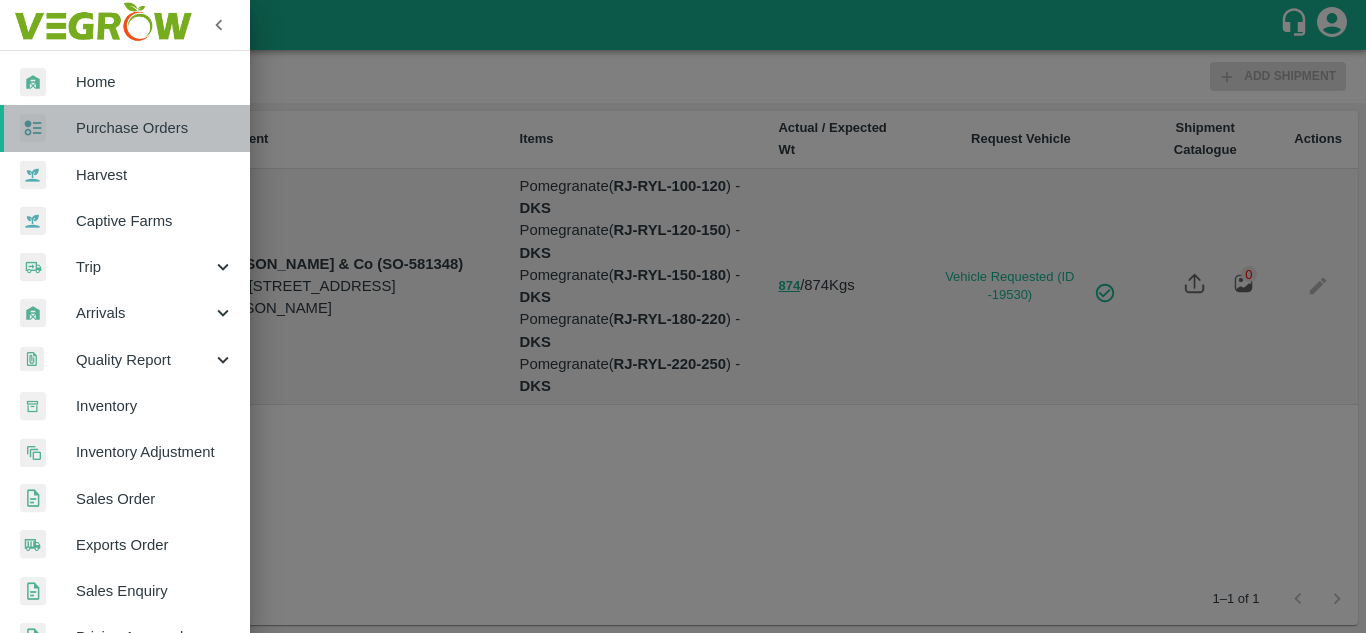 click on "Purchase Orders" at bounding box center [155, 128] 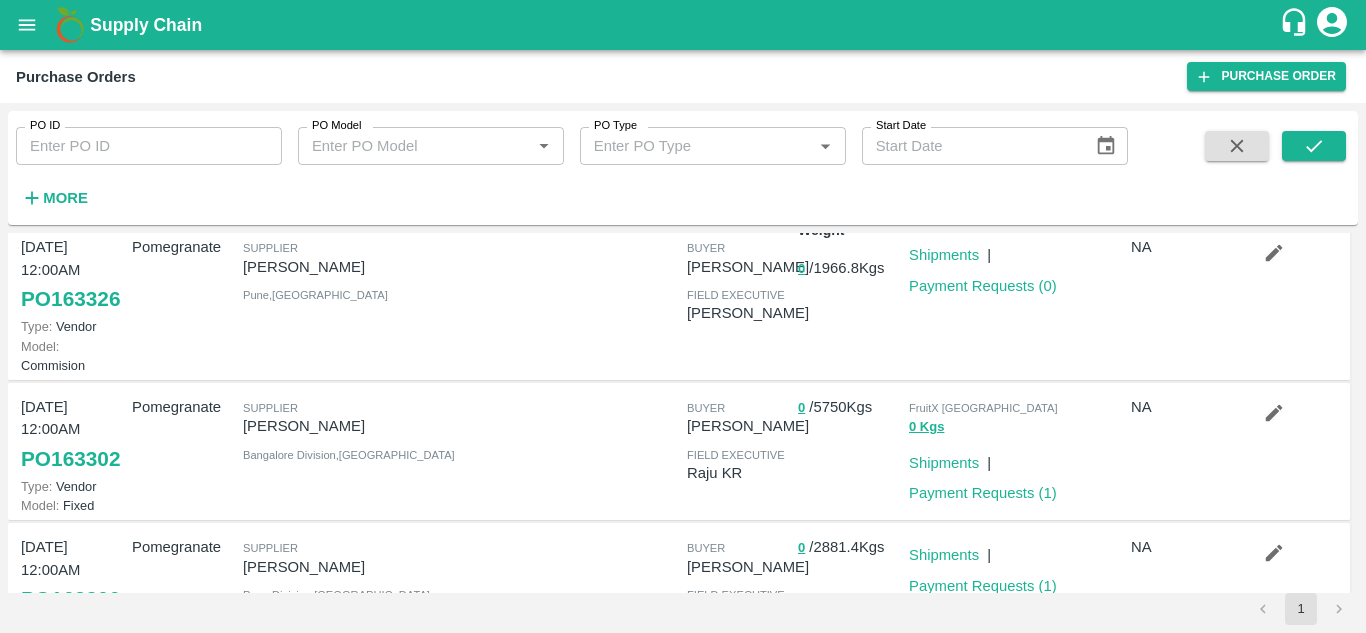 scroll, scrollTop: 0, scrollLeft: 0, axis: both 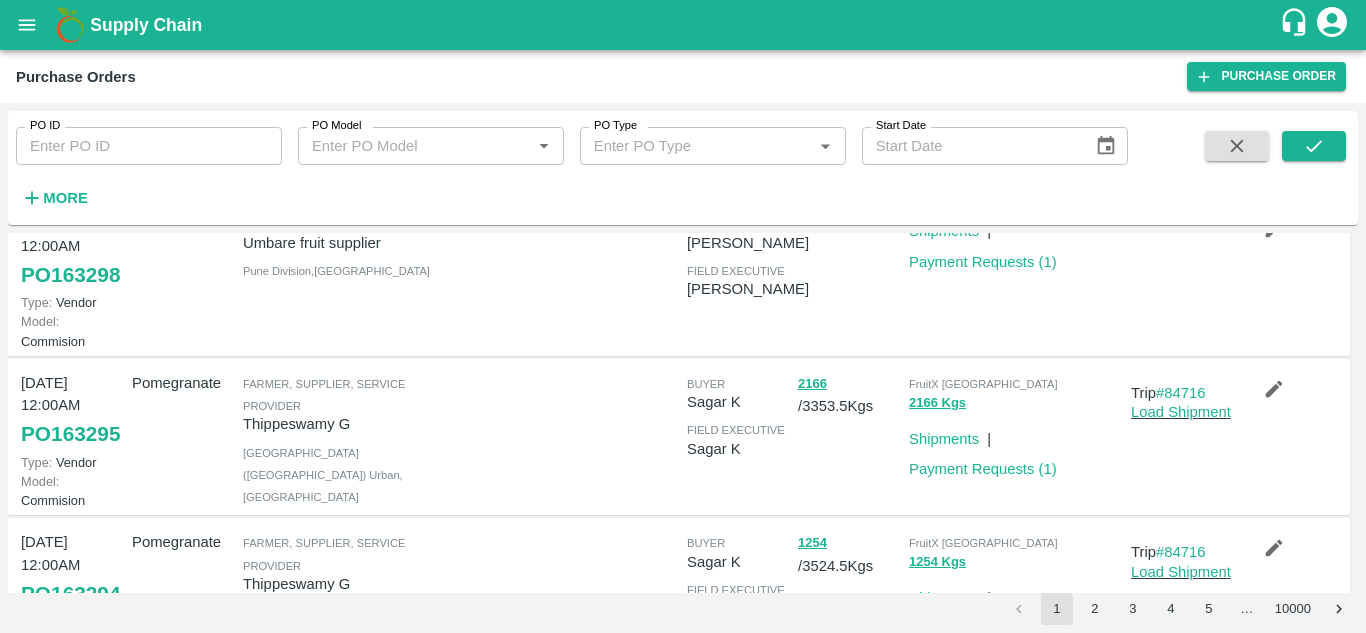 click on "Supplier   Umbare fruit supplier Pune Division , Maharashtra" at bounding box center (346, 277) 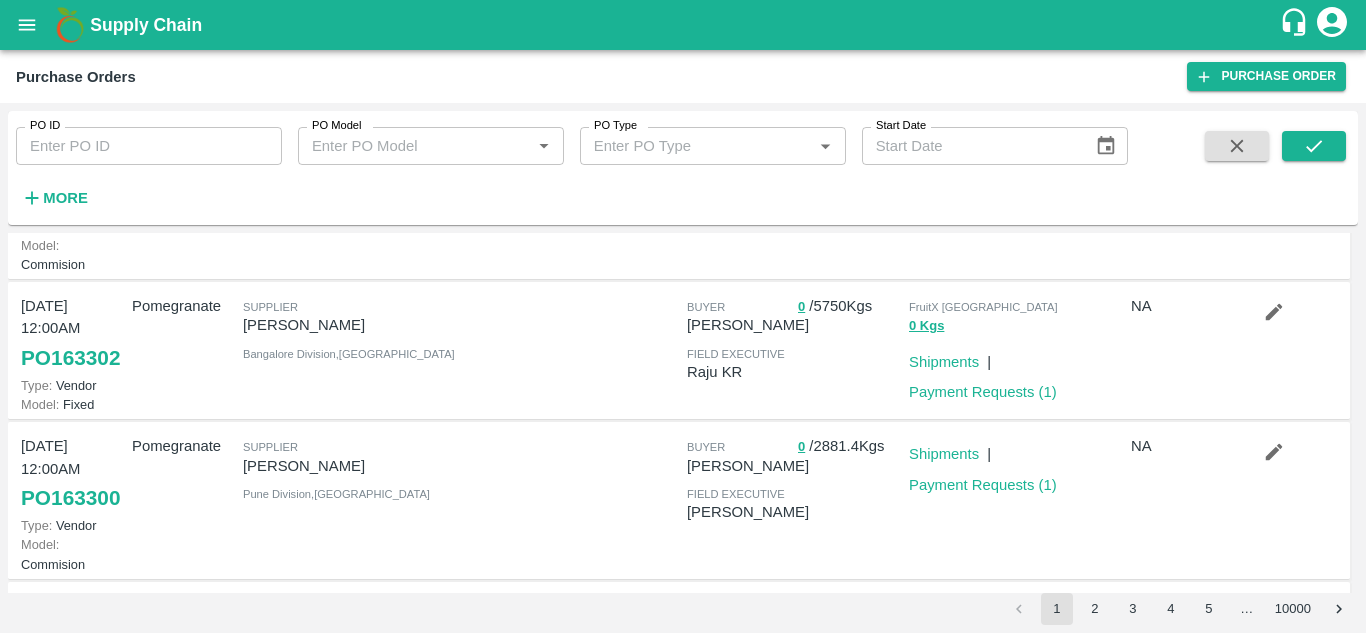 scroll, scrollTop: 0, scrollLeft: 0, axis: both 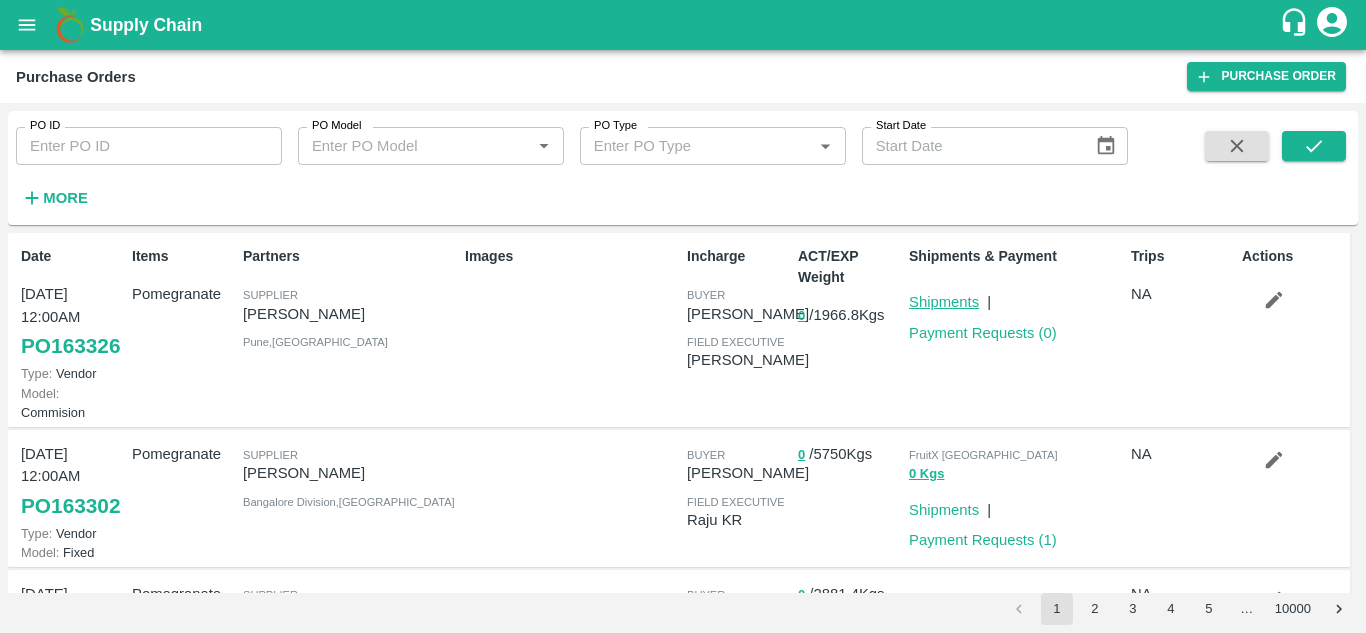 click on "Shipments" at bounding box center (944, 302) 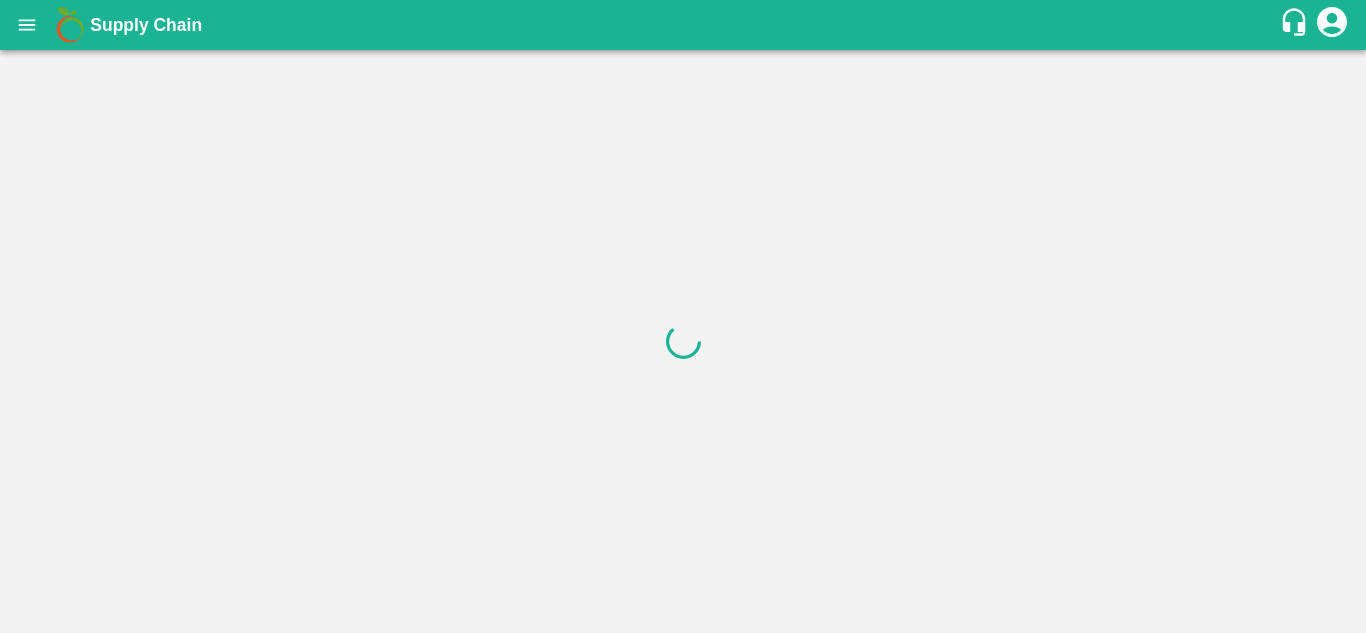 scroll, scrollTop: 0, scrollLeft: 0, axis: both 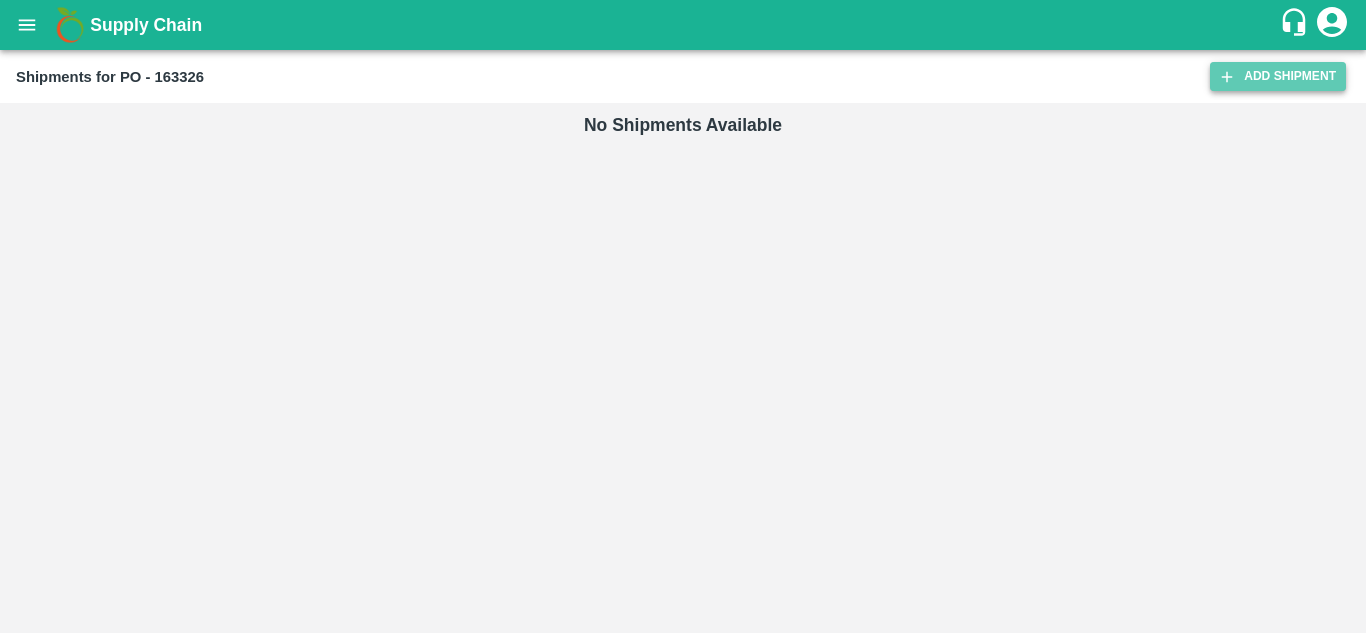 click on "Add Shipment" at bounding box center (1278, 76) 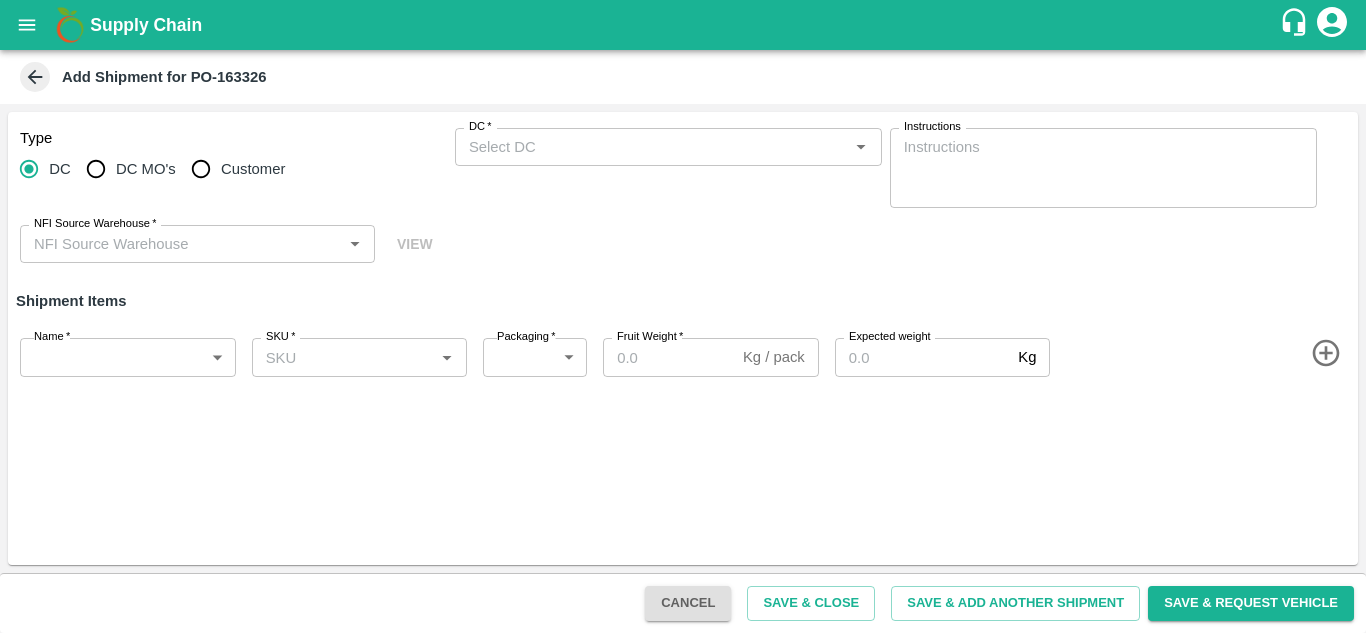 scroll, scrollTop: 0, scrollLeft: 0, axis: both 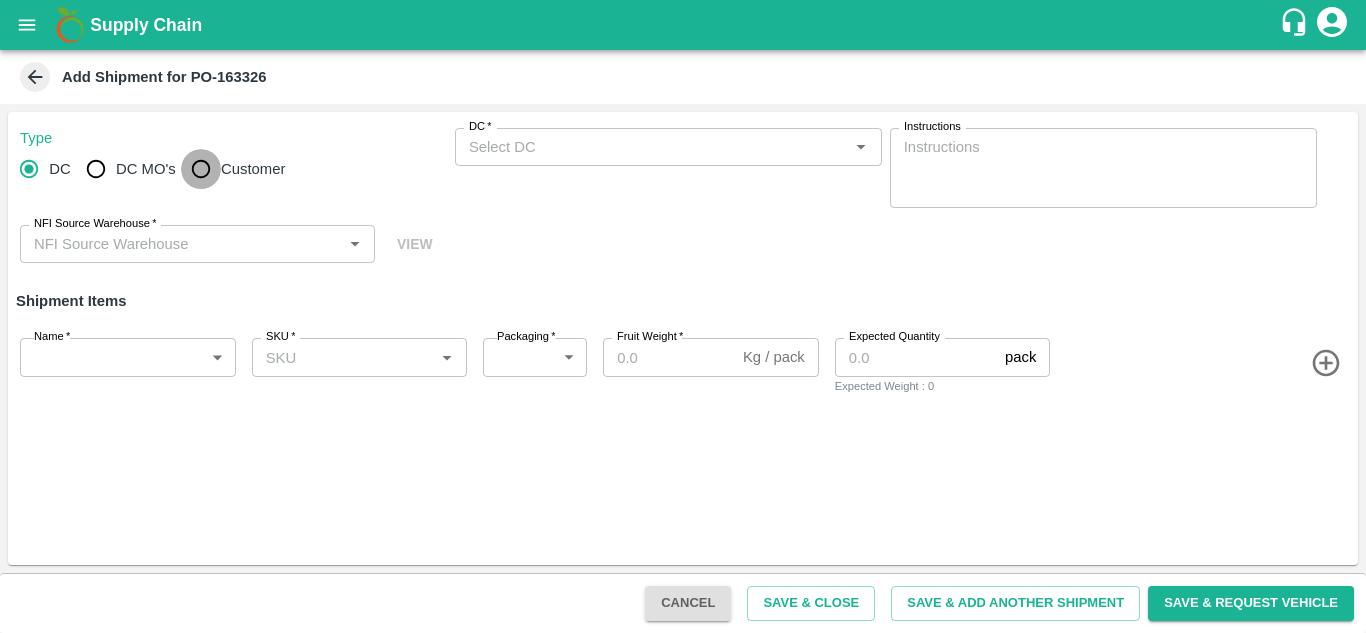 click on "Customer" at bounding box center (201, 169) 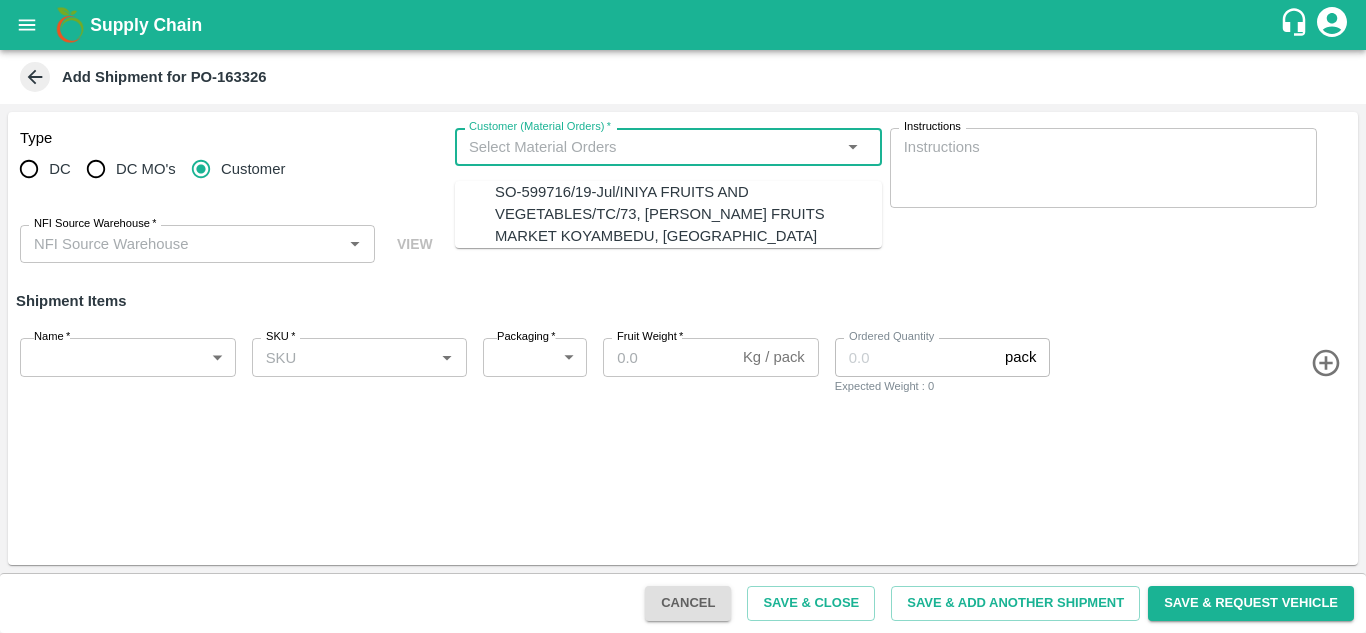 click on "Customer (Material Orders)   *" at bounding box center [652, 147] 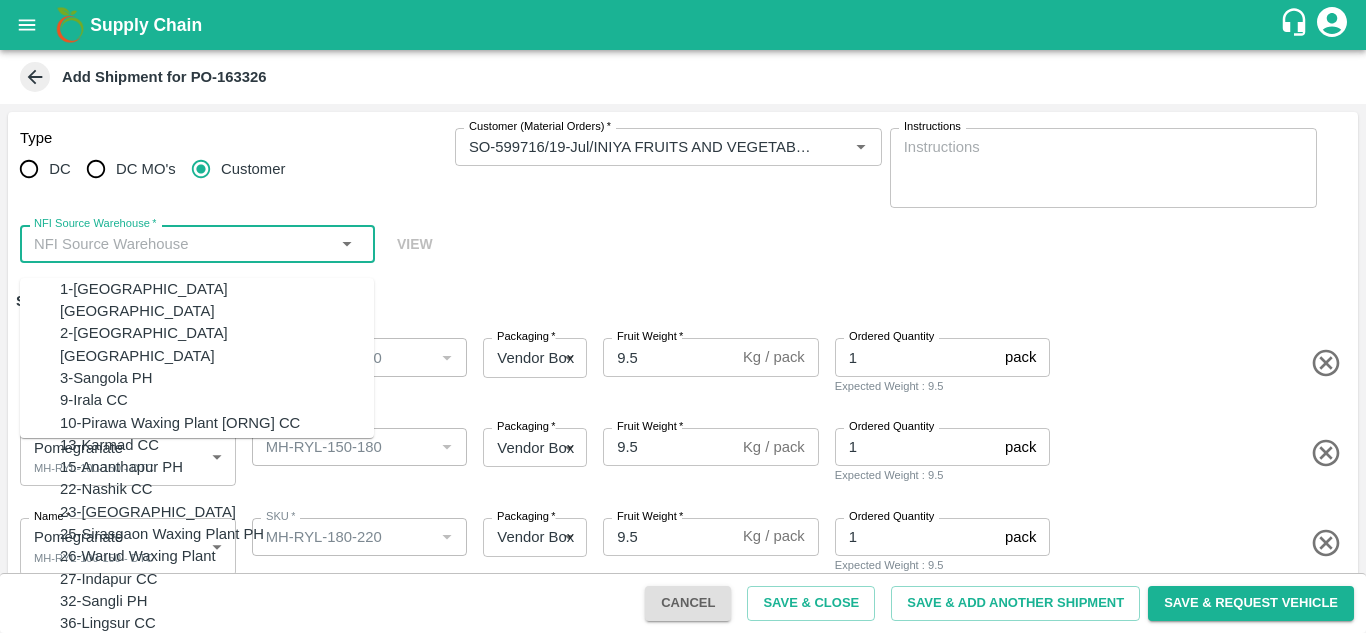 click on "NFI Source Warehouse   *" at bounding box center (181, 244) 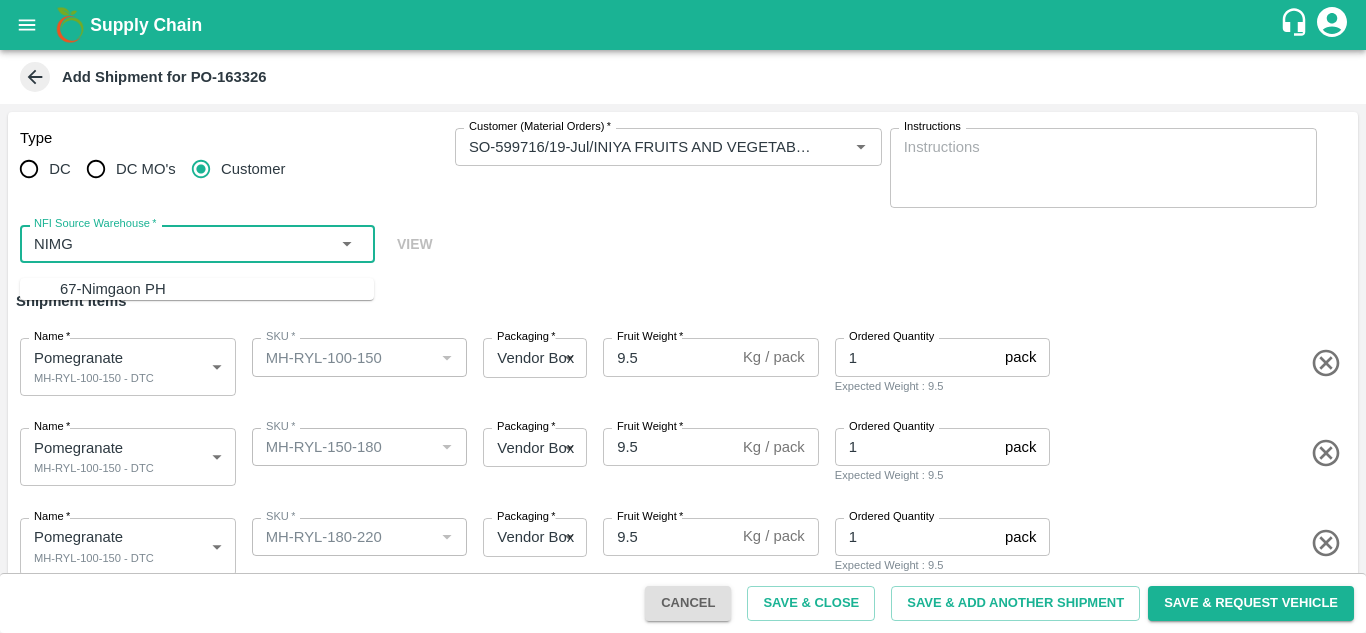 click on "67-Nimgaon PH" at bounding box center (217, 289) 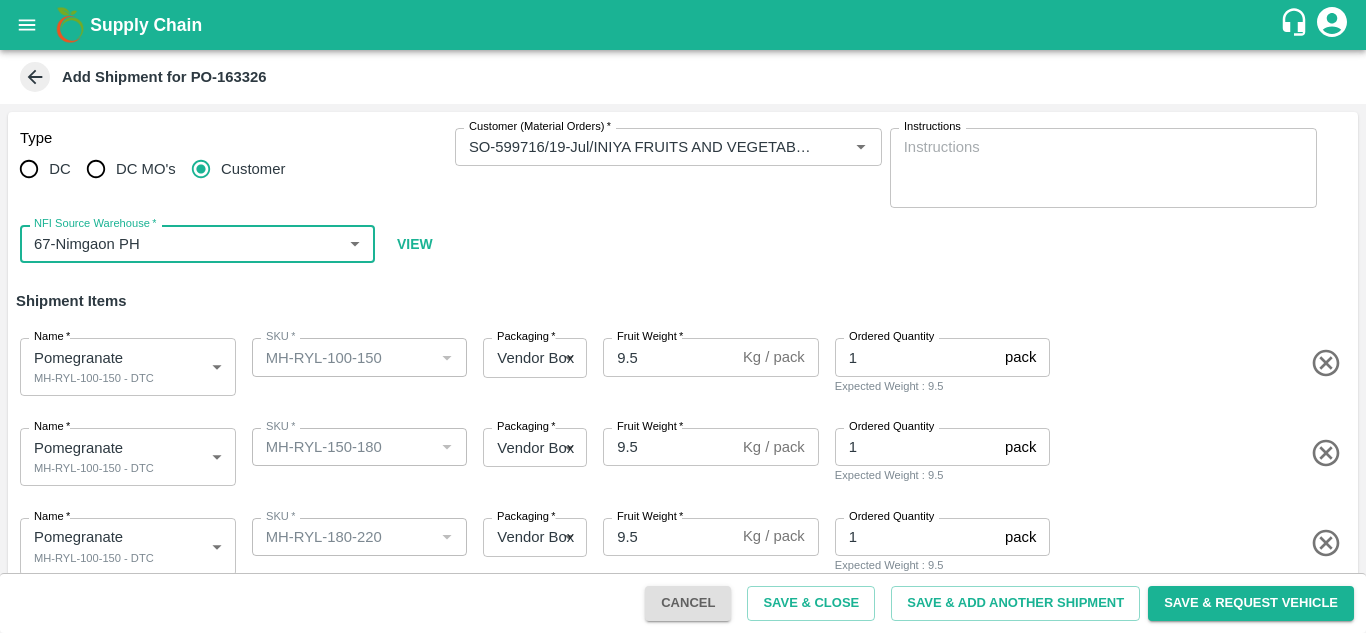 type on "67-Nimgaon PH" 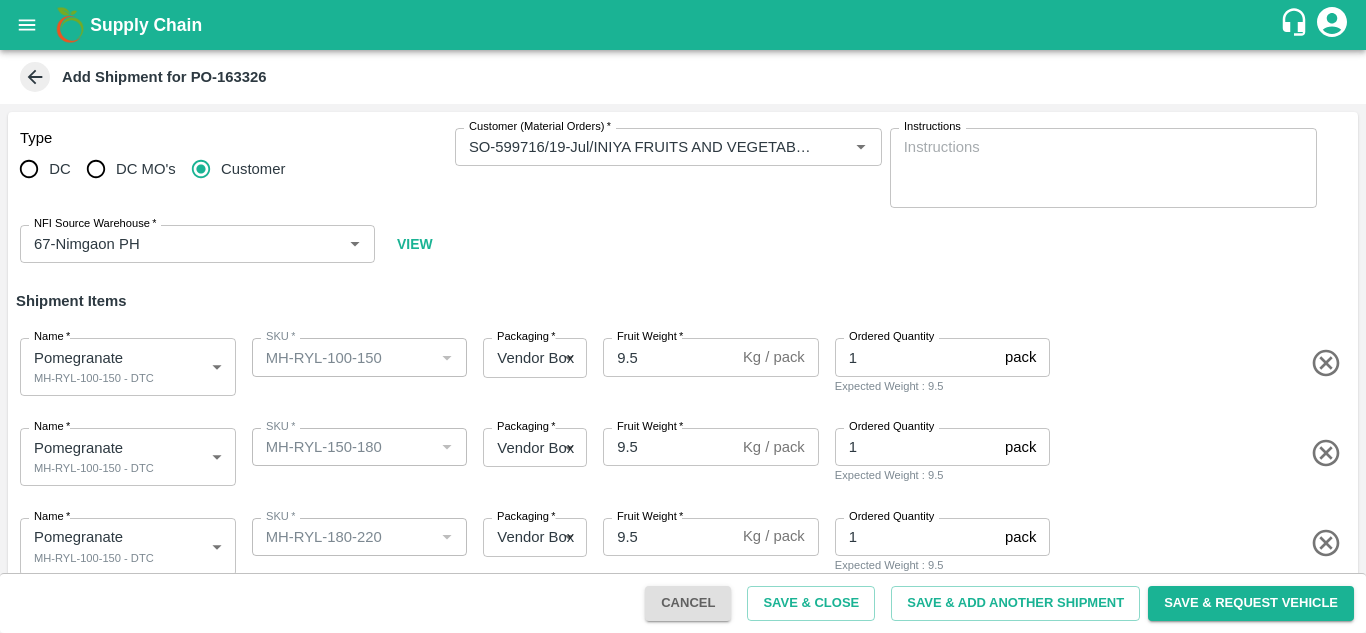 click on "Shipment Items" at bounding box center [683, 301] 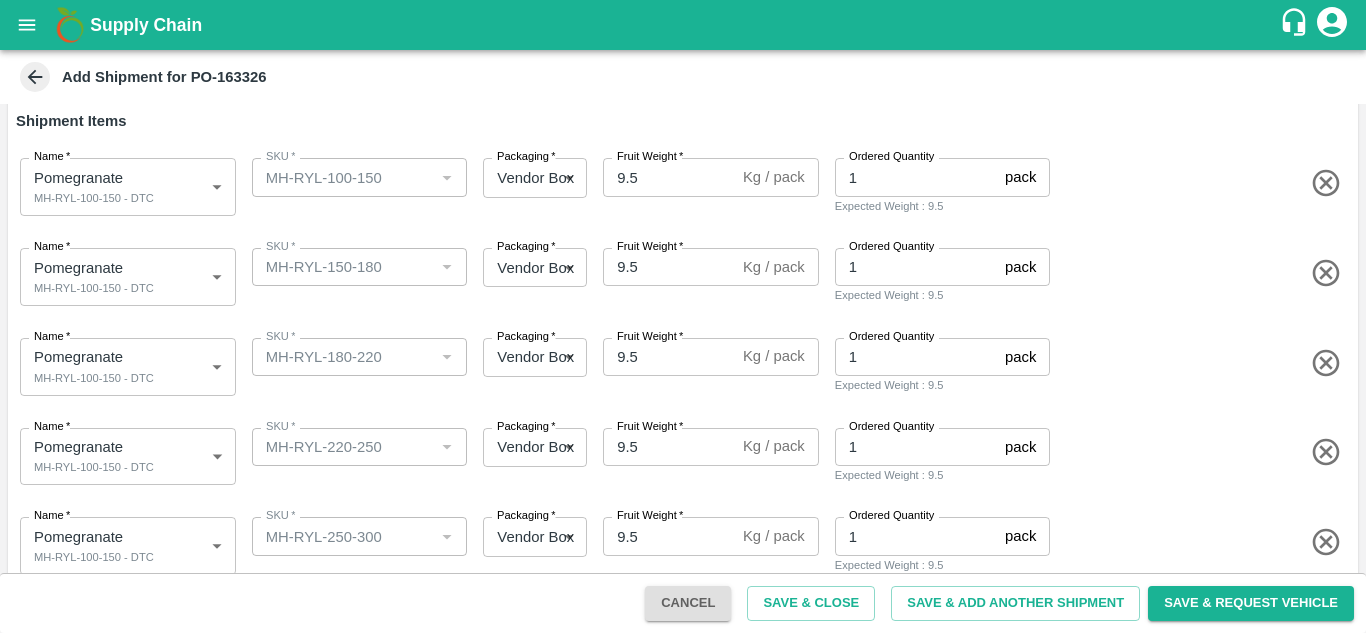 scroll, scrollTop: 185, scrollLeft: 0, axis: vertical 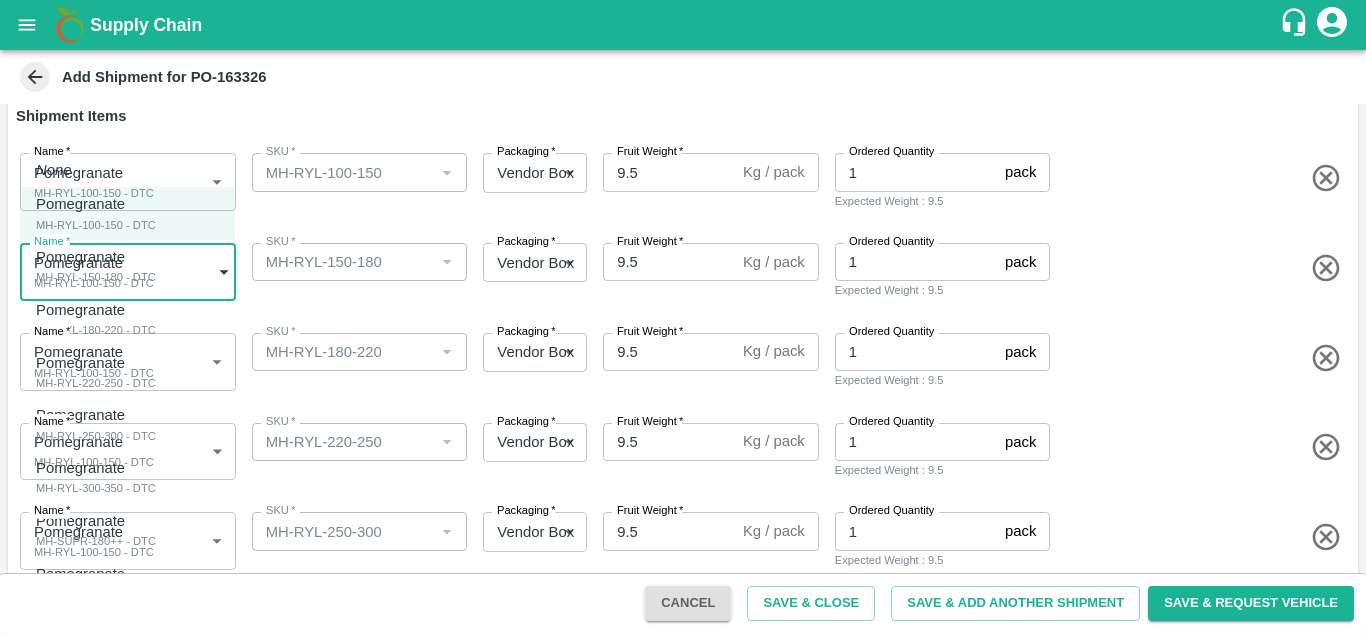 click on "Supply Chain Add Shipment for PO-163326 Type DC DC MO's Customer Customer (Material Orders)   * Customer (Material Orders)   * Instructions x Instructions NFI Source Warehouse   * NFI Source Warehouse   * VIEW Shipment Items Name   * Pomegranate MH-RYL-100-150 - DTC  1819988 Name SKU   * SKU   * Packaging   * Vendor Box 276 Packaging Fruit Weight   * 9.5 Kg /   pack Fruit Weight Ordered Quantity 1 pack Ordered Quantity Expected Weight :   9.5 Name   * Pomegranate MH-RYL-100-150 - DTC  1819988 Name SKU   * SKU   * Packaging   * Vendor Box 276 Packaging Fruit Weight   * 9.5 Kg /   pack Fruit Weight Ordered Quantity 1 pack Ordered Quantity Expected Weight :   9.5 Name   * Pomegranate MH-RYL-100-150 - DTC  1819988 Name SKU   * SKU   * Packaging   * Vendor Box 276 Packaging Fruit Weight   * 9.5 Kg /   pack Fruit Weight Ordered Quantity 1 pack Ordered Quantity Expected Weight :   9.5 Name   * Pomegranate MH-RYL-100-150 - DTC  1819988 Name SKU   * SKU   * Packaging   * *" at bounding box center [683, 316] 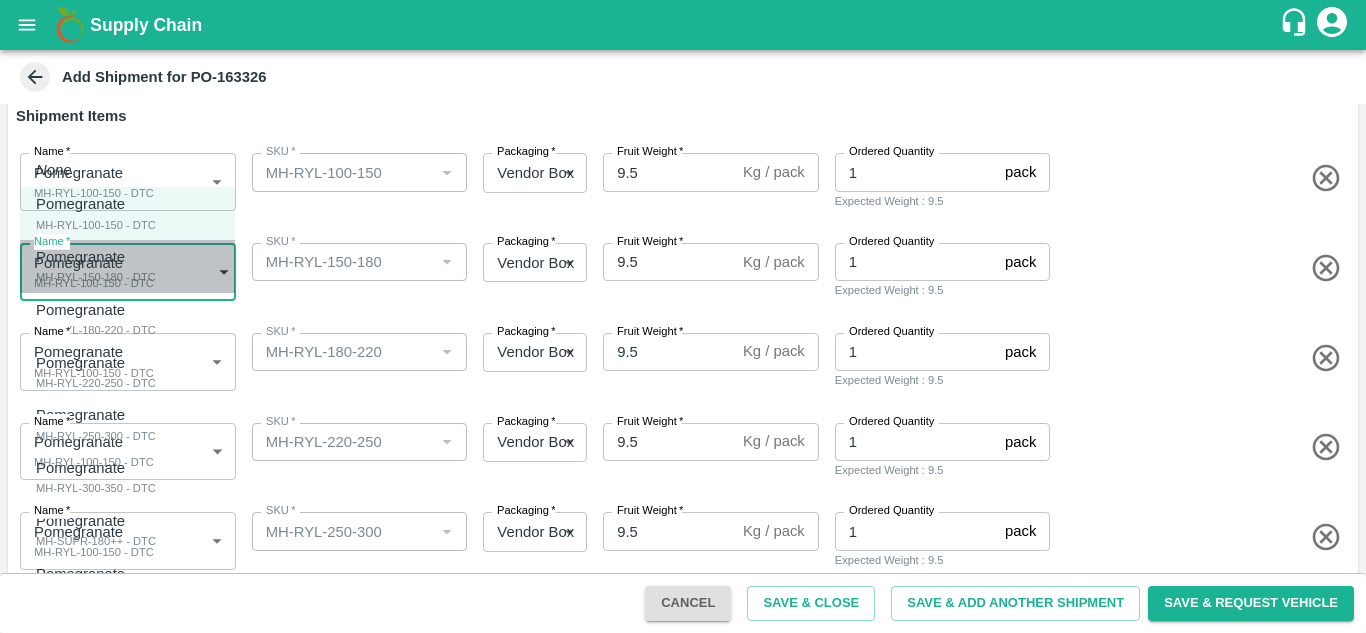 click on "Pomegranate" at bounding box center (91, 257) 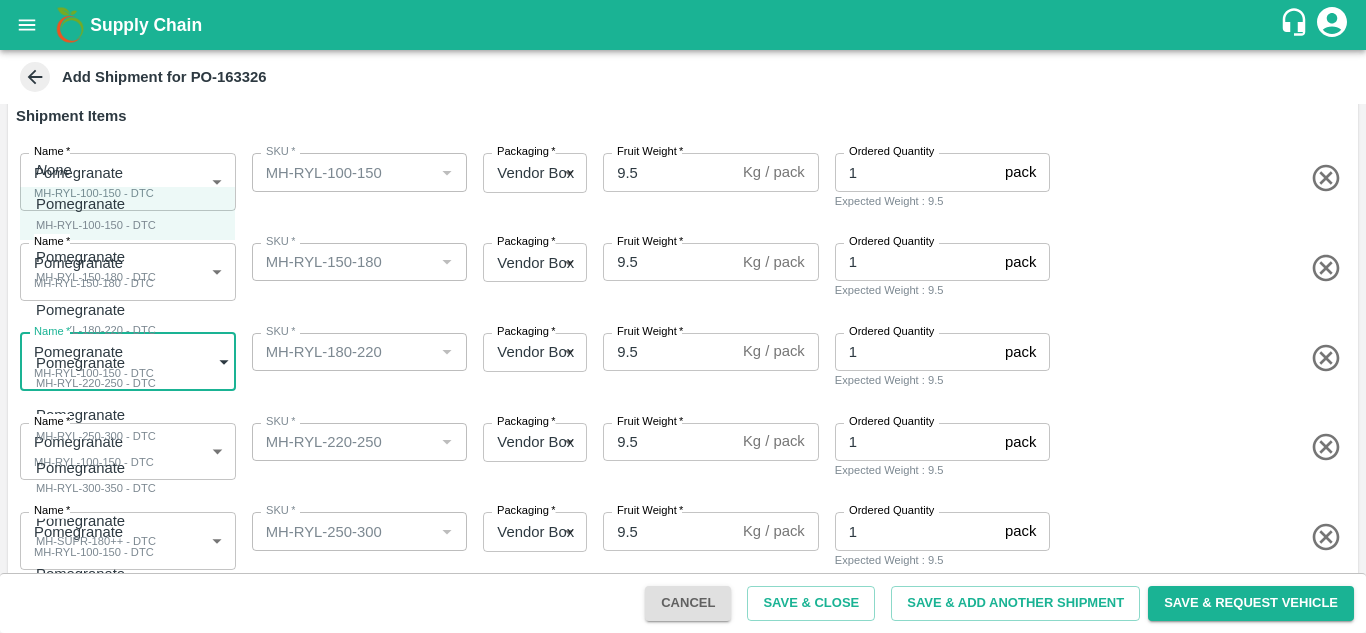 click on "Supply Chain Add Shipment for PO-163326 Type DC DC MO's Customer Customer (Material Orders)   * Customer (Material Orders)   * Instructions x Instructions NFI Source Warehouse   * NFI Source Warehouse   * VIEW Shipment Items Name   * Pomegranate MH-RYL-100-150 - DTC  1819988 Name SKU   * SKU   * Packaging   * Vendor Box 276 Packaging Fruit Weight   * 9.5 Kg /   pack Fruit Weight Ordered Quantity 1 pack Ordered Quantity Expected Weight :   9.5 Name   * Pomegranate MH-RYL-150-180 - DTC  1819989 Name SKU   * SKU   * Packaging   * Vendor Box 276 Packaging Fruit Weight   * 9.5 Kg /   pack Fruit Weight Ordered Quantity 1 pack Ordered Quantity Expected Weight :   9.5 Name   * Pomegranate MH-RYL-100-150 - DTC  1819988 Name SKU   * SKU   * Packaging   * Vendor Box 276 Packaging Fruit Weight   * 9.5 Kg /   pack Fruit Weight Ordered Quantity 1 pack Ordered Quantity Expected Weight :   9.5 Name   * Pomegranate MH-RYL-100-150 - DTC  1819988 Name SKU   * SKU   * Packaging   * *" at bounding box center [683, 316] 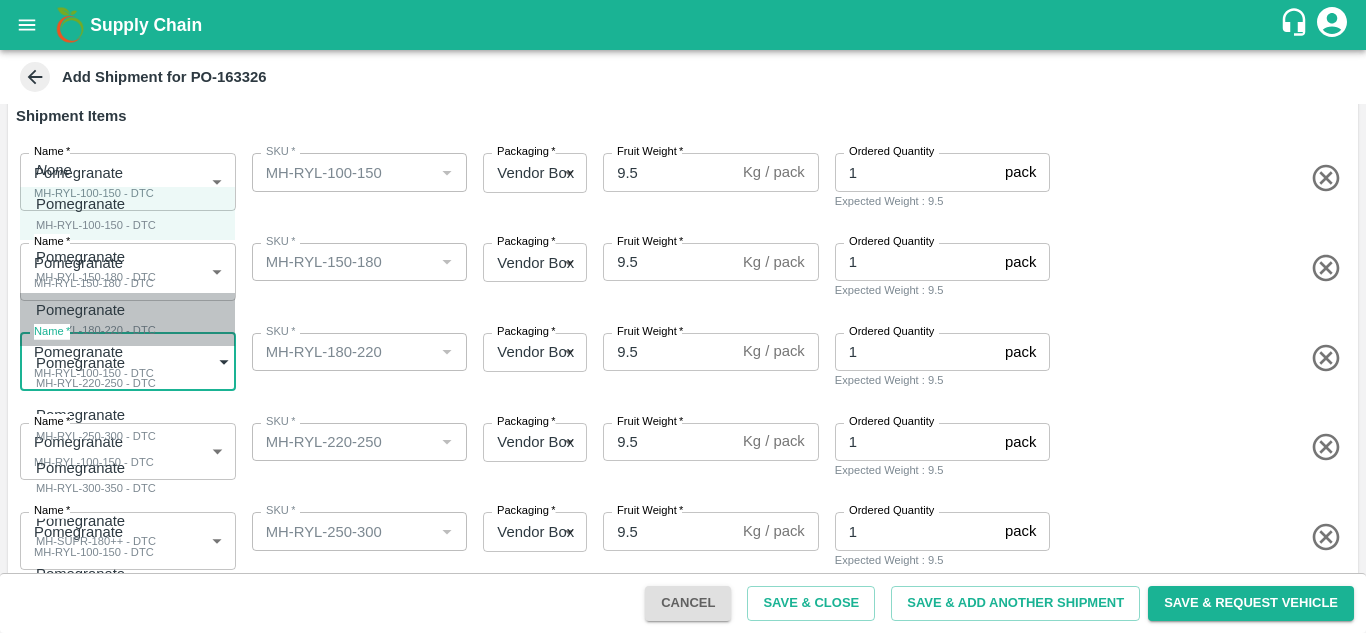 click on "MH-RYL-180-220 - DTC" at bounding box center [96, 330] 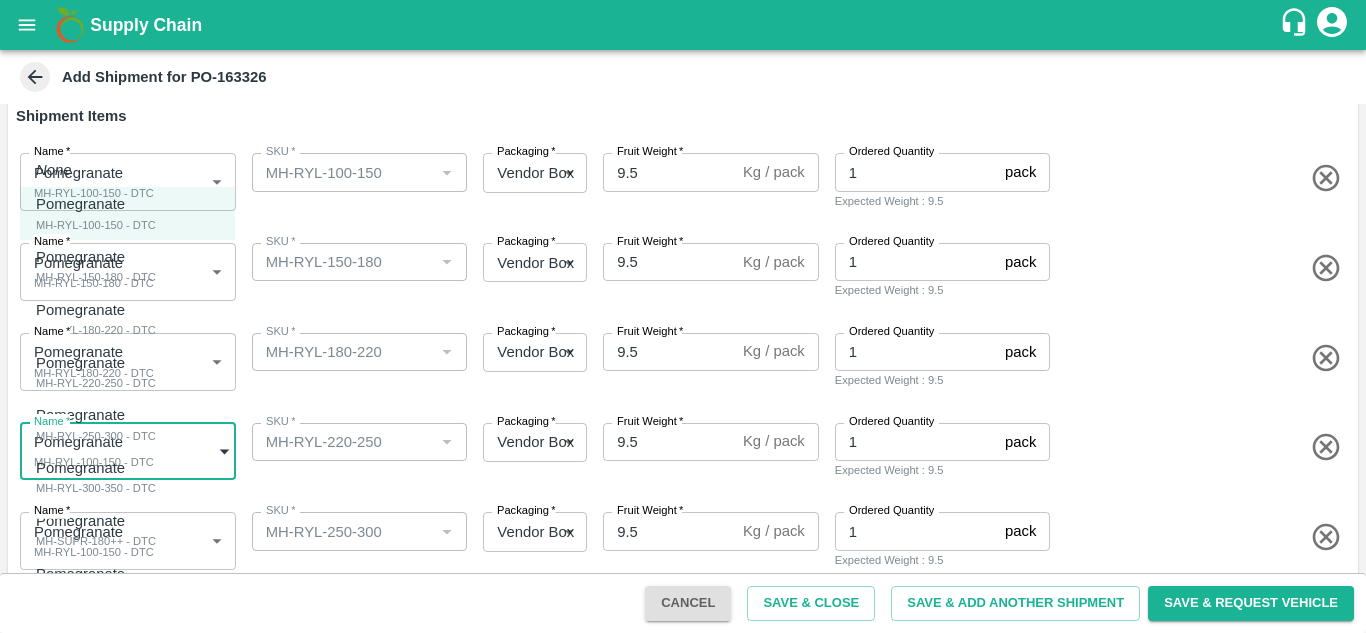 click on "Supply Chain Add Shipment for PO-163326 Type DC DC MO's Customer Customer (Material Orders)   * Customer (Material Orders)   * Instructions x Instructions NFI Source Warehouse   * NFI Source Warehouse   * VIEW Shipment Items Name   * Pomegranate MH-RYL-100-150 - DTC  1819988 Name SKU   * SKU   * Packaging   * Vendor Box 276 Packaging Fruit Weight   * 9.5 Kg /   pack Fruit Weight Ordered Quantity 1 pack Ordered Quantity Expected Weight :   9.5 Name   * Pomegranate MH-RYL-150-180 - DTC  1819989 Name SKU   * SKU   * Packaging   * Vendor Box 276 Packaging Fruit Weight   * 9.5 Kg /   pack Fruit Weight Ordered Quantity 1 pack Ordered Quantity Expected Weight :   9.5 Name   * Pomegranate MH-RYL-180-220 - DTC  1819990 Name SKU   * SKU   * Packaging   * Vendor Box 276 Packaging Fruit Weight   * 9.5 Kg /   pack Fruit Weight Ordered Quantity 1 pack Ordered Quantity Expected Weight :   9.5 Name   * Pomegranate MH-RYL-100-150 - DTC  1819988 Name SKU   * SKU   * Packaging   * *" at bounding box center (683, 316) 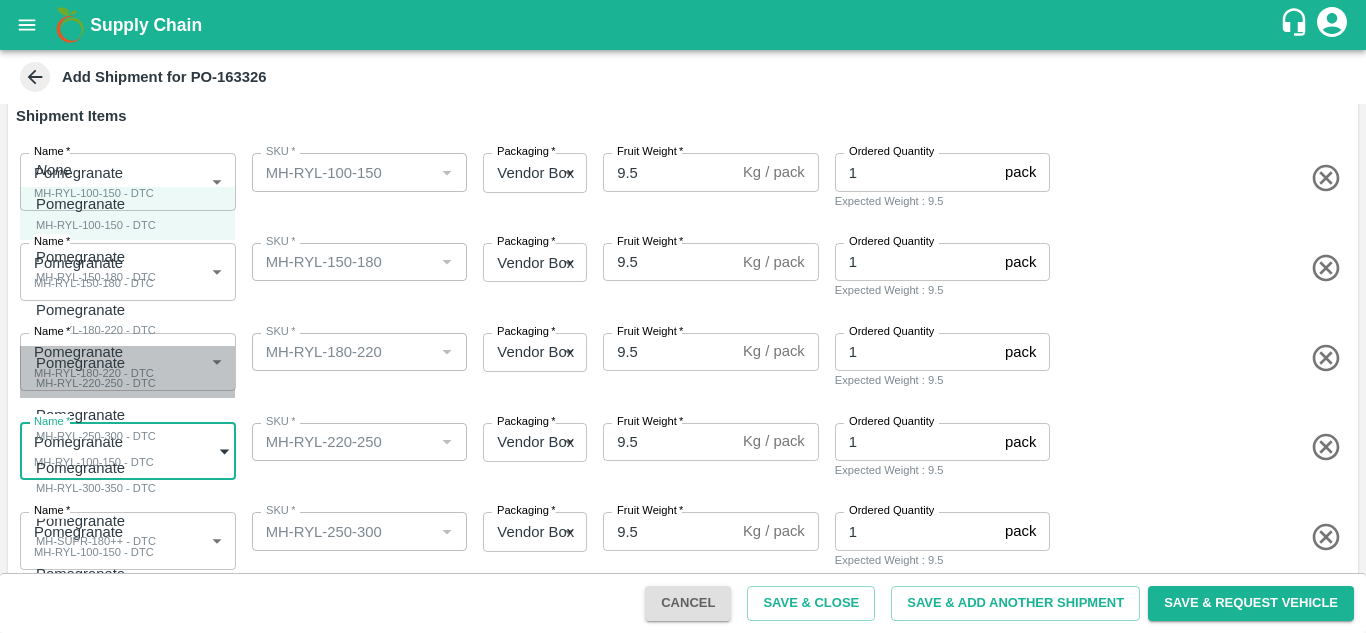 click on "MH-RYL-220-250 - DTC" at bounding box center (96, 383) 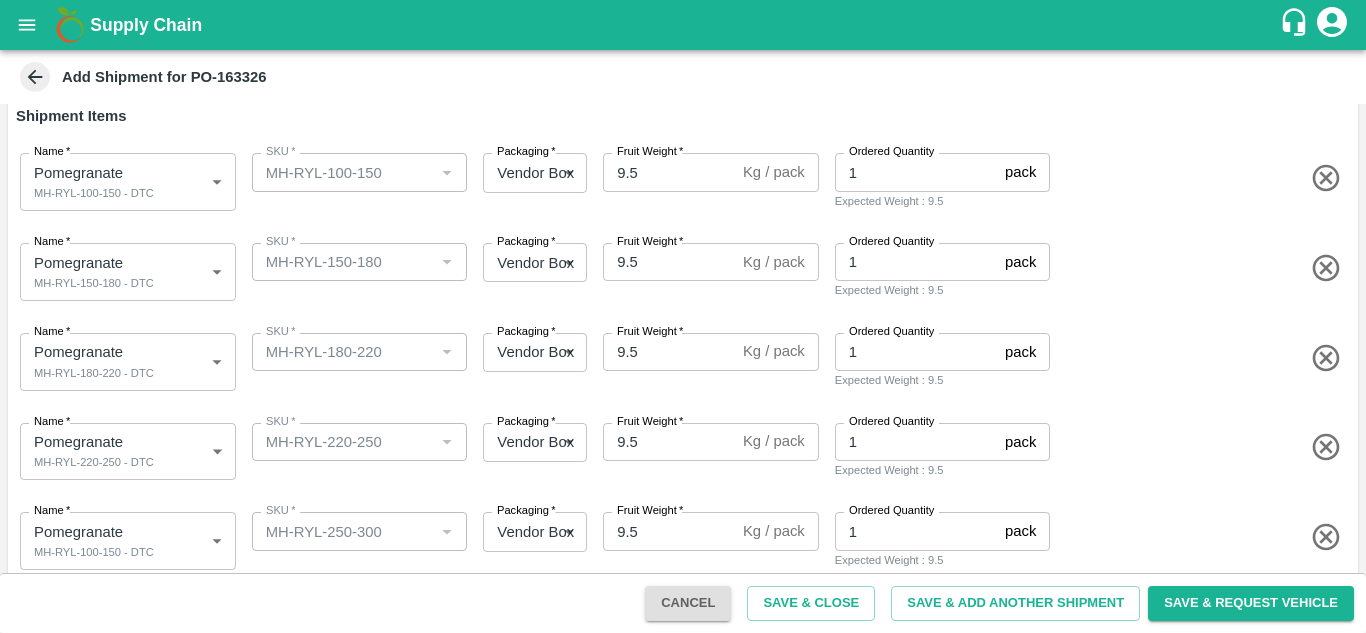 click on "SKU   * SKU   *" at bounding box center [356, 358] 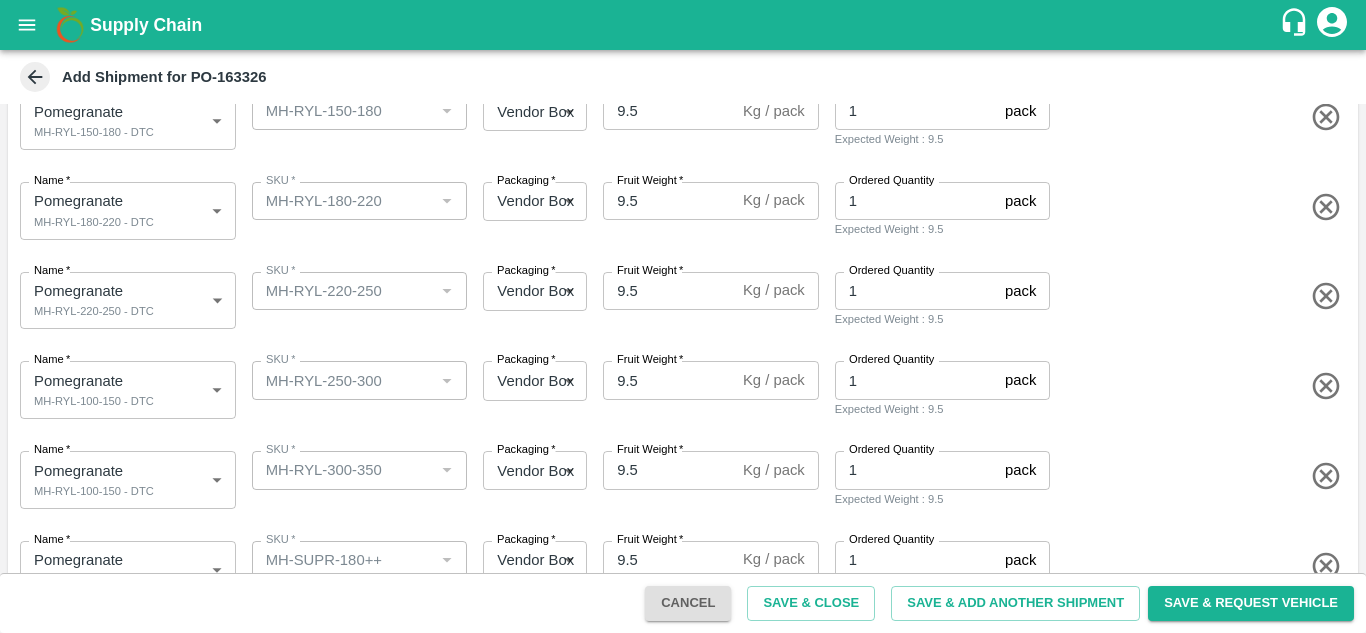 scroll, scrollTop: 341, scrollLeft: 0, axis: vertical 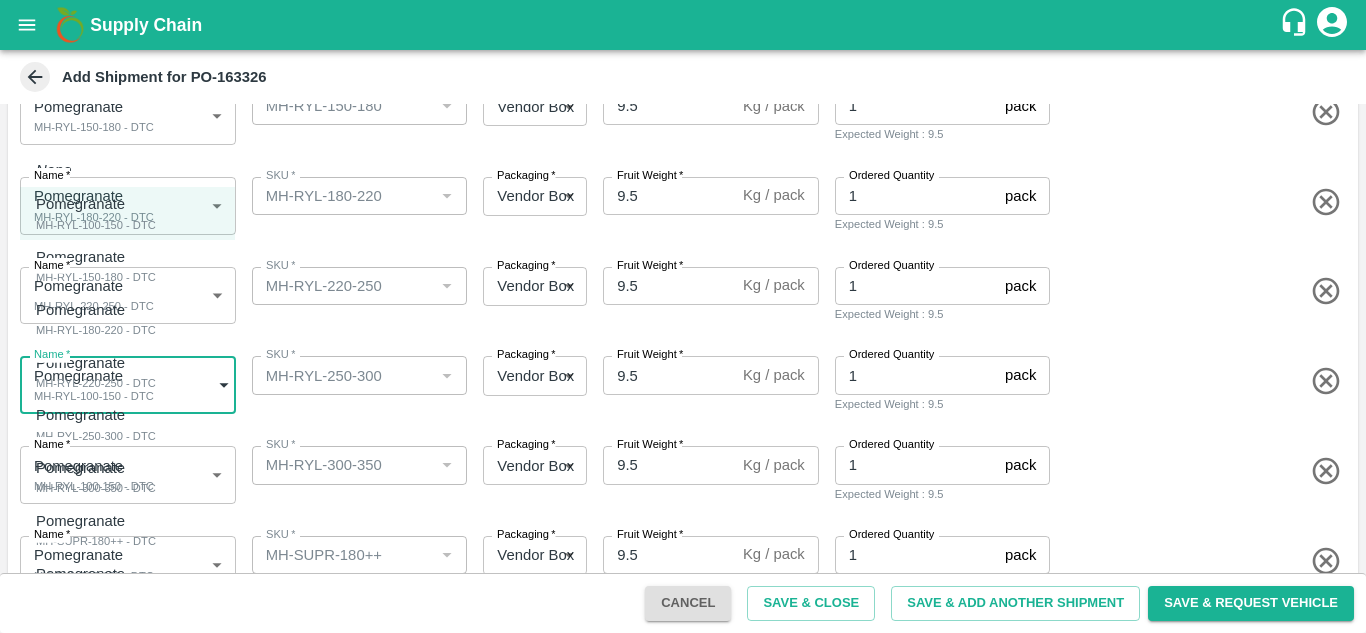 click on "Supply Chain Add Shipment for PO-163326 Type DC DC MO's Customer Customer (Material Orders)   * Customer (Material Orders)   * Instructions x Instructions NFI Source Warehouse   * NFI Source Warehouse   * VIEW Shipment Items Name   * Pomegranate MH-RYL-100-150 - DTC  1819988 Name SKU   * SKU   * Packaging   * Vendor Box 276 Packaging Fruit Weight   * 9.5 Kg /   pack Fruit Weight Ordered Quantity 1 pack Ordered Quantity Expected Weight :   9.5 Name   * Pomegranate MH-RYL-150-180 - DTC  1819989 Name SKU   * SKU   * Packaging   * Vendor Box 276 Packaging Fruit Weight   * 9.5 Kg /   pack Fruit Weight Ordered Quantity 1 pack Ordered Quantity Expected Weight :   9.5 Name   * Pomegranate MH-RYL-180-220 - DTC  1819990 Name SKU   * SKU   * Packaging   * Vendor Box 276 Packaging Fruit Weight   * 9.5 Kg /   pack Fruit Weight Ordered Quantity 1 pack Ordered Quantity Expected Weight :   9.5 Name   * Pomegranate MH-RYL-220-250 - DTC  1819991 Name SKU   * SKU   * Packaging   * *" at bounding box center [683, 316] 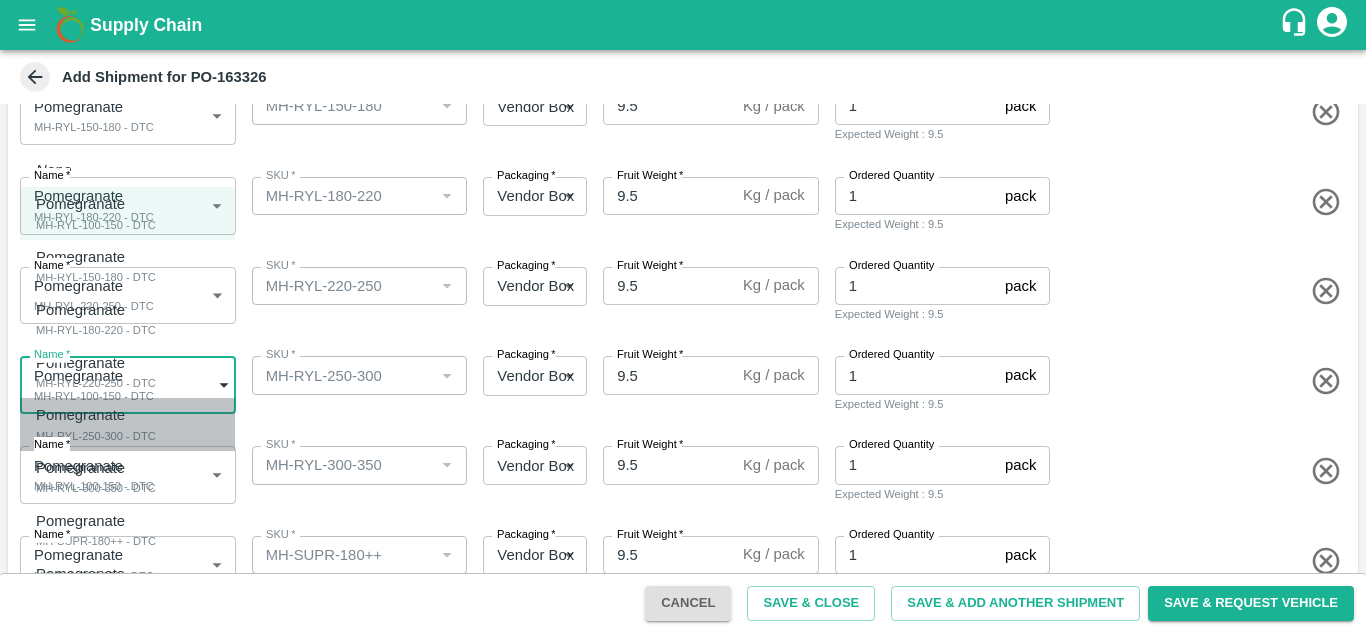 click on "Pomegranate" at bounding box center (91, 415) 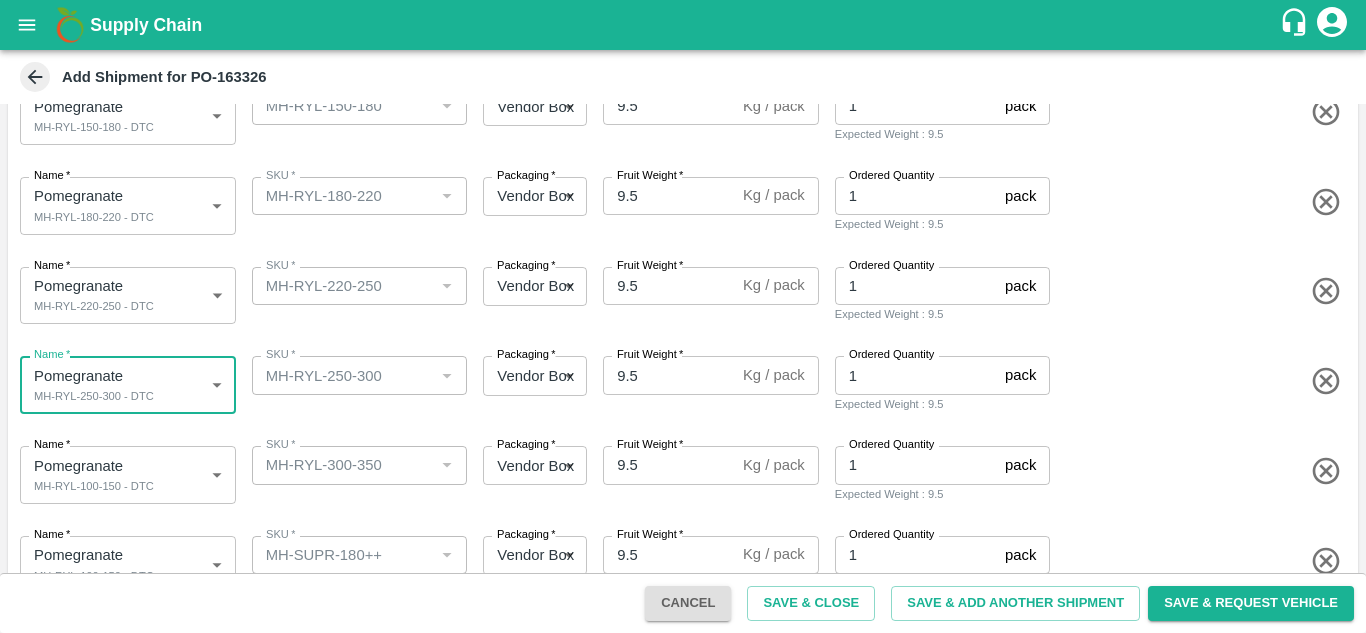 click on "Name   * Pomegranate MH-RYL-100-150 - DTC  1819988 Name SKU   * SKU   * Packaging   * Vendor Box 276 Packaging Fruit Weight   * 9.5 Kg /   pack Fruit Weight Ordered Quantity 1 pack Ordered Quantity Expected Weight :   9.5" at bounding box center [679, 471] 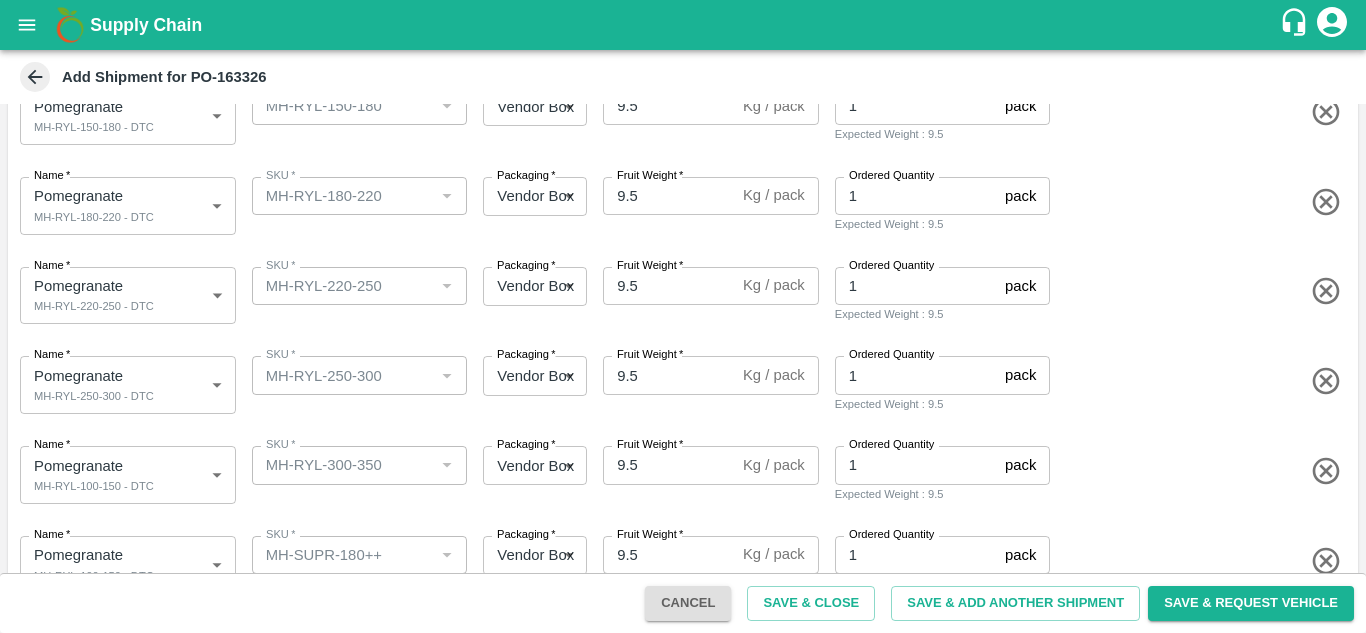 scroll, scrollTop: 412, scrollLeft: 0, axis: vertical 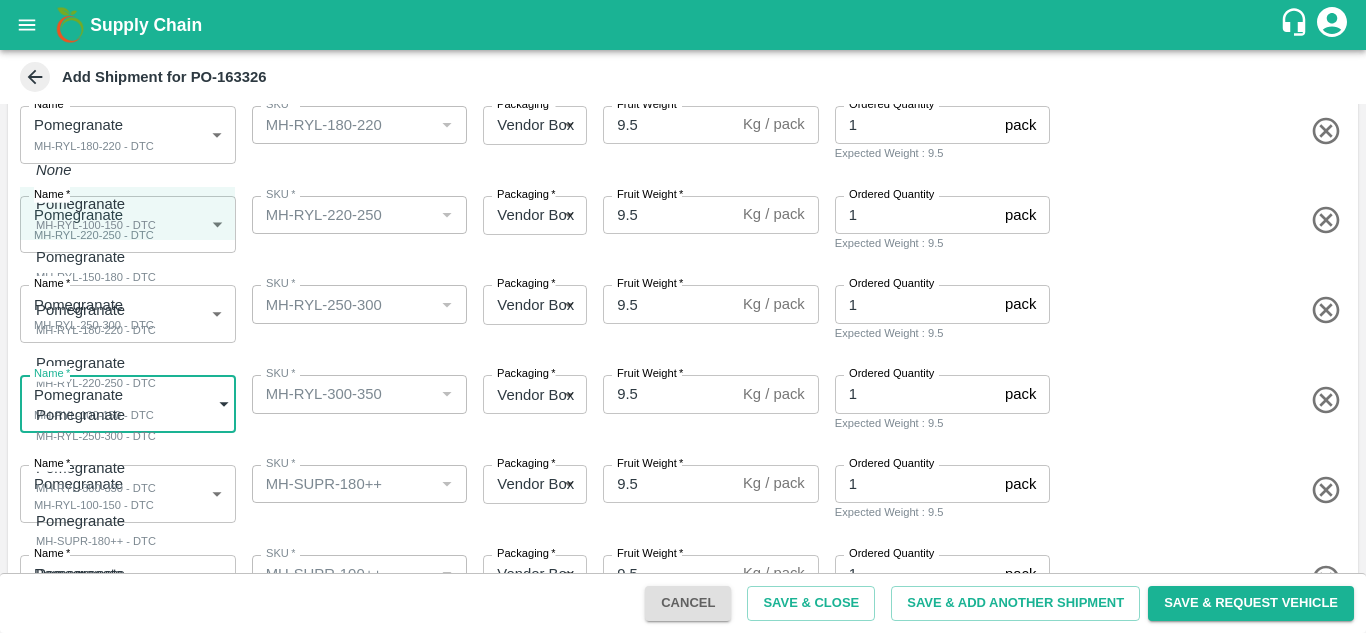 click on "Supply Chain Add Shipment for PO-163326 Type DC DC MO's Customer Customer (Material Orders)   * Customer (Material Orders)   * Instructions x Instructions NFI Source Warehouse   * NFI Source Warehouse   * VIEW Shipment Items Name   * Pomegranate MH-RYL-100-150 - DTC  1819988 Name SKU   * SKU   * Packaging   * Vendor Box 276 Packaging Fruit Weight   * 9.5 Kg /   pack Fruit Weight Ordered Quantity 1 pack Ordered Quantity Expected Weight :   9.5 Name   * Pomegranate MH-RYL-150-180 - DTC  1819989 Name SKU   * SKU   * Packaging   * Vendor Box 276 Packaging Fruit Weight   * 9.5 Kg /   pack Fruit Weight Ordered Quantity 1 pack Ordered Quantity Expected Weight :   9.5 Name   * Pomegranate MH-RYL-180-220 - DTC  1819990 Name SKU   * SKU   * Packaging   * Vendor Box 276 Packaging Fruit Weight   * 9.5 Kg /   pack Fruit Weight Ordered Quantity 1 pack Ordered Quantity Expected Weight :   9.5 Name   * Pomegranate MH-RYL-220-250 - DTC  1819991 Name SKU   * SKU   * Packaging   * *" at bounding box center (683, 316) 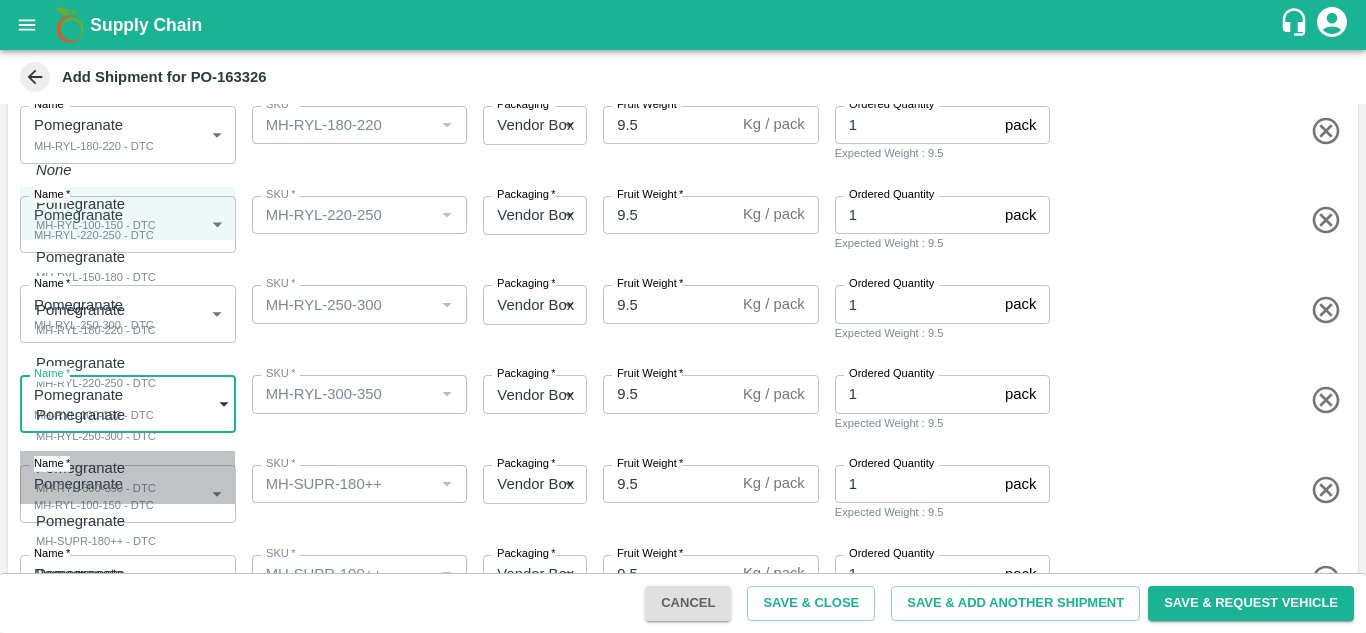click on "MH-RYL-300-350 - DTC" at bounding box center (96, 488) 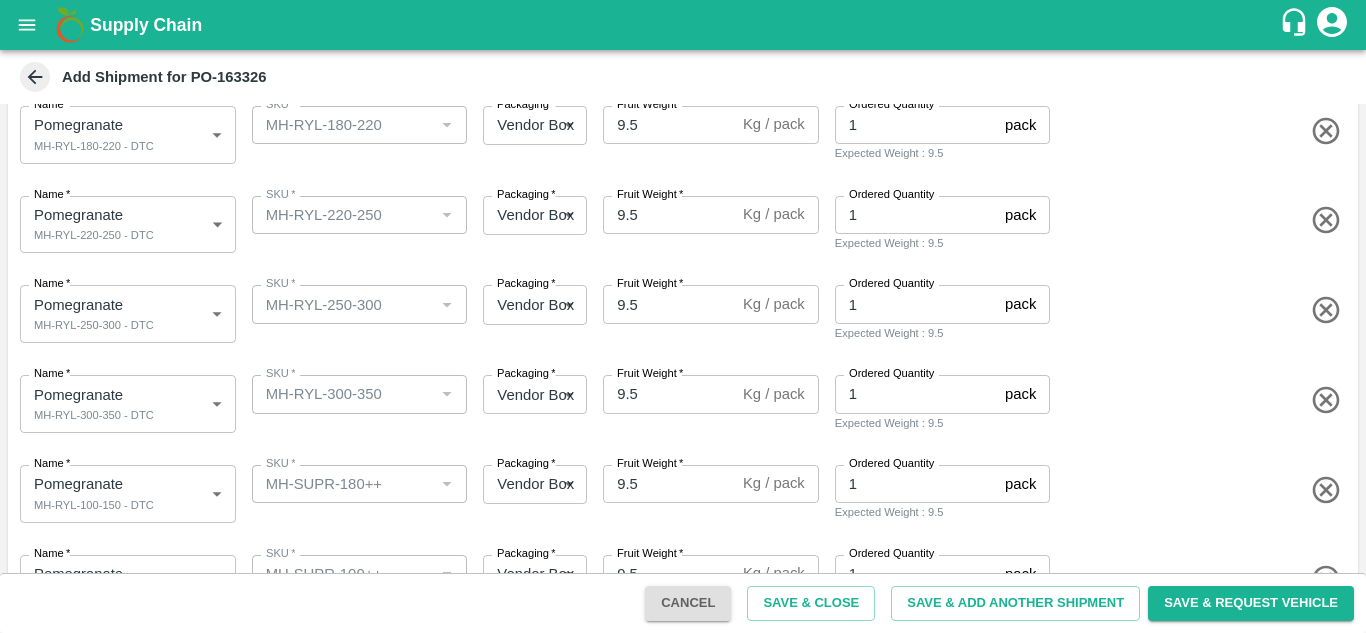 click on "Name   * Pomegranate MH-RYL-300-350 - DTC  1819993 Name SKU   * SKU   * Packaging   * Vendor Box 276 Packaging Fruit Weight   * 9.5 Kg /   pack Fruit Weight Ordered Quantity 1 pack Ordered Quantity Expected Weight :   9.5" at bounding box center (679, 400) 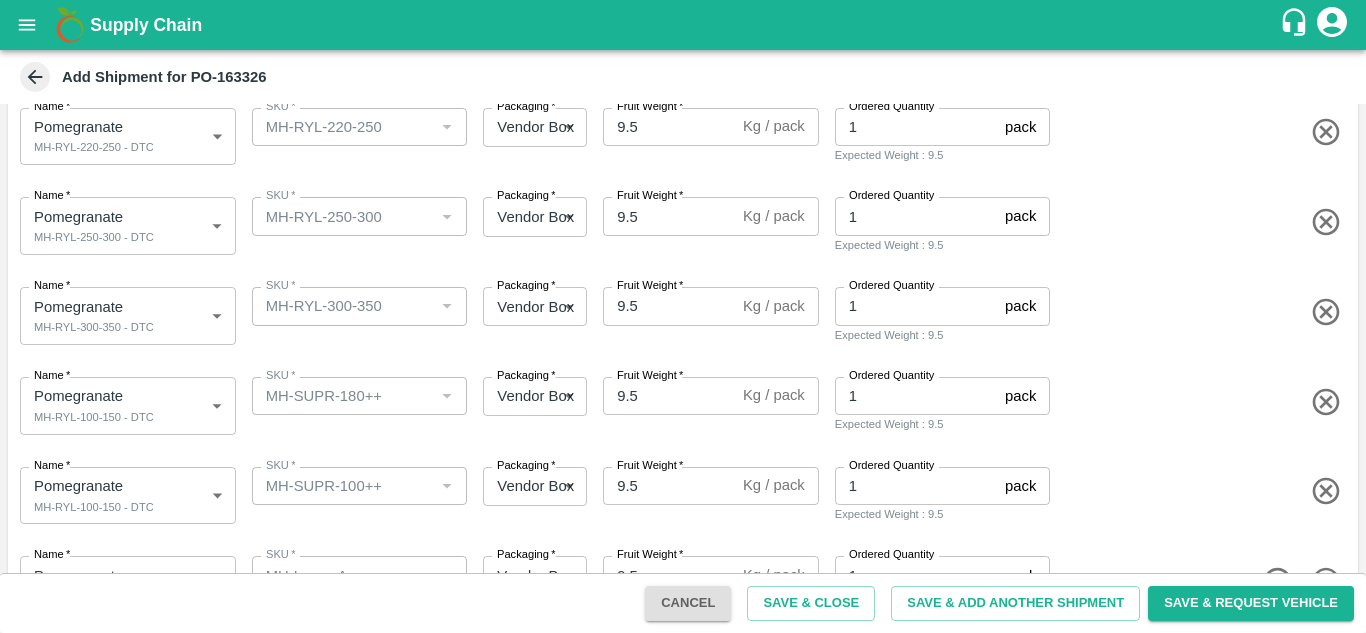 scroll, scrollTop: 502, scrollLeft: 0, axis: vertical 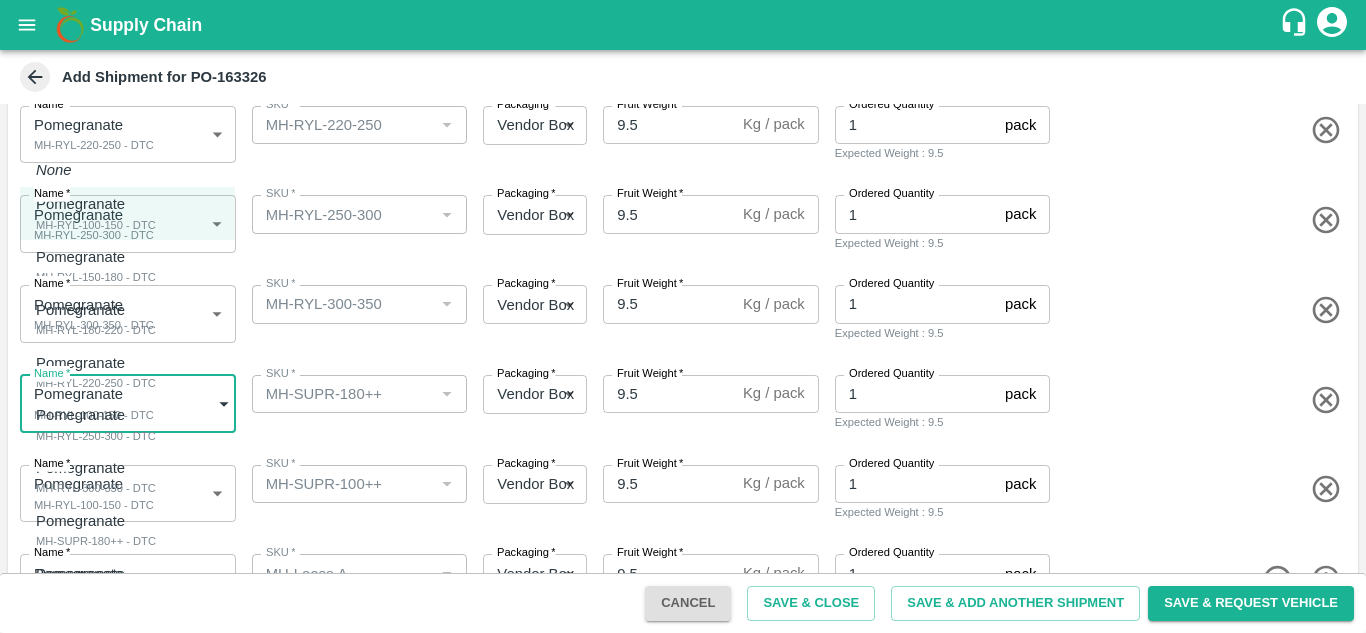 click on "Supply Chain Add Shipment for PO-163326 Type DC DC MO's Customer Customer (Material Orders)   * Customer (Material Orders)   * Instructions x Instructions NFI Source Warehouse   * NFI Source Warehouse   * VIEW Shipment Items Name   * Pomegranate MH-RYL-100-150 - DTC  1819988 Name SKU   * SKU   * Packaging   * Vendor Box 276 Packaging Fruit Weight   * 9.5 Kg /   pack Fruit Weight Ordered Quantity 1 pack Ordered Quantity Expected Weight :   9.5 Name   * Pomegranate MH-RYL-150-180 - DTC  1819989 Name SKU   * SKU   * Packaging   * Vendor Box 276 Packaging Fruit Weight   * 9.5 Kg /   pack Fruit Weight Ordered Quantity 1 pack Ordered Quantity Expected Weight :   9.5 Name   * Pomegranate MH-RYL-180-220 - DTC  1819990 Name SKU   * SKU   * Packaging   * Vendor Box 276 Packaging Fruit Weight   * 9.5 Kg /   pack Fruit Weight Ordered Quantity 1 pack Ordered Quantity Expected Weight :   9.5 Name   * Pomegranate MH-RYL-220-250 - DTC  1819991 Name SKU   * SKU   * Packaging   * *" at bounding box center (683, 316) 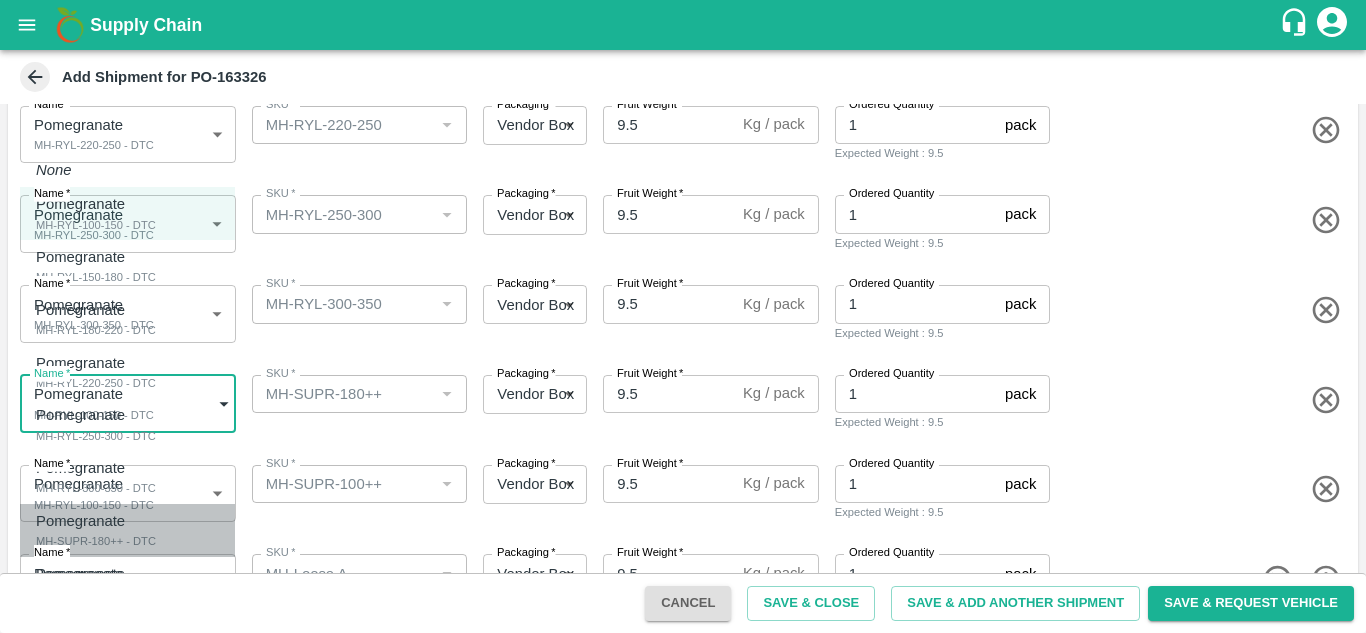 click on "Pomegranate" at bounding box center (91, 521) 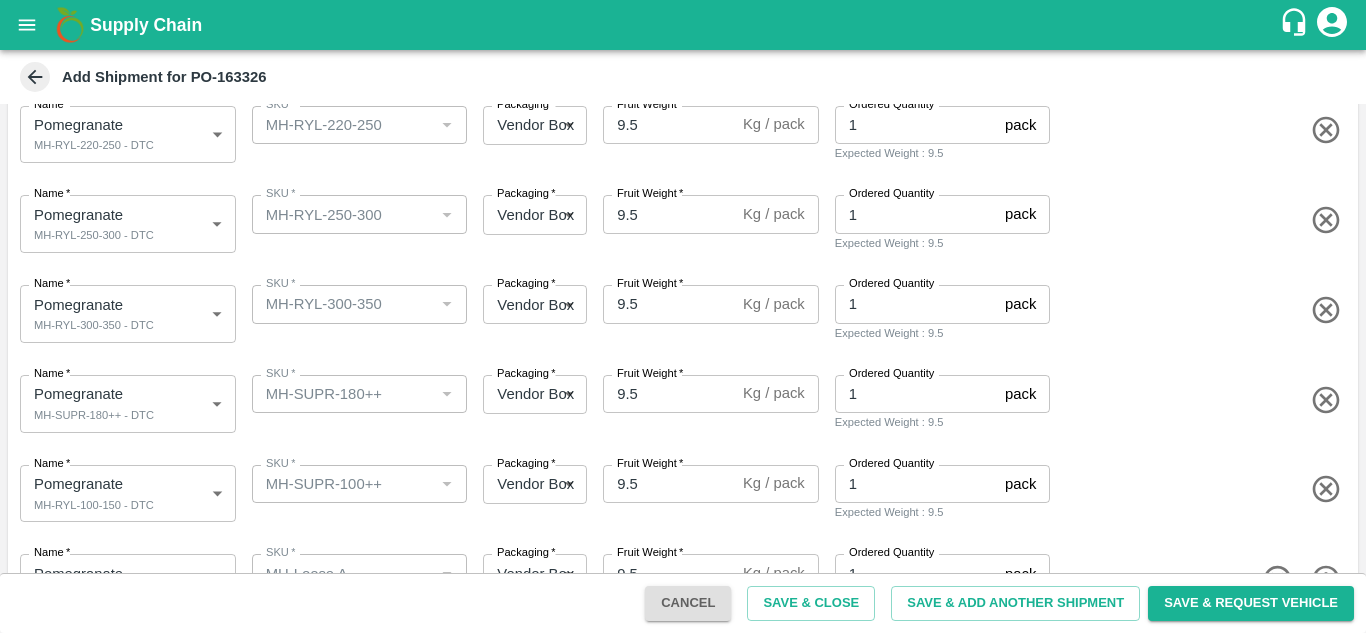 click on "Name   * Pomegranate MH-SUPR-180++ - DTC  1819994 Name SKU   * SKU   * Packaging   * Vendor Box 276 Packaging Fruit Weight   * 9.5 Kg /   pack Fruit Weight Ordered Quantity 1 pack Ordered Quantity Expected Weight :   9.5" at bounding box center (679, 400) 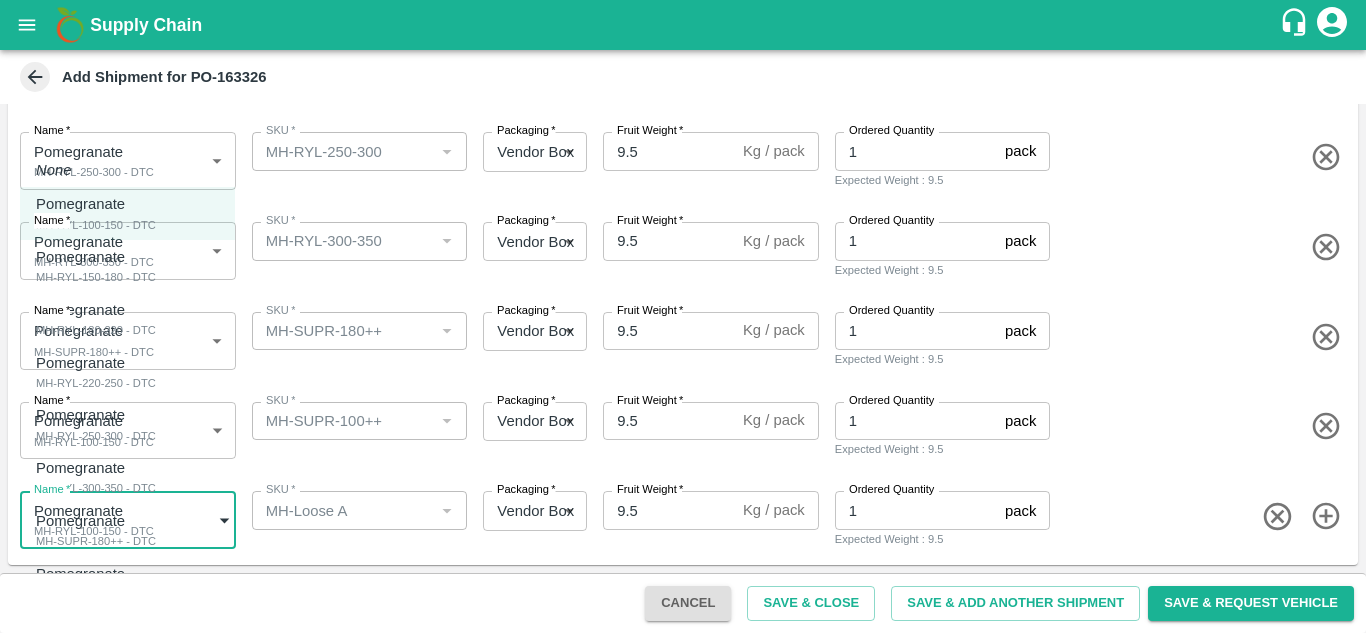 click on "Supply Chain Add Shipment for PO-163326 Type DC DC MO's Customer Customer (Material Orders)   * Customer (Material Orders)   * Instructions x Instructions NFI Source Warehouse   * NFI Source Warehouse   * VIEW Shipment Items Name   * Pomegranate MH-RYL-100-150 - DTC  1819988 Name SKU   * SKU   * Packaging   * Vendor Box 276 Packaging Fruit Weight   * 9.5 Kg /   pack Fruit Weight Ordered Quantity 1 pack Ordered Quantity Expected Weight :   9.5 Name   * Pomegranate MH-RYL-150-180 - DTC  1819989 Name SKU   * SKU   * Packaging   * Vendor Box 276 Packaging Fruit Weight   * 9.5 Kg /   pack Fruit Weight Ordered Quantity 1 pack Ordered Quantity Expected Weight :   9.5 Name   * Pomegranate MH-RYL-180-220 - DTC  1819990 Name SKU   * SKU   * Packaging   * Vendor Box 276 Packaging Fruit Weight   * 9.5 Kg /   pack Fruit Weight Ordered Quantity 1 pack Ordered Quantity Expected Weight :   9.5 Name   * Pomegranate MH-RYL-220-250 - DTC  1819991 Name SKU   * SKU   * Packaging   * *" at bounding box center [683, 316] 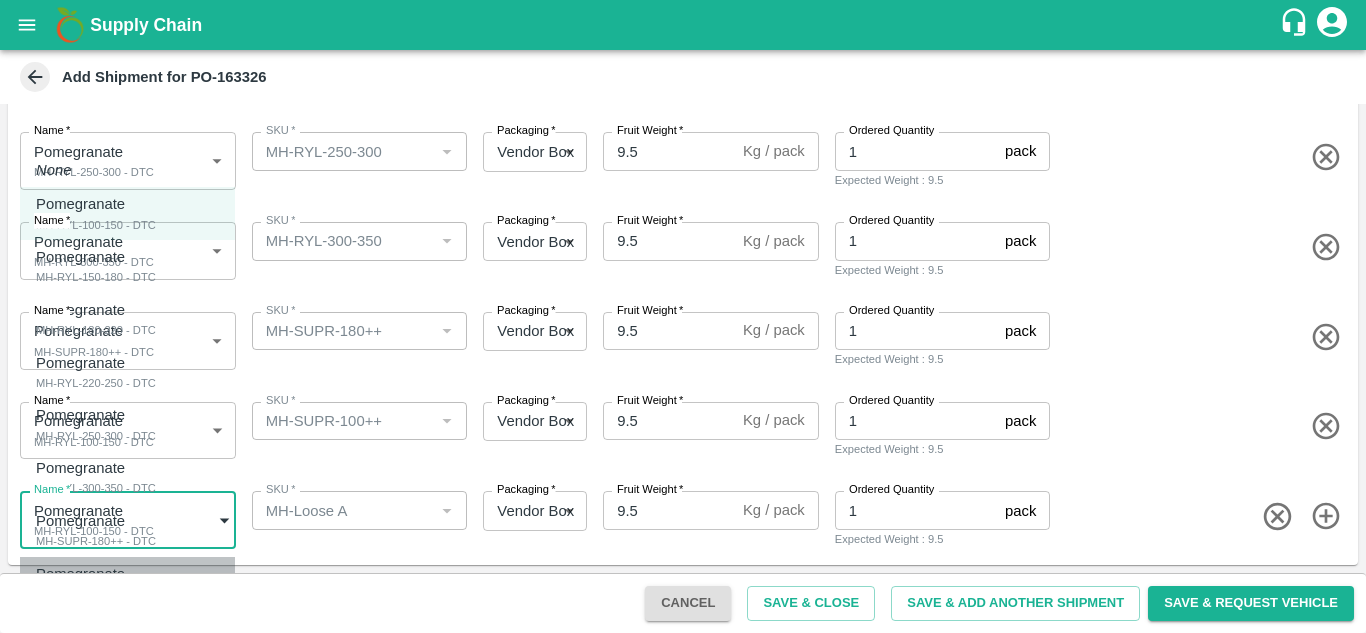 click on "MH-Loose A - DTC" at bounding box center [85, 594] 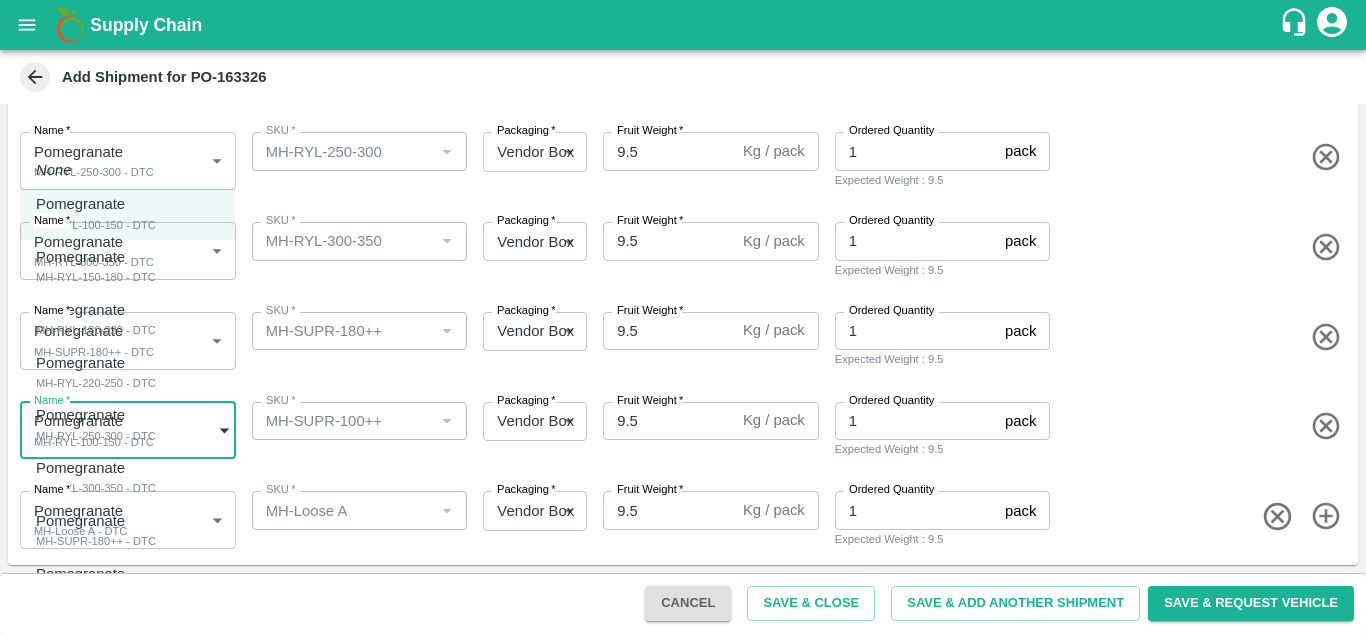 click on "Supply Chain Add Shipment for PO-163326 Type DC DC MO's Customer Customer (Material Orders)   * Customer (Material Orders)   * Instructions x Instructions NFI Source Warehouse   * NFI Source Warehouse   * VIEW Shipment Items Name   * Pomegranate MH-RYL-100-150 - DTC  1819988 Name SKU   * SKU   * Packaging   * Vendor Box 276 Packaging Fruit Weight   * 9.5 Kg /   pack Fruit Weight Ordered Quantity 1 pack Ordered Quantity Expected Weight :   9.5 Name   * Pomegranate MH-RYL-150-180 - DTC  1819989 Name SKU   * SKU   * Packaging   * Vendor Box 276 Packaging Fruit Weight   * 9.5 Kg /   pack Fruit Weight Ordered Quantity 1 pack Ordered Quantity Expected Weight :   9.5 Name   * Pomegranate MH-RYL-180-220 - DTC  1819990 Name SKU   * SKU   * Packaging   * Vendor Box 276 Packaging Fruit Weight   * 9.5 Kg /   pack Fruit Weight Ordered Quantity 1 pack Ordered Quantity Expected Weight :   9.5 Name   * Pomegranate MH-RYL-220-250 - DTC  1819991 Name SKU   * SKU   * Packaging   * *" at bounding box center (683, 316) 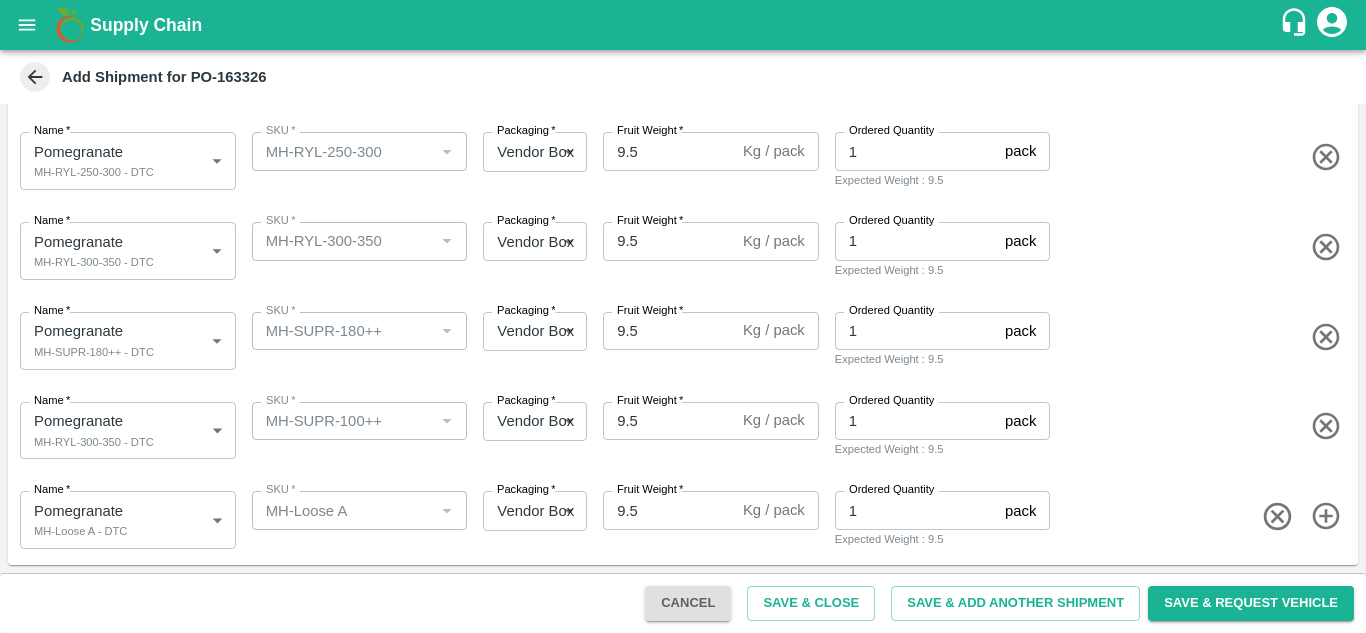 click on "Name   * Pomegranate MH-RYL-300-350 - DTC  1819993 Name SKU   * SKU   * Packaging   * Vendor Box 276 Packaging Fruit Weight   * 9.5 Kg /   pack Fruit Weight Ordered Quantity 1 pack Ordered Quantity Expected Weight :   9.5" at bounding box center (679, 427) 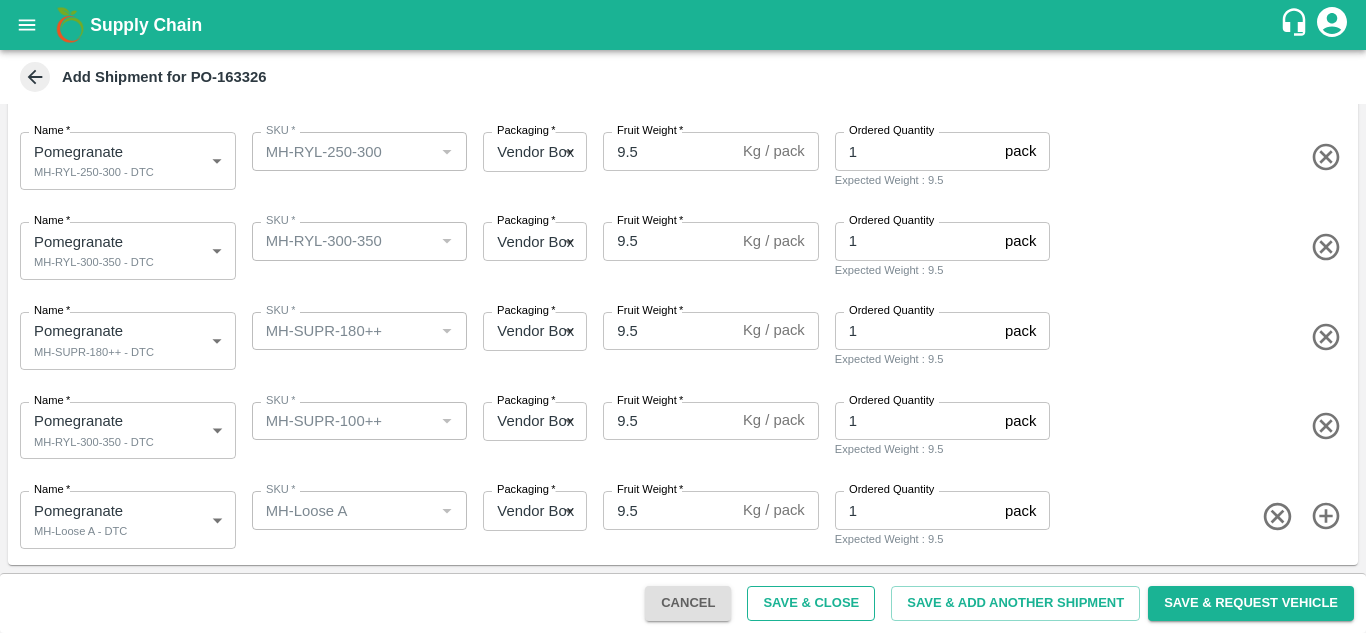 click on "Save & Close" at bounding box center [811, 603] 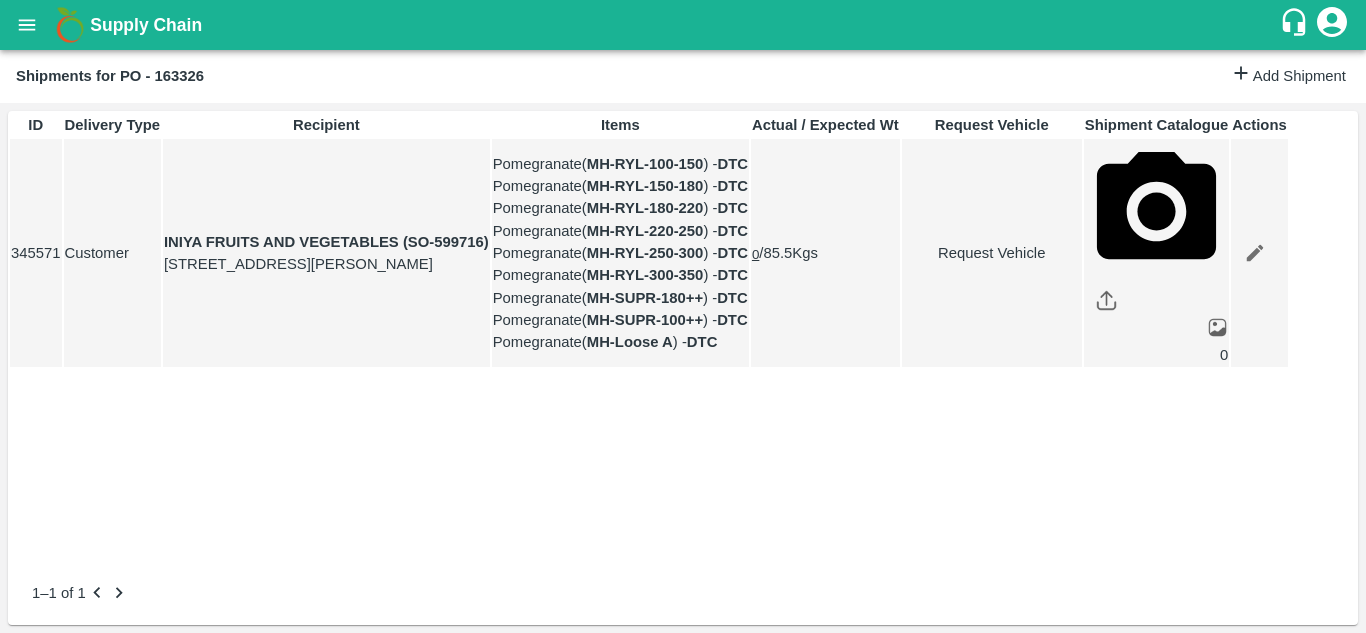 click on "Request Vehicle" at bounding box center [992, 253] 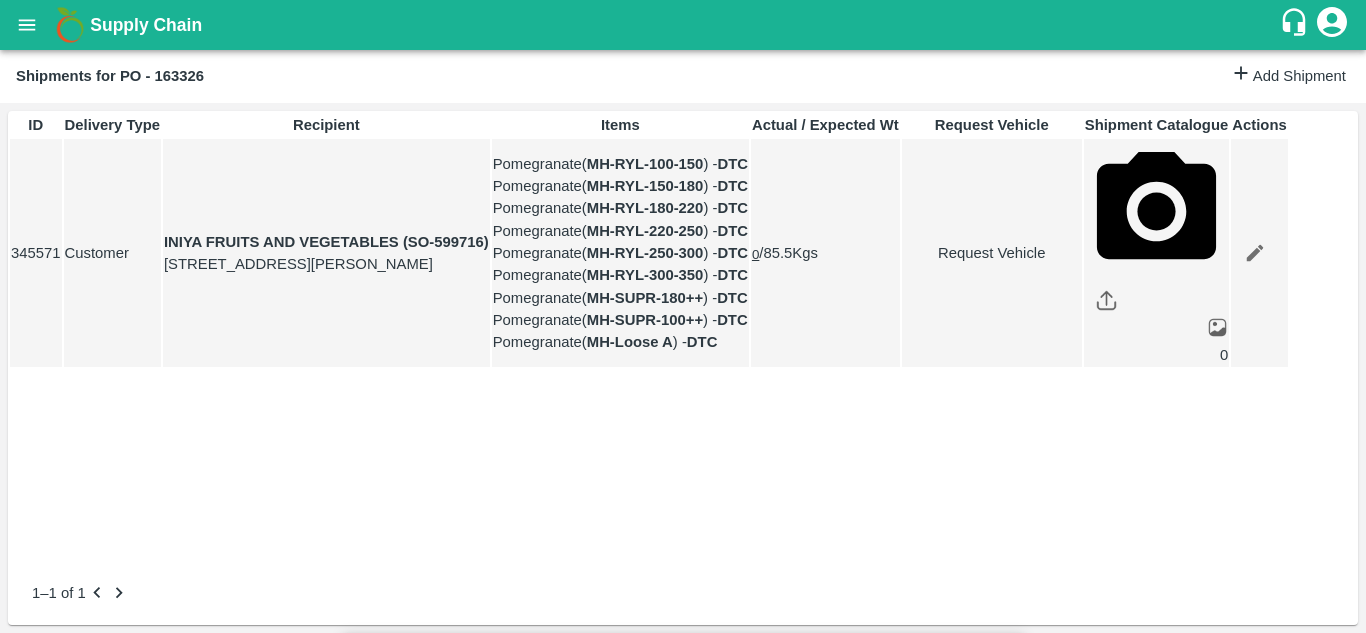type on "DD/MM/YYYY hh:mm aa" 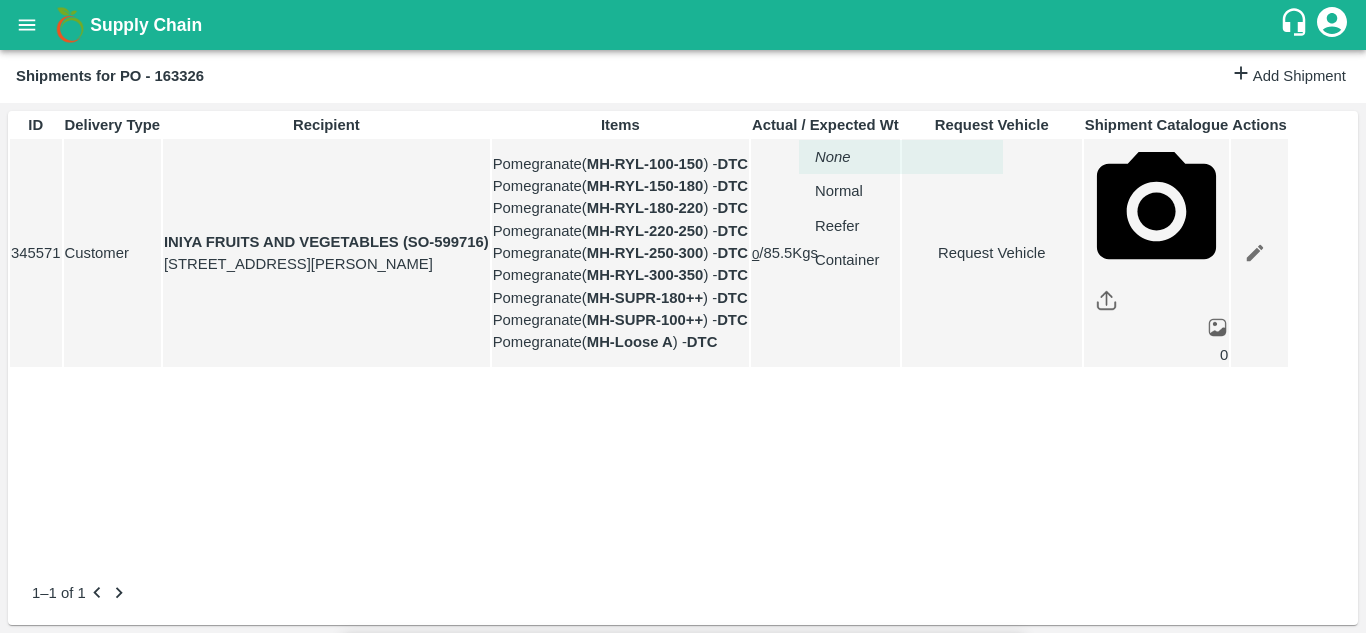 click on "Supply Chain Shipments for PO - 163326 Add Shipment ID Delivery Type Recipient Items Actual / Expected Wt Request Vehicle Shipment Catalogue Actions 345571 Customer INIYA FRUITS AND VEGETABLES (SO-599716) TC/73,  ANNA FRUITS MARKET KOYAMBEDU, Chennai, Chennai, TAMILNADU, 600092 Pomegranate  ( MH-RYL-100-150 )   -  DTC Pomegranate  ( MH-RYL-150-180 )   -  DTC Pomegranate  ( MH-RYL-180-220 )   -  DTC Pomegranate  ( MH-RYL-220-250 )   -  DTC Pomegranate  ( MH-RYL-250-300 )   -  DTC Pomegranate  ( MH-RYL-300-350 )   -  DTC Pomegranate  ( MH-SUPR-180++ )   -  DTC Pomegranate  ( MH-SUPR-100++ )   -  DTC Pomegranate  ( MH-Loose A )   -  DTC 0 / 85.5  Kgs Request Vehicle   0 1–1 of 1 Jeewana CC Avinash kumar Logout Request Vehicle Expected Loading Time   * 13/07/2025 12:00 AM Expected Loading Time Expected Delivery Time   * 18/07/2025 10:50 AM Expected Delivery Time Vehicle type   * ​ Vehicle type Pick Up: PO/V/SHIVAJ/163326 Indapur, Pune, , Maharashtra Delivery: INIYA FRUITS AND VEGETABLES (SO-599716) Kgs" at bounding box center [683, 316] 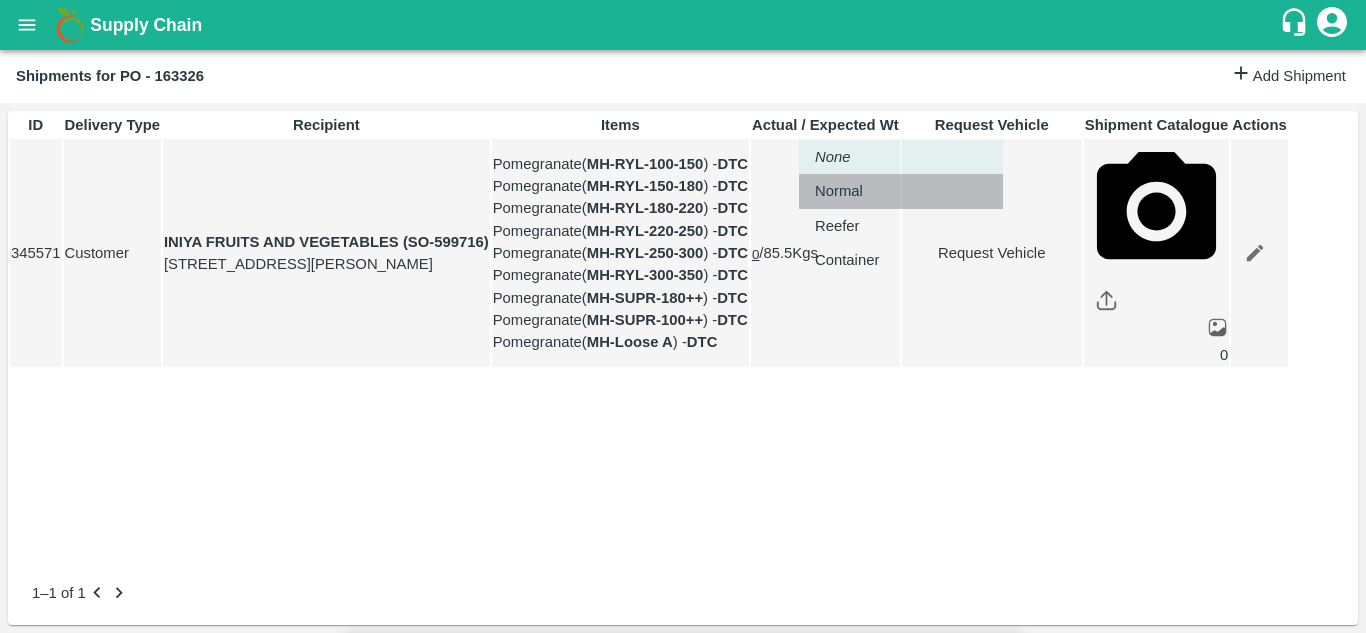 click on "Normal" at bounding box center [844, 191] 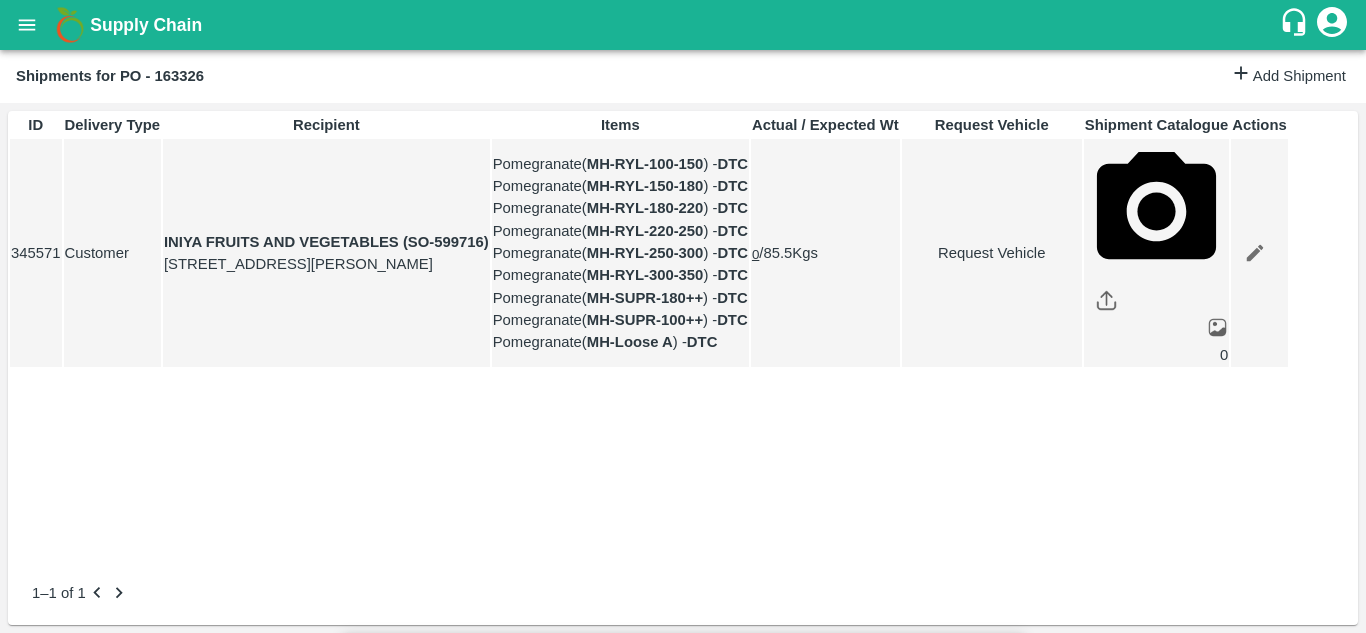 click on "Submit" at bounding box center (985, 1811) 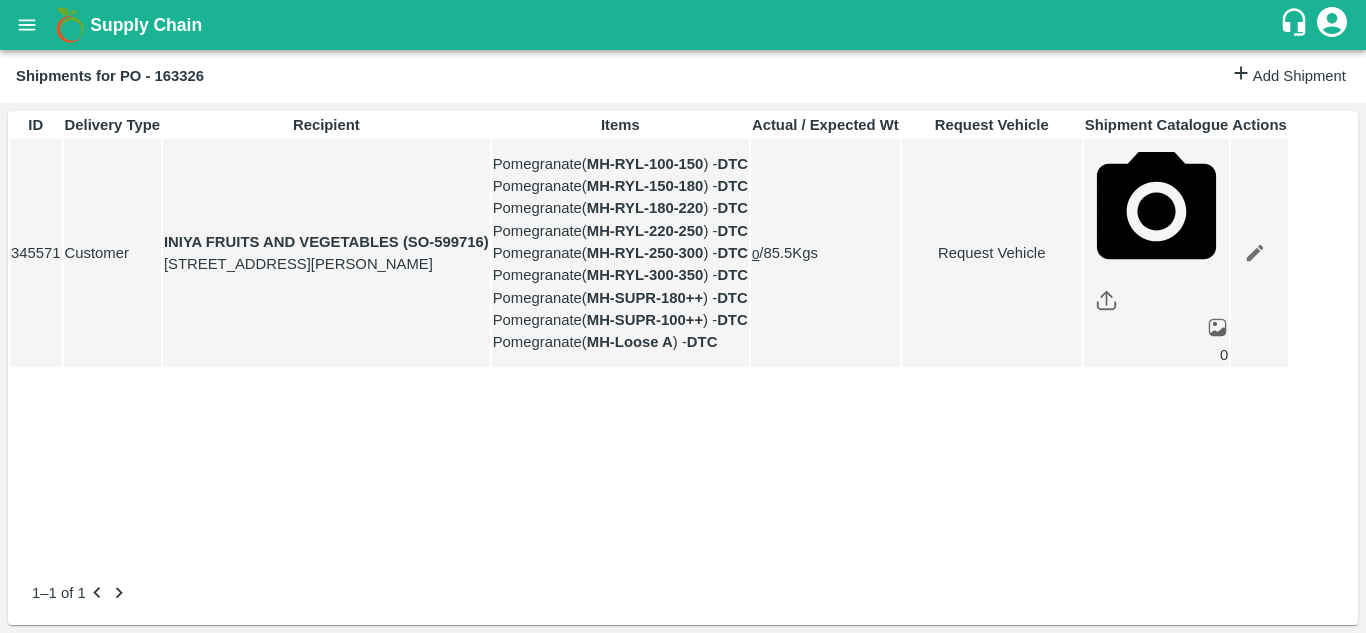 click on "Request Vehicle" at bounding box center [992, 253] 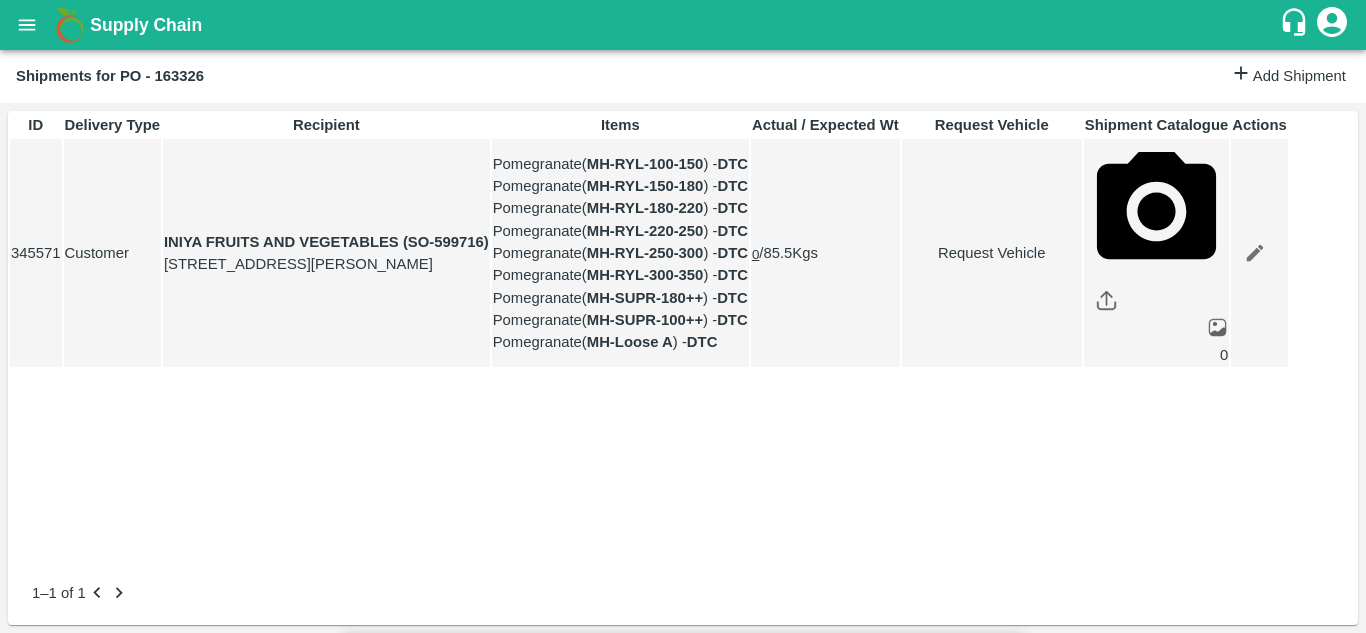 type on "1" 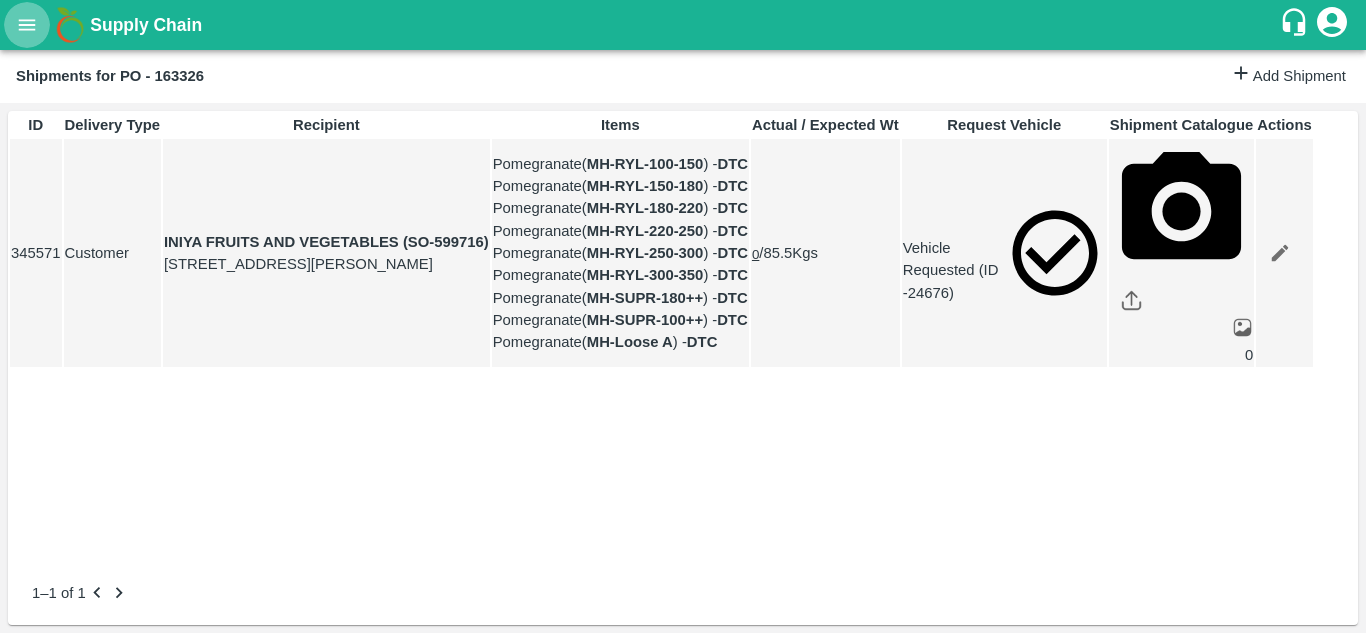click at bounding box center [27, 25] 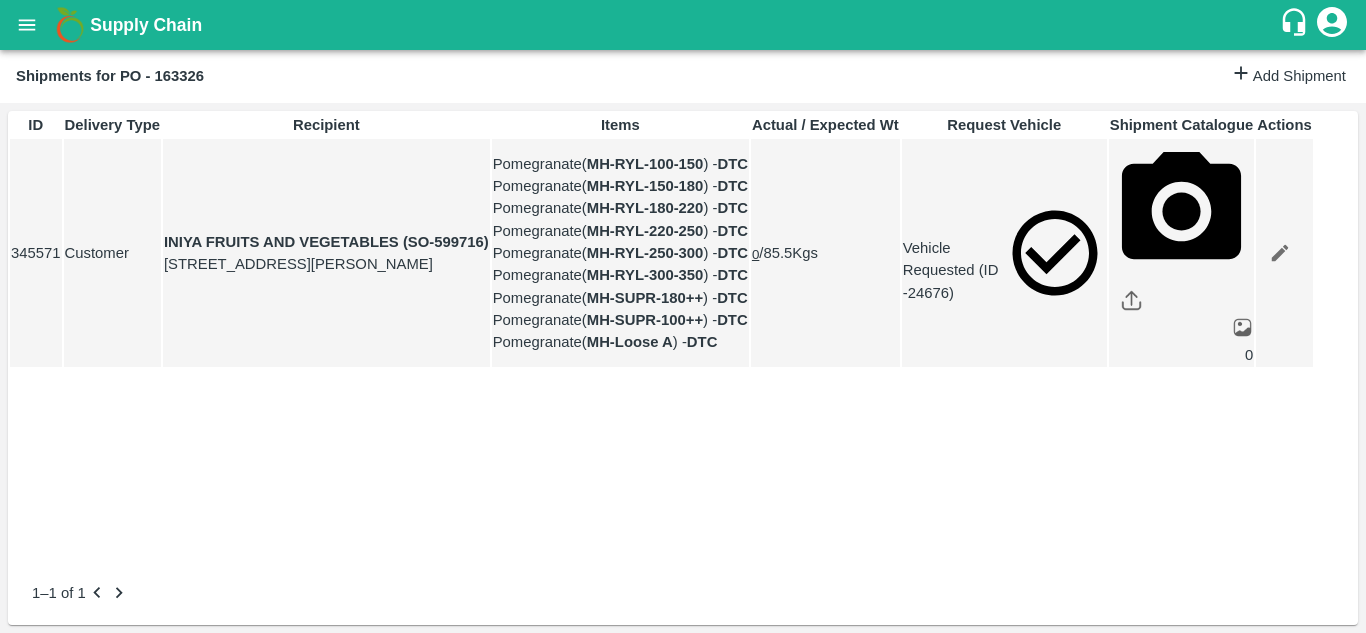 click on "Purchase Orders" at bounding box center [148, 738] 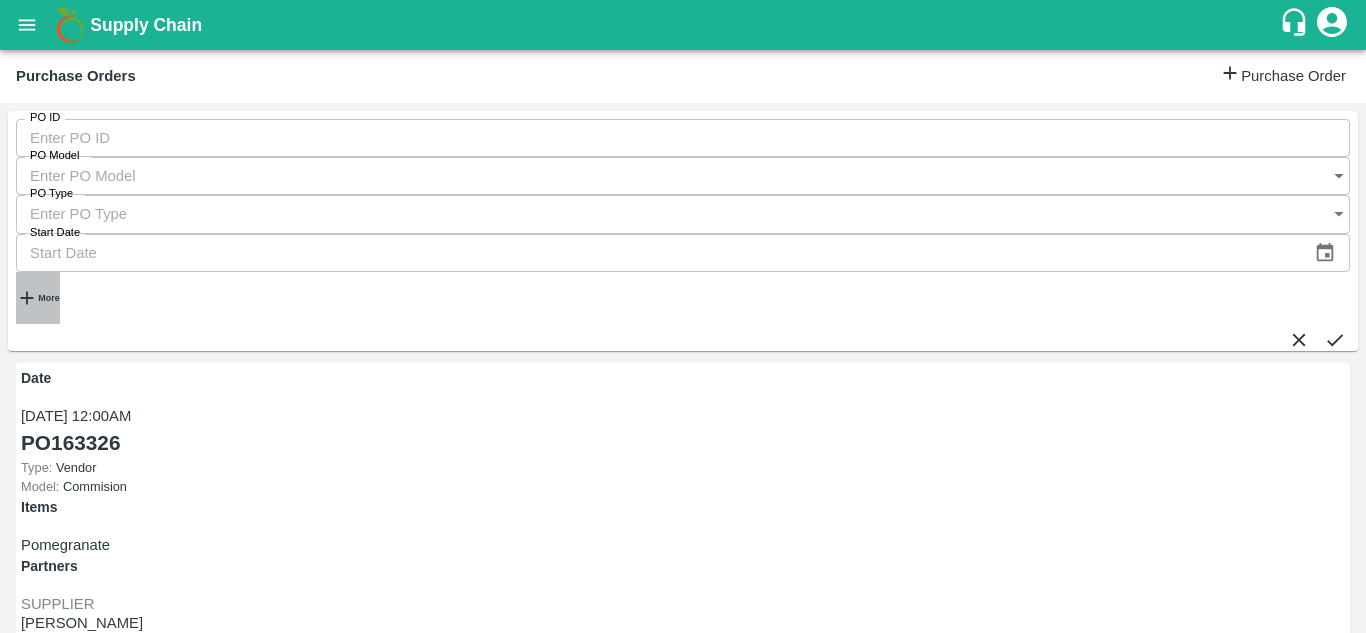 click 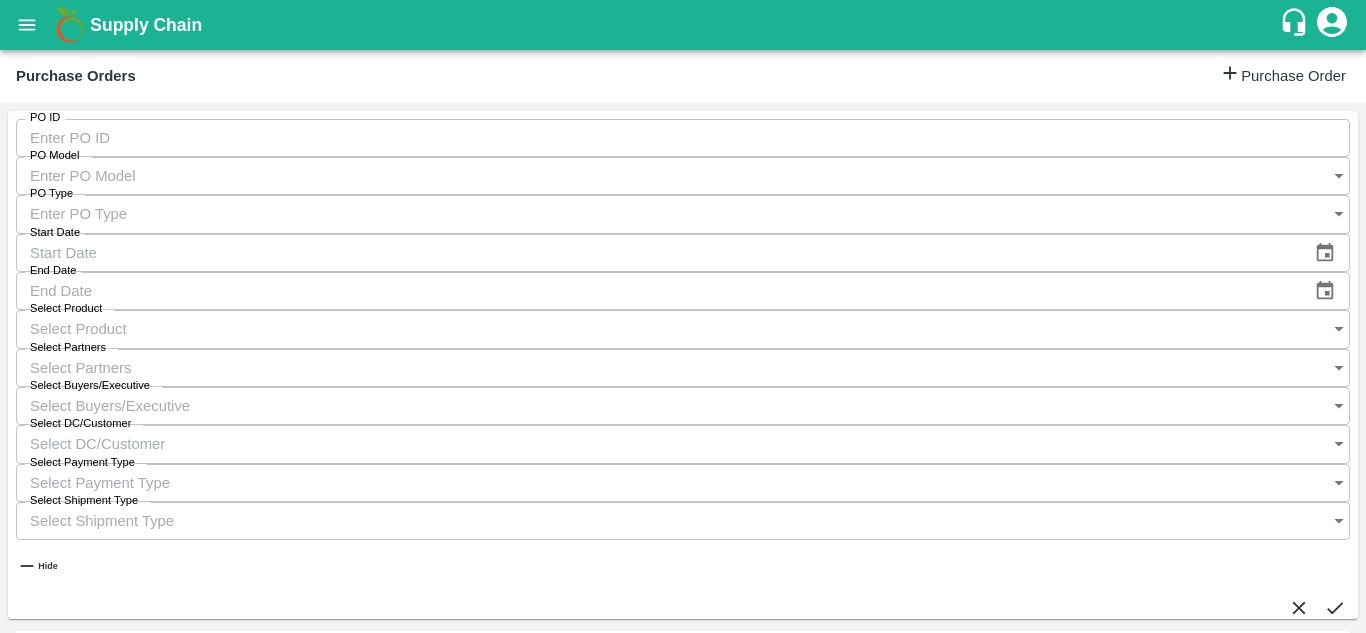 click on "Select Buyers/Executive" at bounding box center (663, 406) 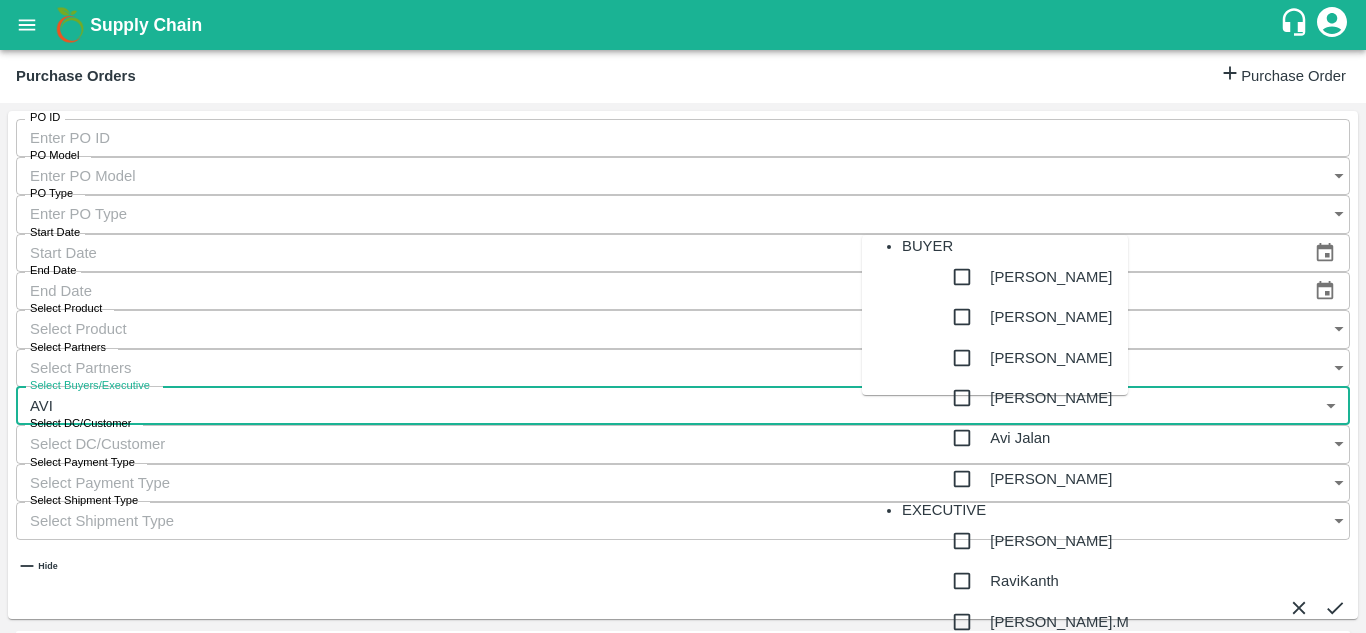 type on "AVIN" 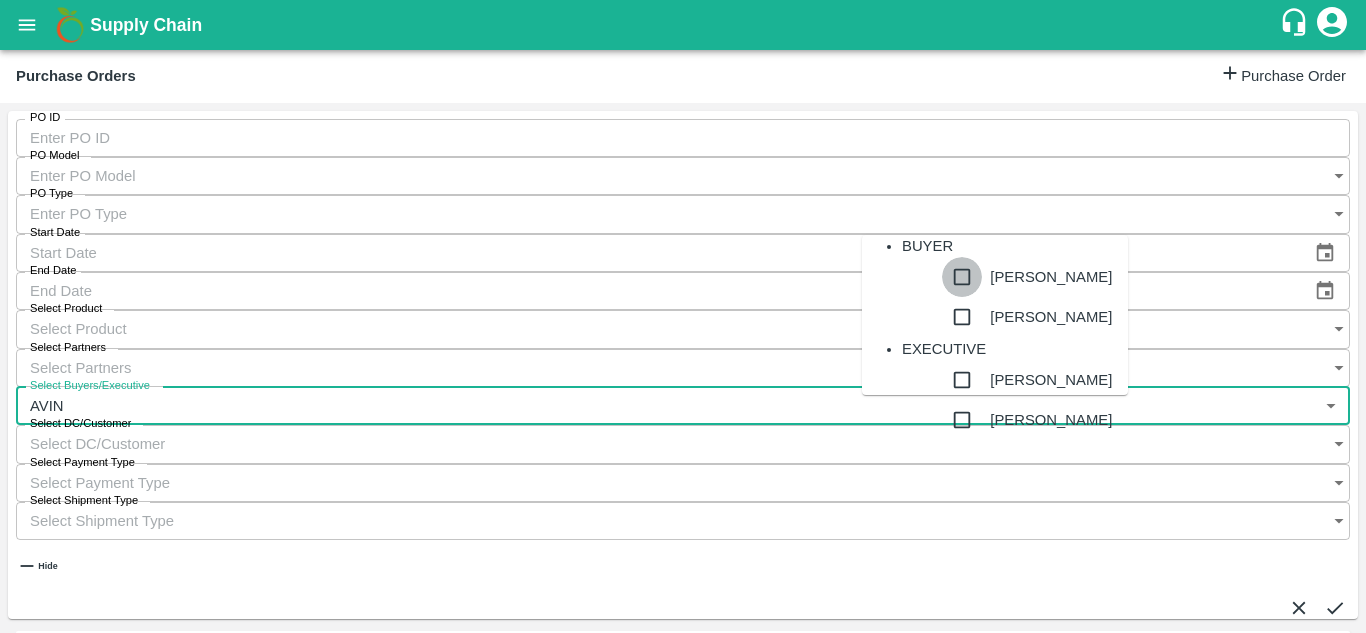 click at bounding box center [962, 277] 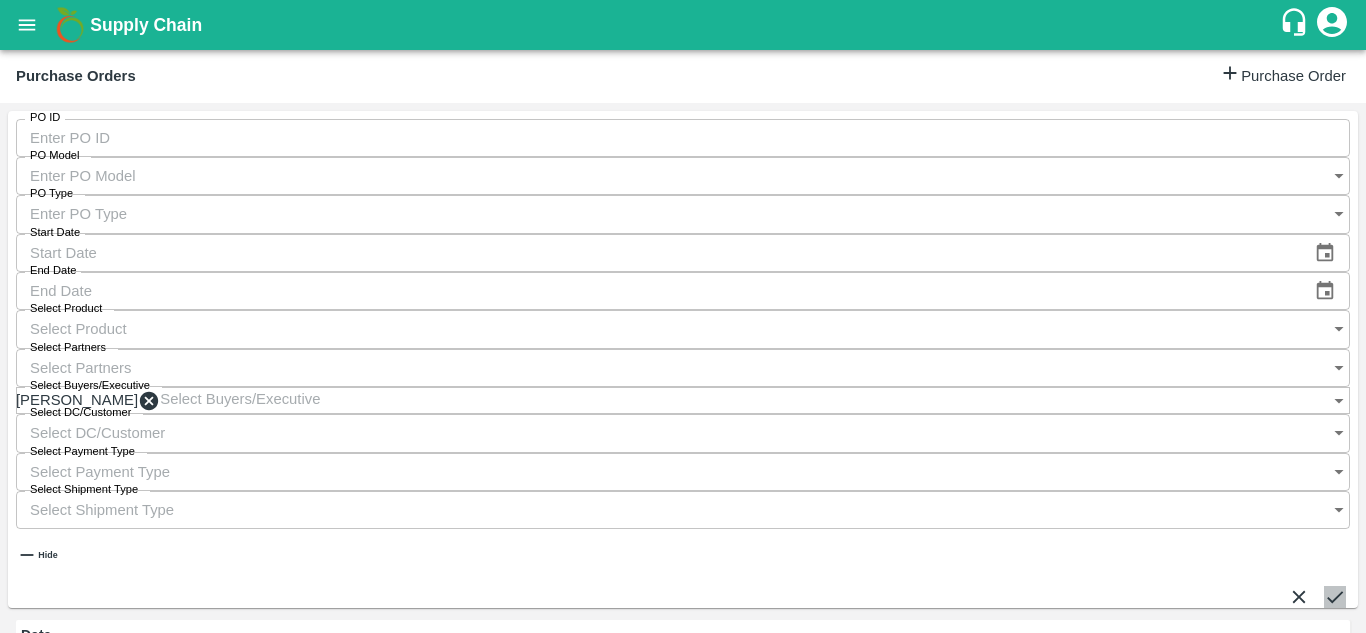click 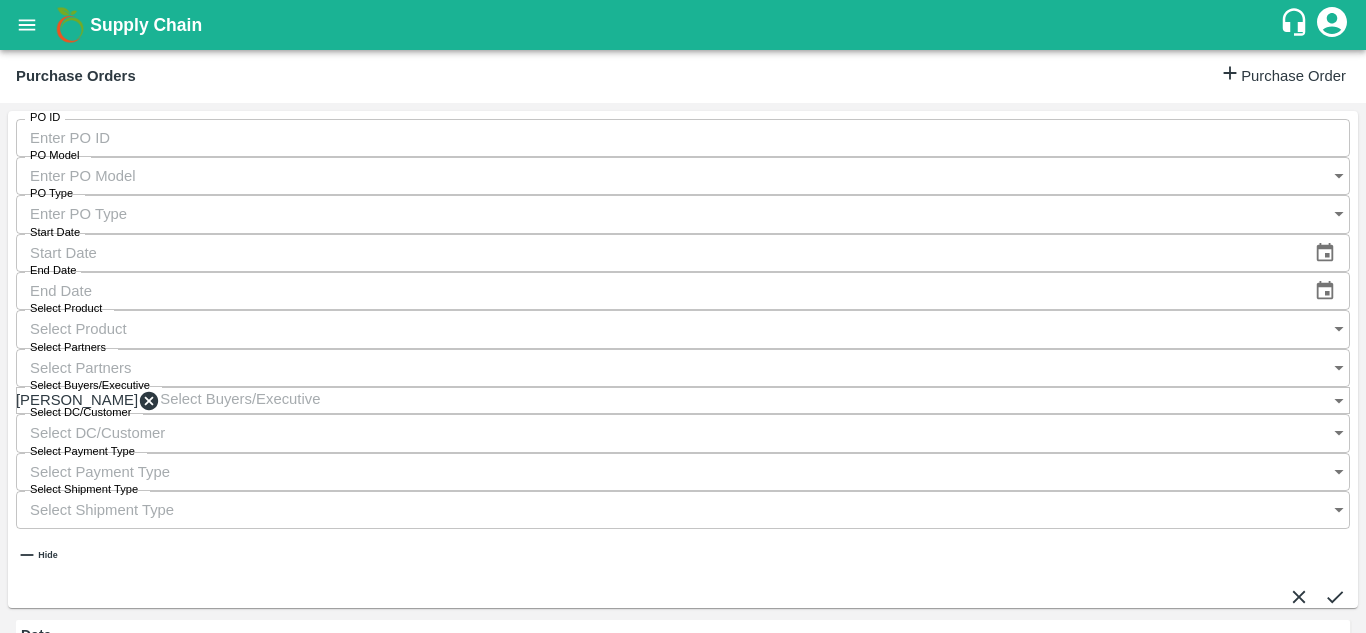 scroll, scrollTop: 184, scrollLeft: 0, axis: vertical 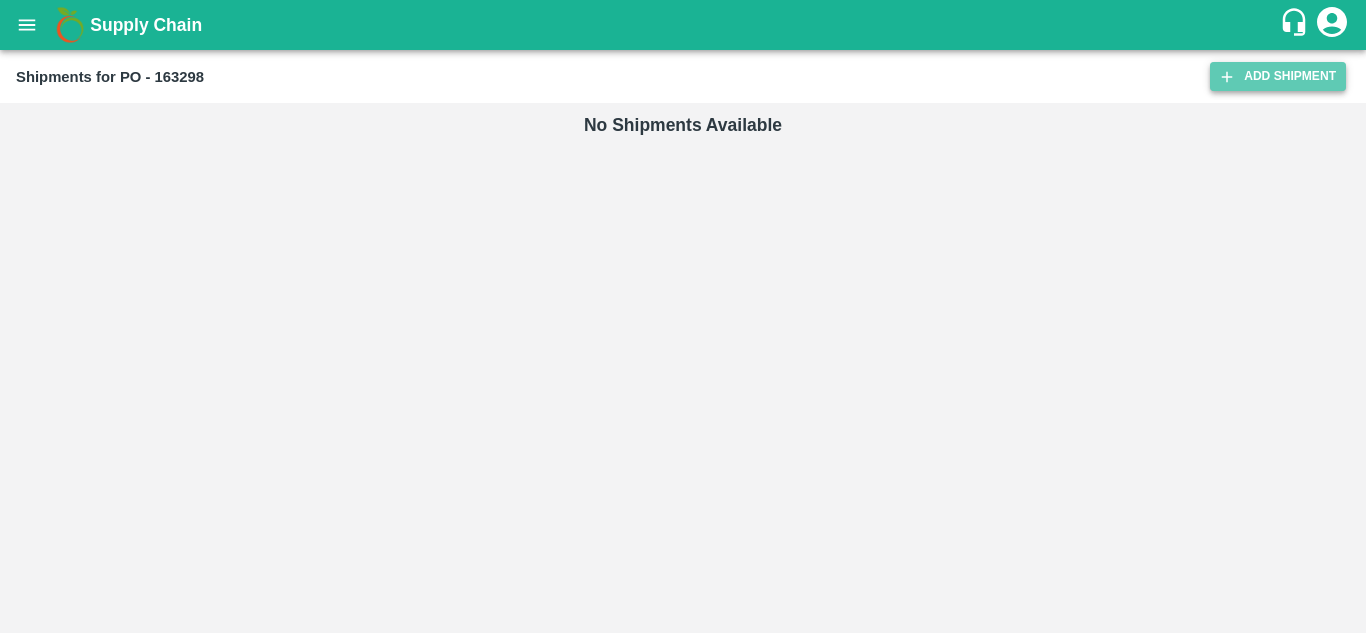 click on "Add Shipment" at bounding box center [1278, 76] 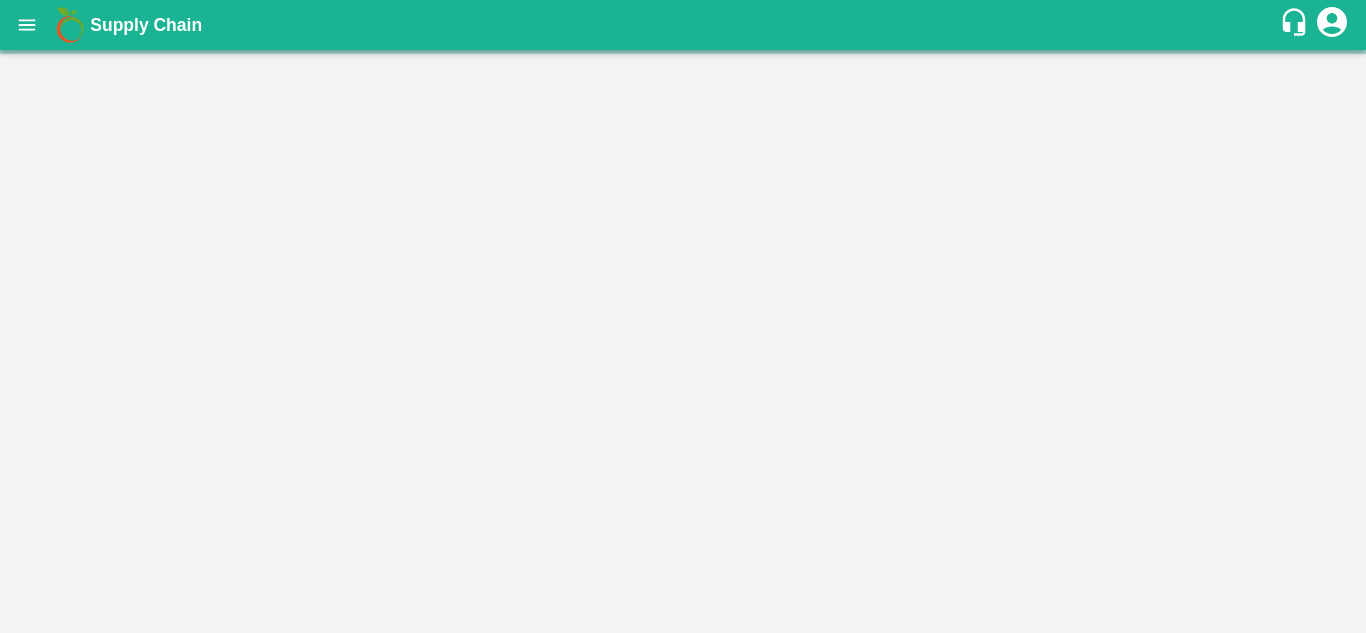 scroll, scrollTop: 0, scrollLeft: 0, axis: both 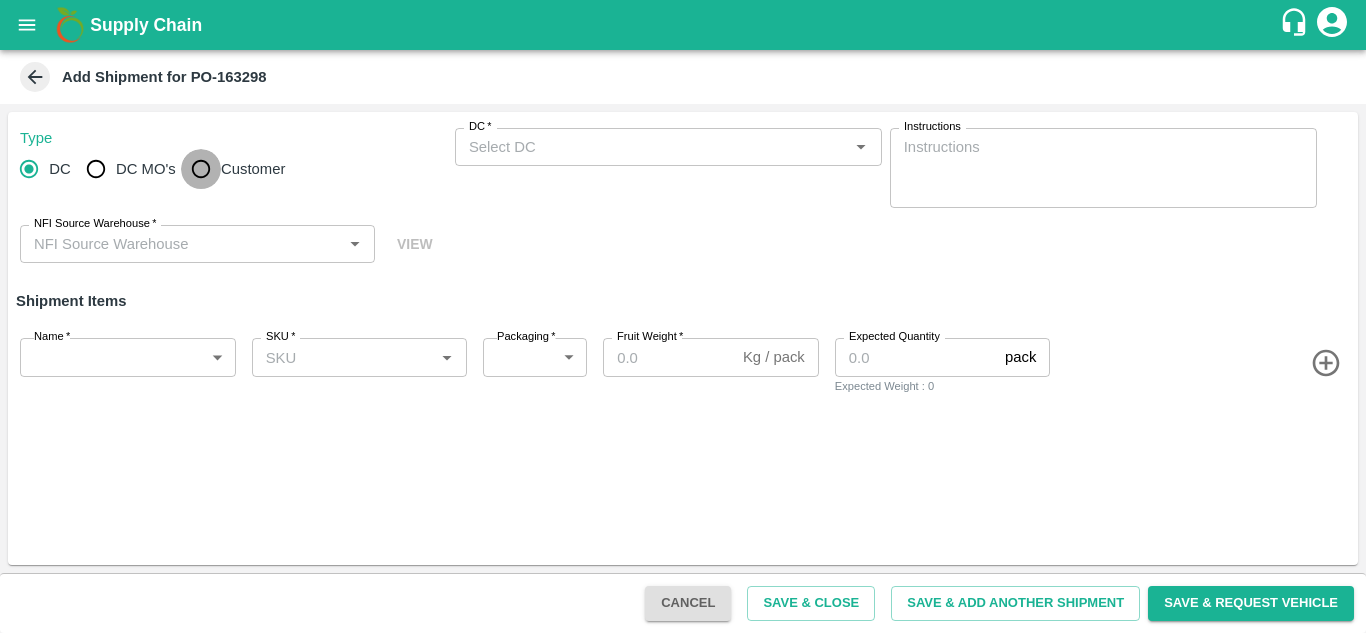 click on "Customer" at bounding box center (201, 169) 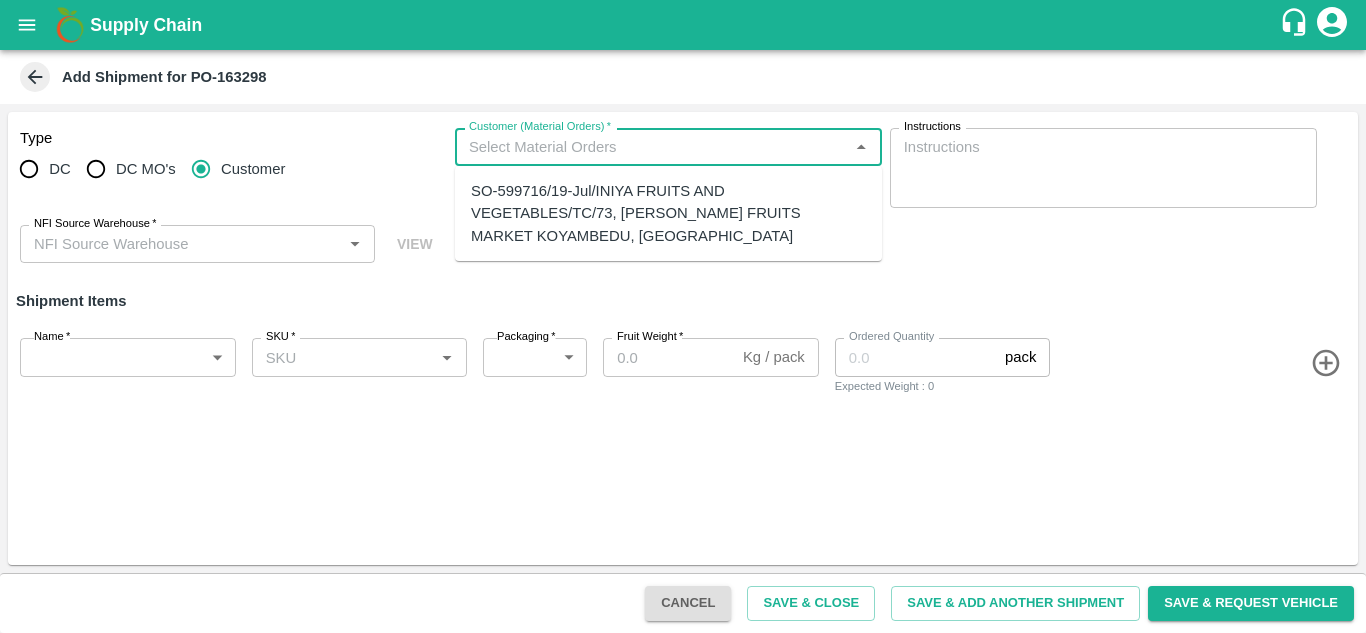 click on "Customer (Material Orders)   *" at bounding box center (652, 147) 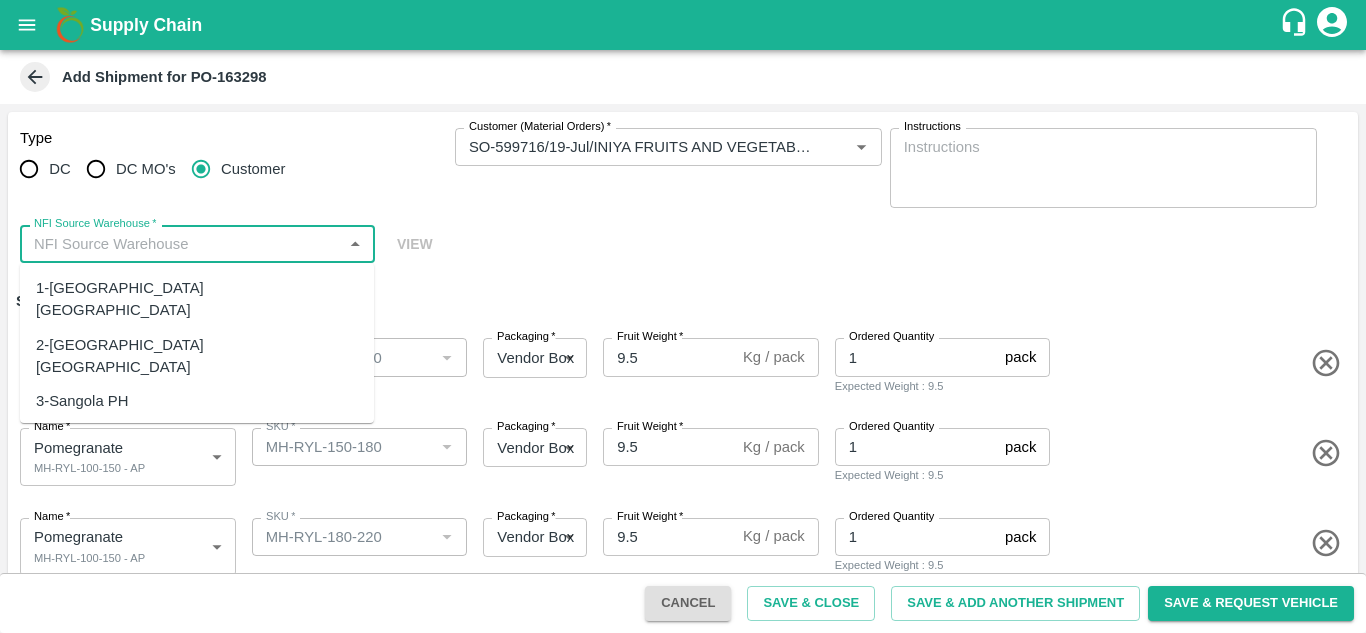 click on "NFI Source Warehouse   *" at bounding box center (181, 244) 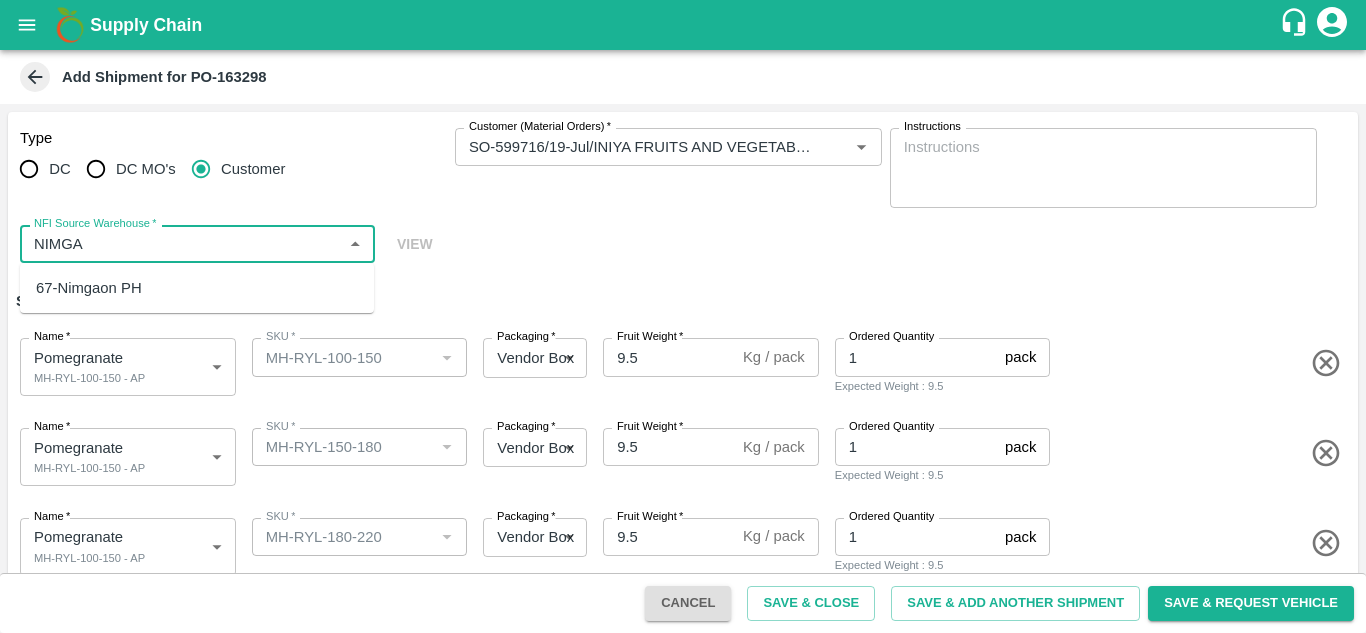 click on "67-Nimgaon PH" at bounding box center [197, 288] 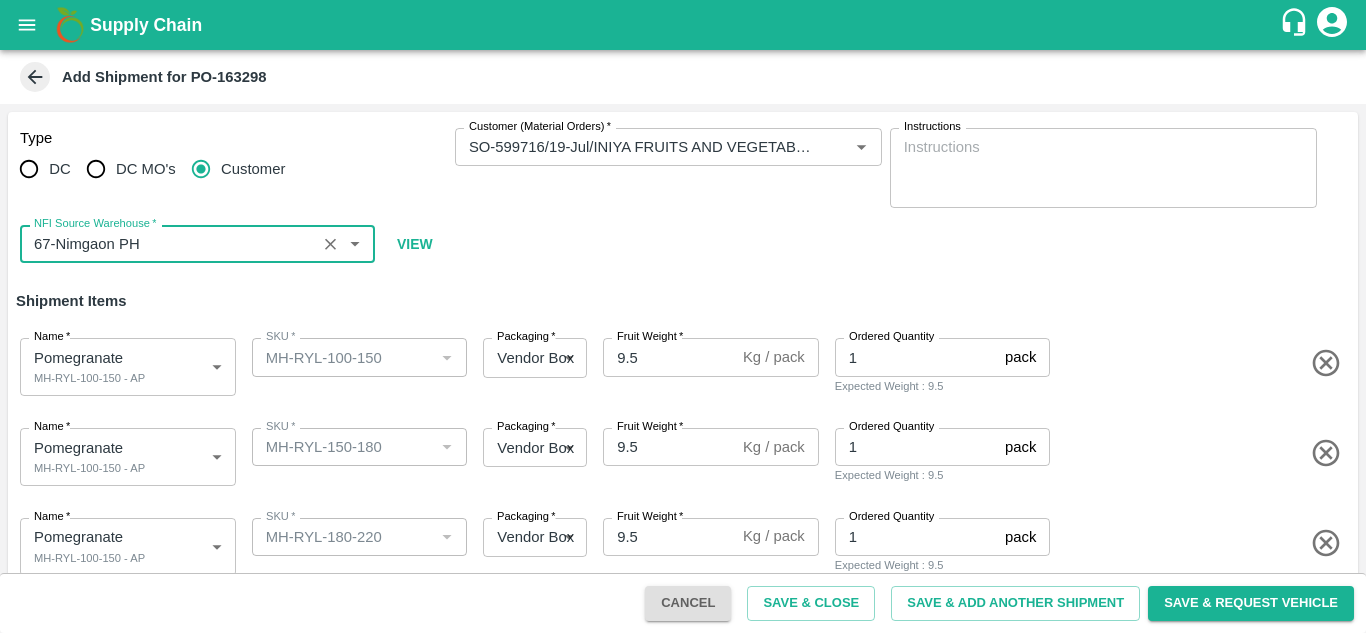 type on "67-Nimgaon PH" 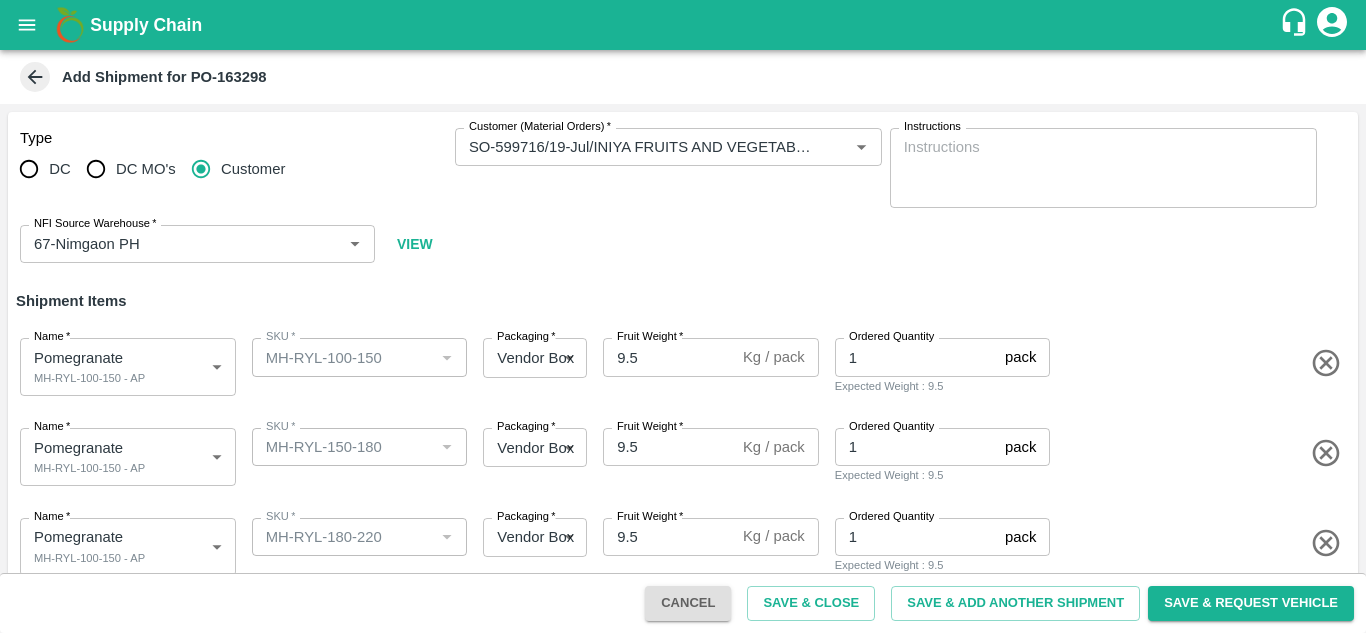 click on "Type DC DC MO's Customer Customer (Material Orders)   * Customer (Material Orders)   * Instructions x Instructions NFI Source Warehouse   * NFI Source Warehouse   * VIEW" at bounding box center (683, 196) 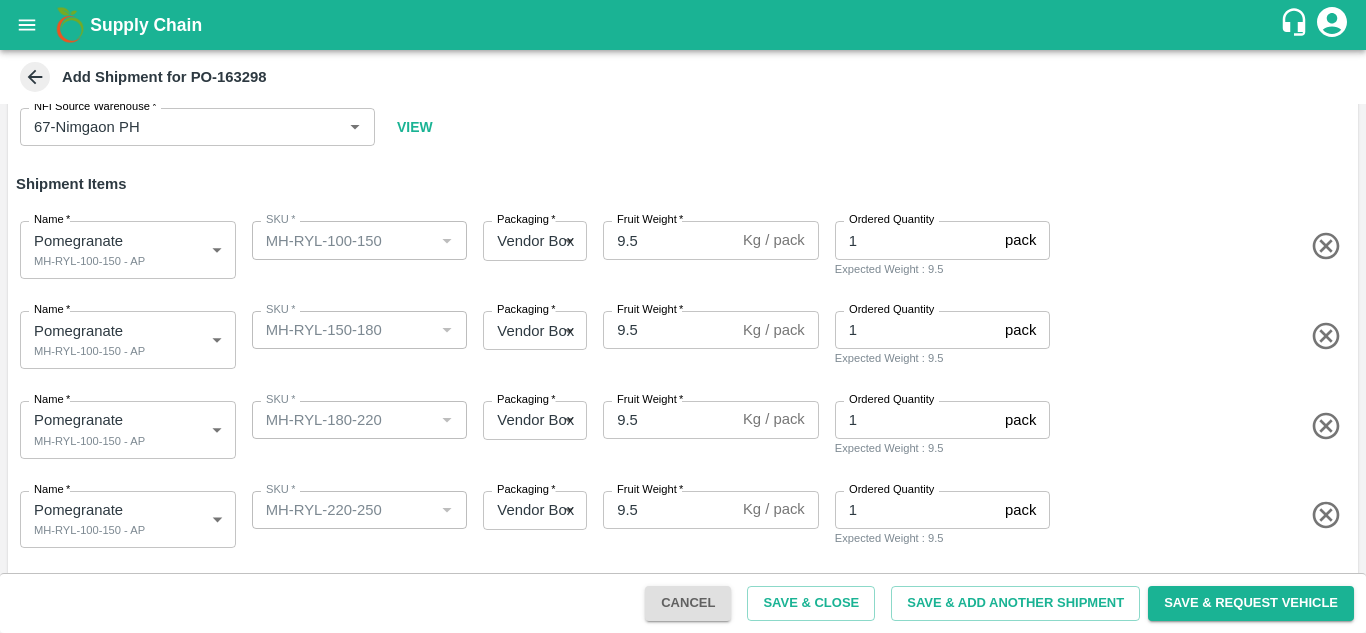 scroll, scrollTop: 120, scrollLeft: 0, axis: vertical 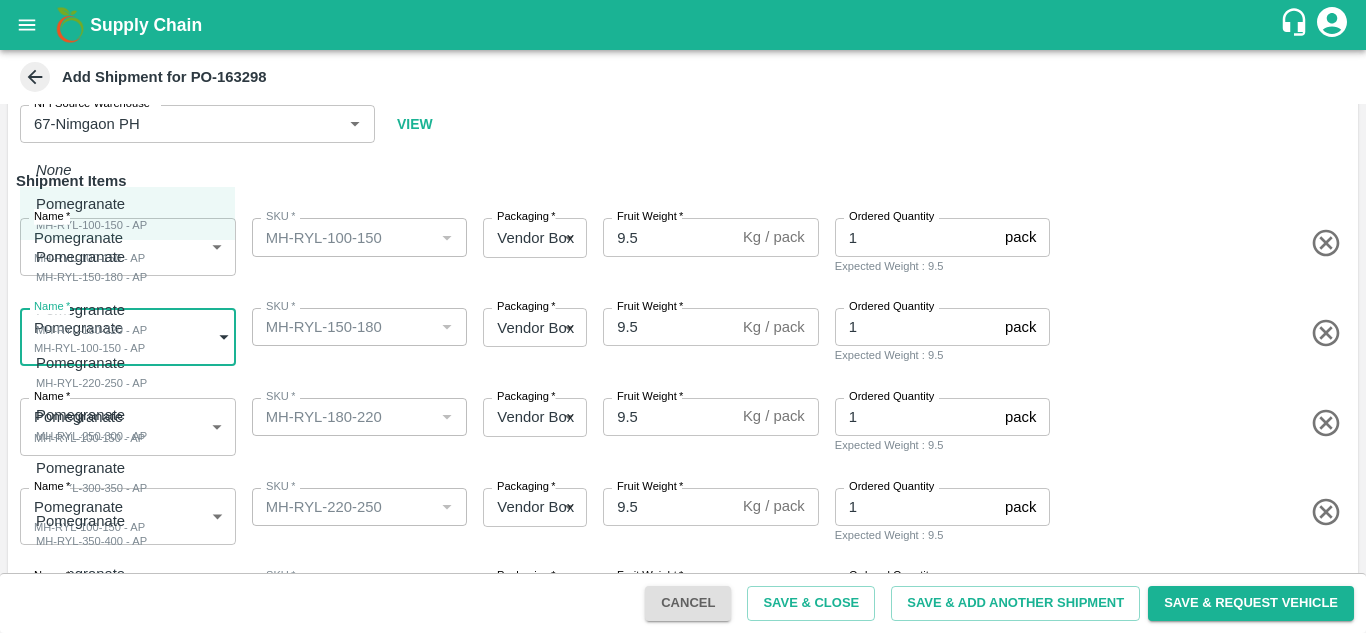 click on "Supply Chain Add Shipment for PO-163298 Type DC DC MO's Customer Customer (Material Orders)   * Customer (Material Orders)   * Instructions x Instructions NFI Source Warehouse   * NFI Source Warehouse   * VIEW Shipment Items Name   * Pomegranate MH-RYL-100-150 - AP  1819588 Name SKU   * SKU   * Packaging   * Vendor Box 276 Packaging Fruit Weight   * 9.5 Kg /   pack Fruit Weight Ordered Quantity 1 pack Ordered Quantity Expected Weight :   9.5 Name   * Pomegranate MH-RYL-100-150 - AP  1819588 Name SKU   * SKU   * Packaging   * Vendor Box 276 Packaging Fruit Weight   * 9.5 Kg /   pack Fruit Weight Ordered Quantity 1 pack Ordered Quantity Expected Weight :   9.5 Name   * Pomegranate MH-RYL-100-150 - AP  1819588 Name SKU   * SKU   * Packaging   * Vendor Box 276 Packaging Fruit Weight   * 9.5 Kg /   pack Fruit Weight Ordered Quantity 1 pack Ordered Quantity Expected Weight :   9.5 Name   * Pomegranate MH-RYL-100-150 - AP  1819588 Name SKU   * SKU   * Packaging   * 276 *" at bounding box center [683, 316] 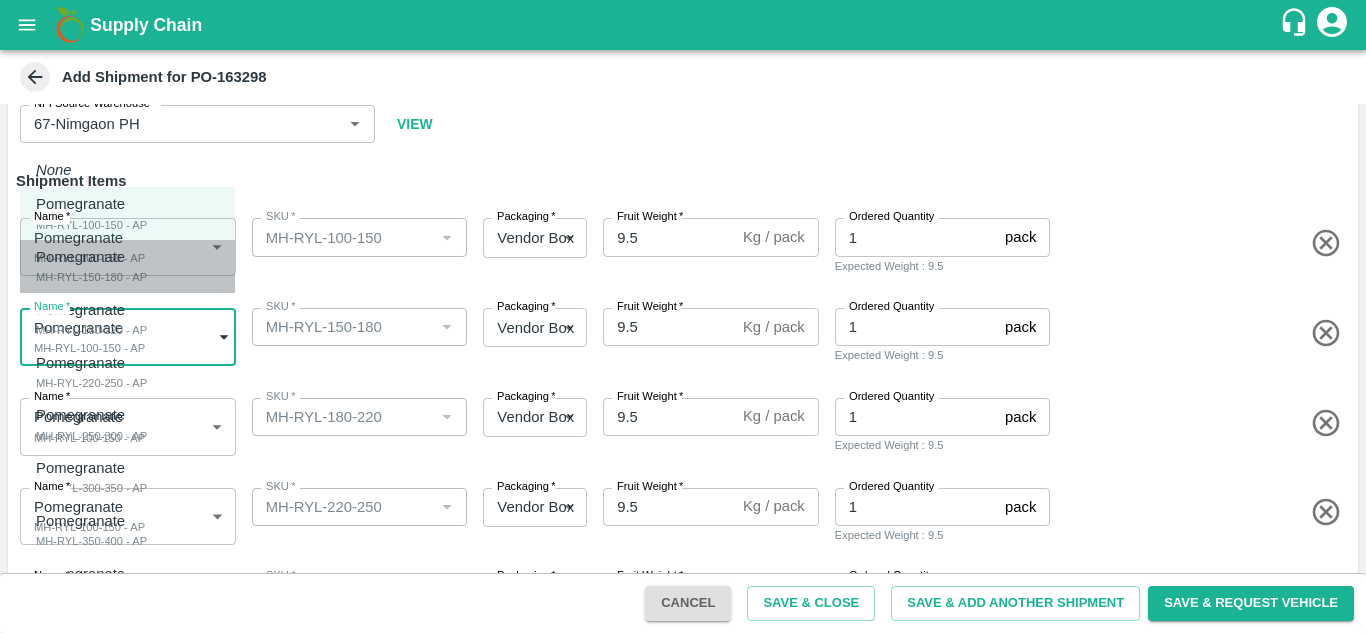 click on "MH-RYL-150-180 - AP" at bounding box center [91, 277] 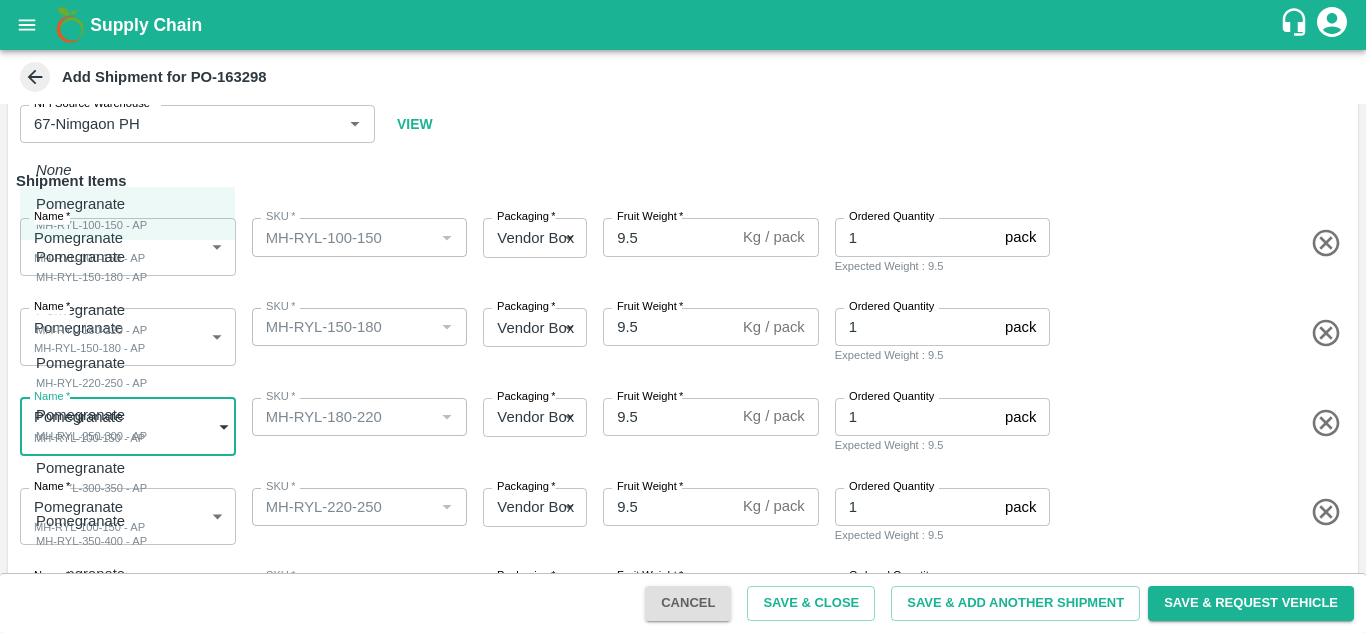 click on "Supply Chain Add Shipment for PO-163298 Type DC DC MO's Customer Customer (Material Orders)   * Customer (Material Orders)   * Instructions x Instructions NFI Source Warehouse   * NFI Source Warehouse   * VIEW Shipment Items Name   * Pomegranate MH-RYL-100-150 - AP  1819588 Name SKU   * SKU   * Packaging   * Vendor Box 276 Packaging Fruit Weight   * 9.5 Kg /   pack Fruit Weight Ordered Quantity 1 pack Ordered Quantity Expected Weight :   9.5 Name   * Pomegranate MH-RYL-150-180 - AP  1819589 Name SKU   * SKU   * Packaging   * Vendor Box 276 Packaging Fruit Weight   * 9.5 Kg /   pack Fruit Weight Ordered Quantity 1 pack Ordered Quantity Expected Weight :   9.5 Name   * Pomegranate MH-RYL-100-150 - AP  1819588 Name SKU   * SKU   * Packaging   * Vendor Box 276 Packaging Fruit Weight   * 9.5 Kg /   pack Fruit Weight Ordered Quantity 1 pack Ordered Quantity Expected Weight :   9.5 Name   * Pomegranate MH-RYL-100-150 - AP  1819588 Name SKU   * SKU   * Packaging   * 276 *" at bounding box center [683, 316] 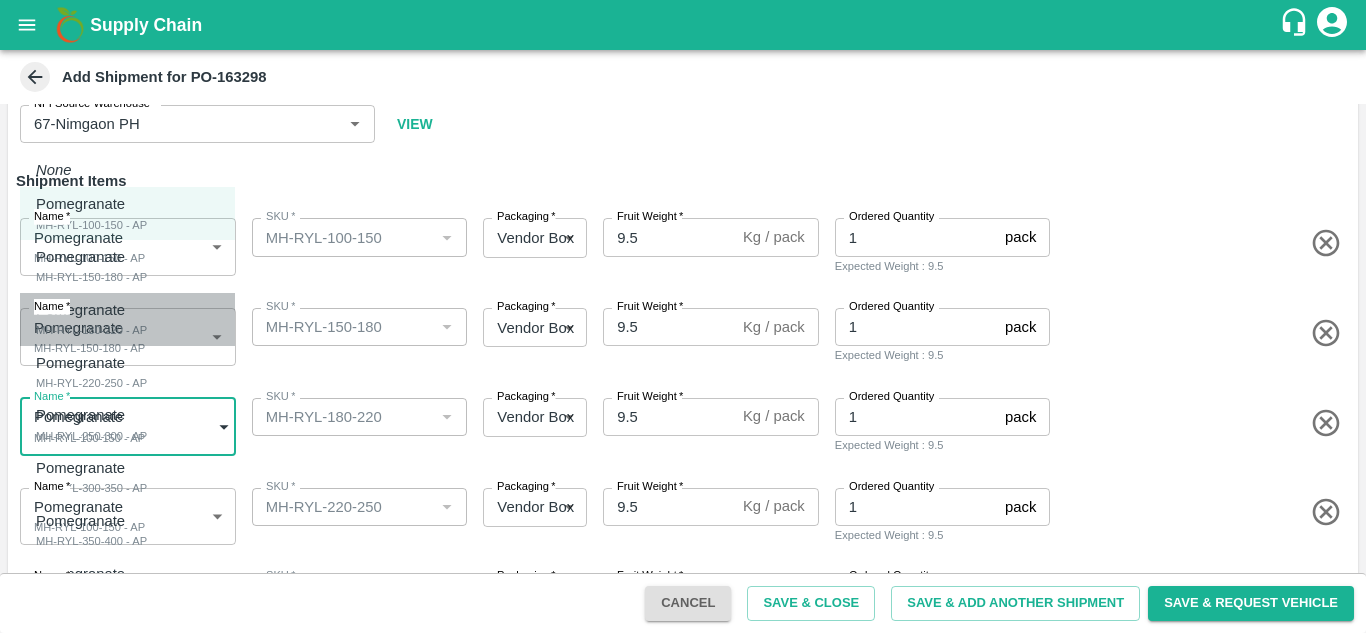 click on "MH-RYL-180-220 - AP" at bounding box center [91, 330] 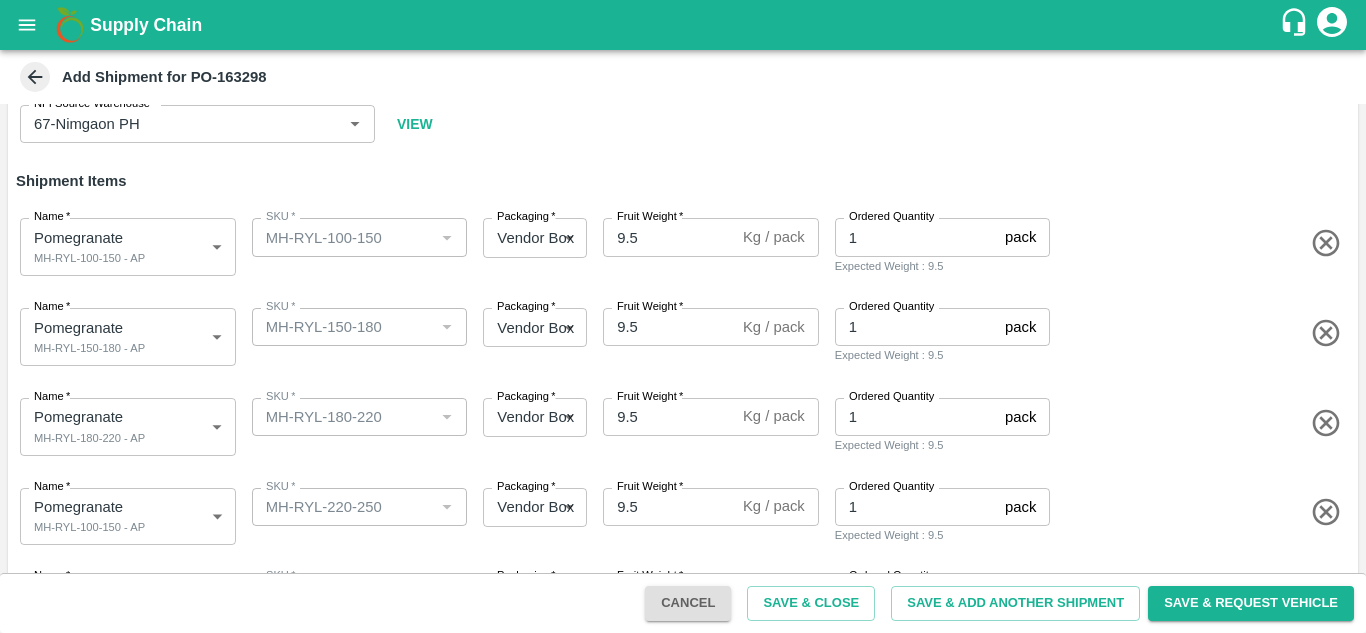 click on "Name   * Pomegranate MH-RYL-180-220 - AP  1819590 Name SKU   * SKU   * Packaging   * Vendor Box 276 Packaging Fruit Weight   * 9.5 Kg /   pack Fruit Weight Ordered Quantity 1 pack Ordered Quantity Expected Weight :   9.5" at bounding box center [679, 423] 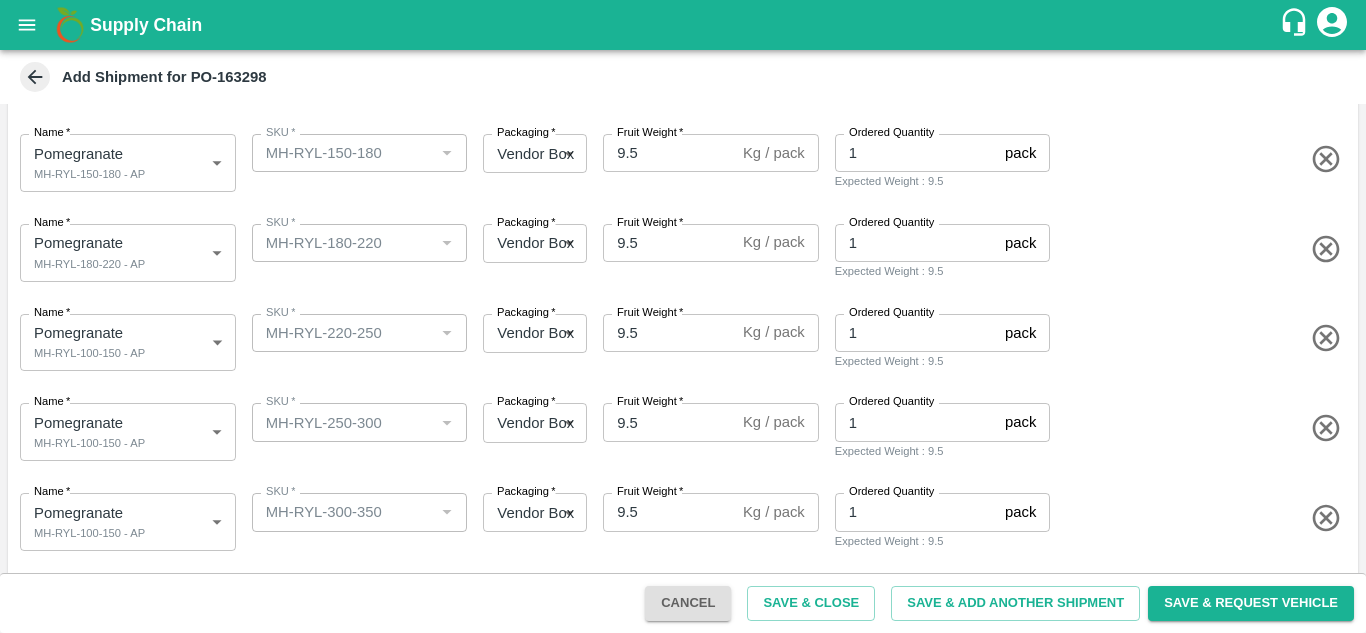 scroll, scrollTop: 296, scrollLeft: 0, axis: vertical 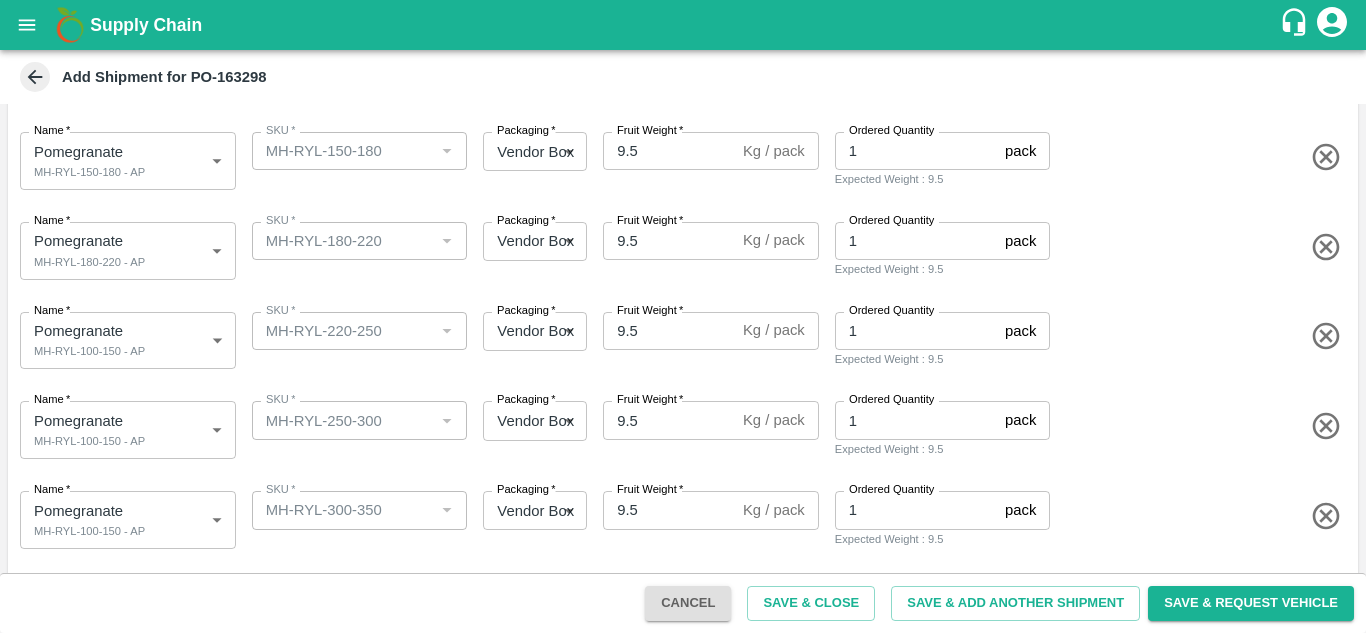 click on "Supply Chain Add Shipment for PO-163298 Type DC DC MO's Customer Customer (Material Orders)   * Customer (Material Orders)   * Instructions x Instructions NFI Source Warehouse   * NFI Source Warehouse   * VIEW Shipment Items Name   * Pomegranate MH-RYL-100-150 - AP  1819588 Name SKU   * SKU   * Packaging   * Vendor Box 276 Packaging Fruit Weight   * 9.5 Kg /   pack Fruit Weight Ordered Quantity 1 pack Ordered Quantity Expected Weight :   9.5 Name   * Pomegranate MH-RYL-150-180 - AP  1819589 Name SKU   * SKU   * Packaging   * Vendor Box 276 Packaging Fruit Weight   * 9.5 Kg /   pack Fruit Weight Ordered Quantity 1 pack Ordered Quantity Expected Weight :   9.5 Name   * Pomegranate MH-RYL-180-220 - AP  1819590 Name SKU   * SKU   * Packaging   * Vendor Box 276 Packaging Fruit Weight   * 9.5 Kg /   pack Fruit Weight Ordered Quantity 1 pack Ordered Quantity Expected Weight :   9.5 Name   * Pomegranate MH-RYL-100-150 - AP  1819588 Name SKU   * SKU   * Packaging   * 276 *" at bounding box center [683, 316] 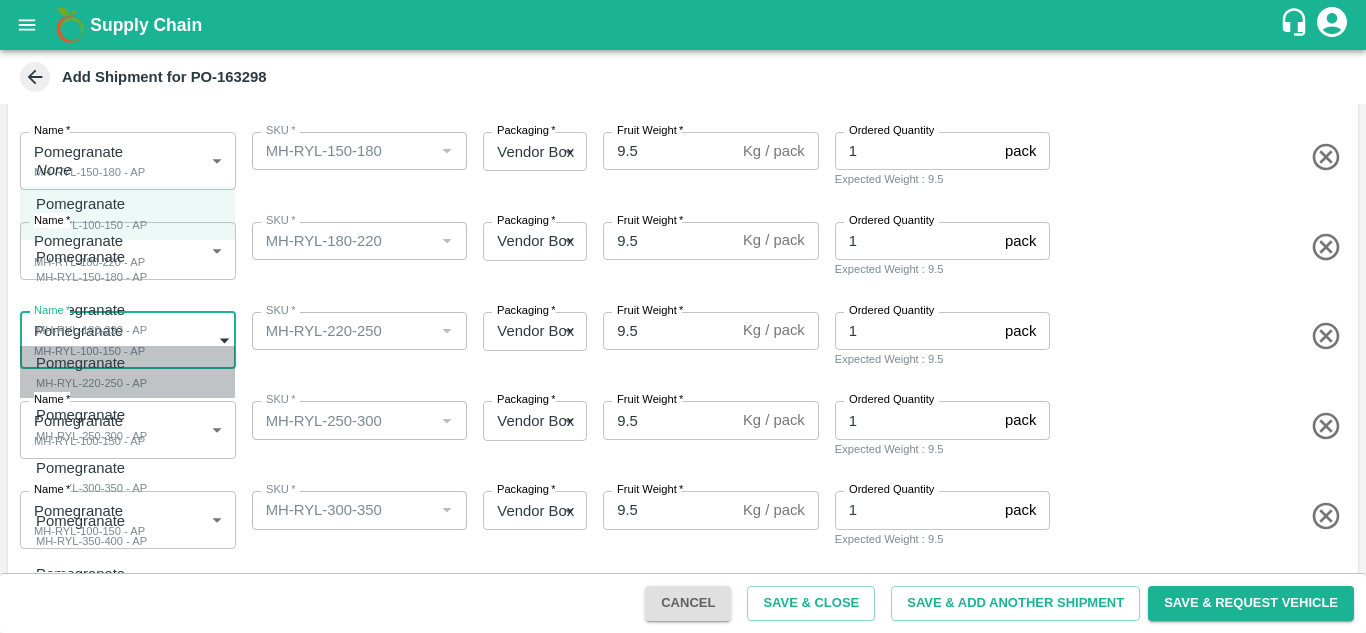 click on "MH-RYL-220-250 - AP" at bounding box center [91, 383] 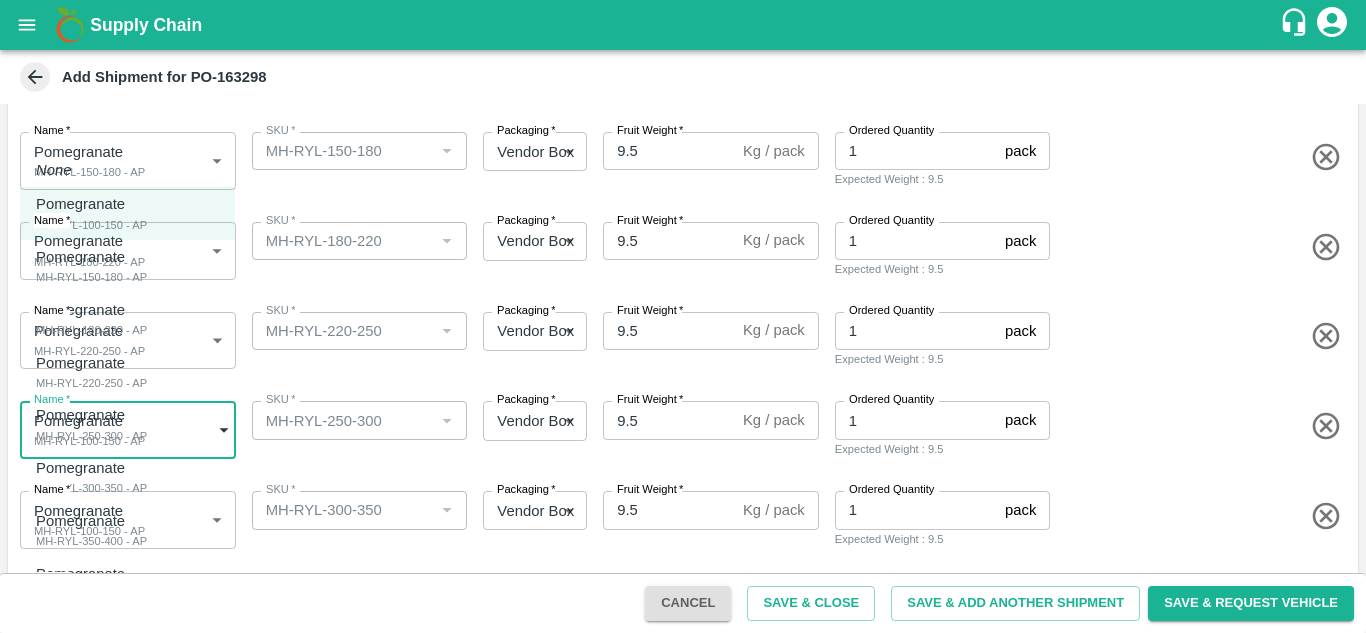 click on "Supply Chain Add Shipment for PO-163298 Type DC DC MO's Customer Customer (Material Orders)   * Customer (Material Orders)   * Instructions x Instructions NFI Source Warehouse   * NFI Source Warehouse   * VIEW Shipment Items Name   * Pomegranate MH-RYL-100-150 - AP  1819588 Name SKU   * SKU   * Packaging   * Vendor Box 276 Packaging Fruit Weight   * 9.5 Kg /   pack Fruit Weight Ordered Quantity 1 pack Ordered Quantity Expected Weight :   9.5 Name   * Pomegranate MH-RYL-150-180 - AP  1819589 Name SKU   * SKU   * Packaging   * Vendor Box 276 Packaging Fruit Weight   * 9.5 Kg /   pack Fruit Weight Ordered Quantity 1 pack Ordered Quantity Expected Weight :   9.5 Name   * Pomegranate MH-RYL-180-220 - AP  1819590 Name SKU   * SKU   * Packaging   * Vendor Box 276 Packaging Fruit Weight   * 9.5 Kg /   pack Fruit Weight Ordered Quantity 1 pack Ordered Quantity Expected Weight :   9.5 Name   * Pomegranate MH-RYL-220-250 - AP  1819591 Name SKU   * SKU   * Packaging   * 276 *" at bounding box center (683, 316) 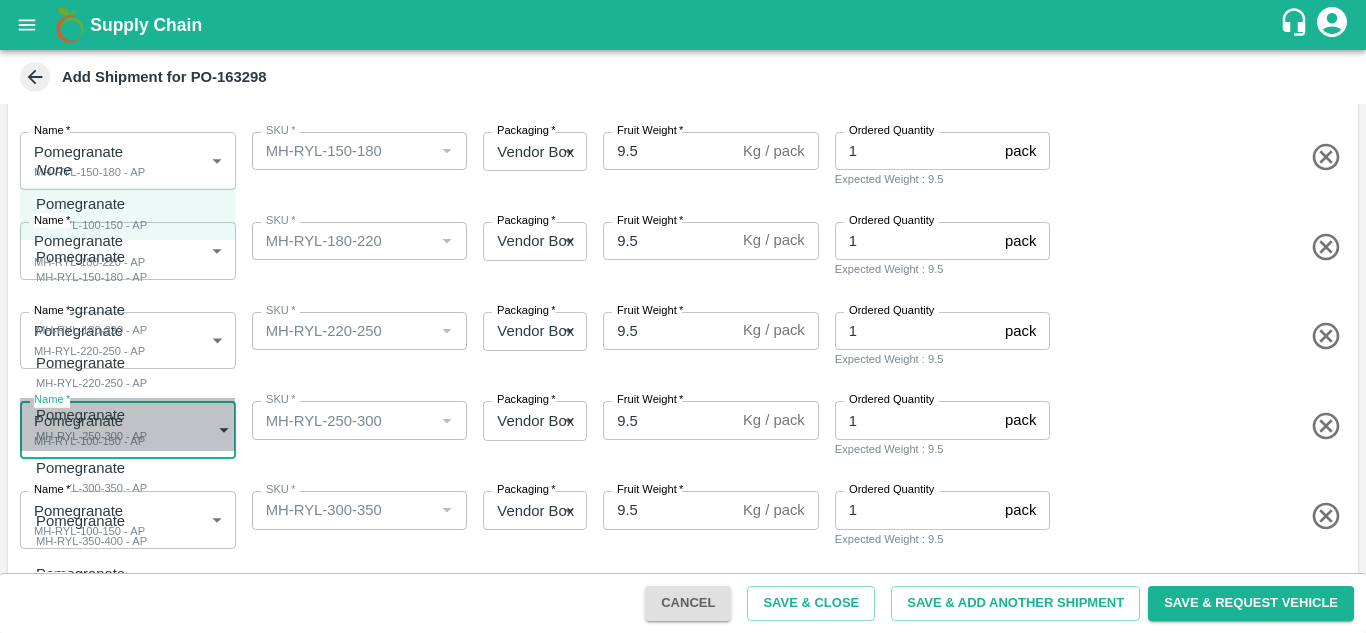 click on "MH-RYL-250-300 - AP" at bounding box center [91, 436] 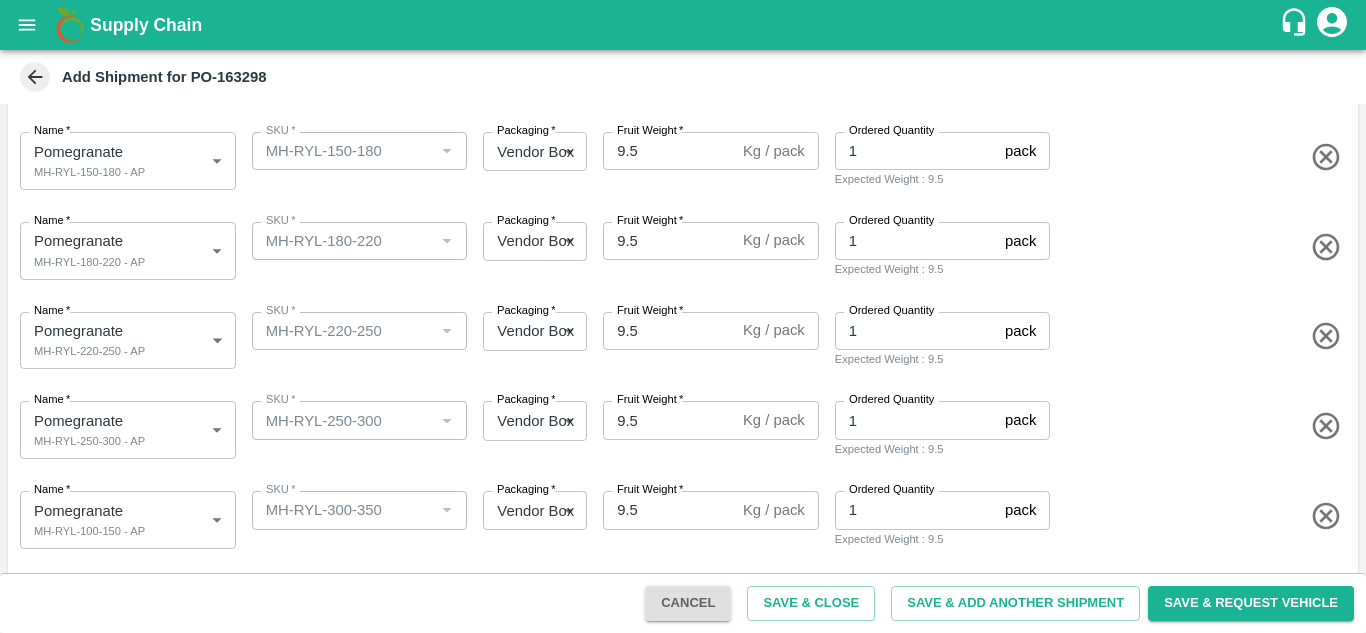 click on "SKU   * SKU   *" at bounding box center (356, 426) 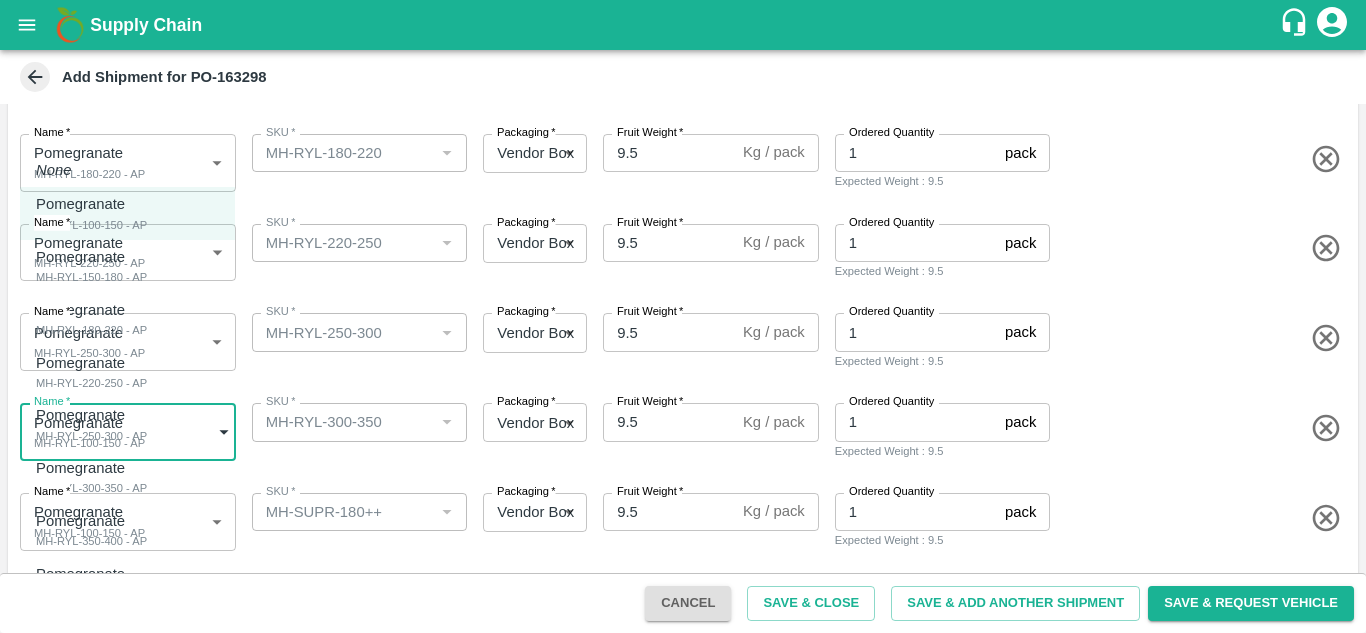 click on "Supply Chain Add Shipment for PO-163298 Type DC DC MO's Customer Customer (Material Orders)   * Customer (Material Orders)   * Instructions x Instructions NFI Source Warehouse   * NFI Source Warehouse   * VIEW Shipment Items Name   * Pomegranate MH-RYL-100-150 - AP  1819588 Name SKU   * SKU   * Packaging   * Vendor Box 276 Packaging Fruit Weight   * 9.5 Kg /   pack Fruit Weight Ordered Quantity 1 pack Ordered Quantity Expected Weight :   9.5 Name   * Pomegranate MH-RYL-150-180 - AP  1819589 Name SKU   * SKU   * Packaging   * Vendor Box 276 Packaging Fruit Weight   * 9.5 Kg /   pack Fruit Weight Ordered Quantity 1 pack Ordered Quantity Expected Weight :   9.5 Name   * Pomegranate MH-RYL-180-220 - AP  1819590 Name SKU   * SKU   * Packaging   * Vendor Box 276 Packaging Fruit Weight   * 9.5 Kg /   pack Fruit Weight Ordered Quantity 1 pack Ordered Quantity Expected Weight :   9.5 Name   * Pomegranate MH-RYL-220-250 - AP  1819591 Name SKU   * SKU   * Packaging   * 276 *" at bounding box center [683, 316] 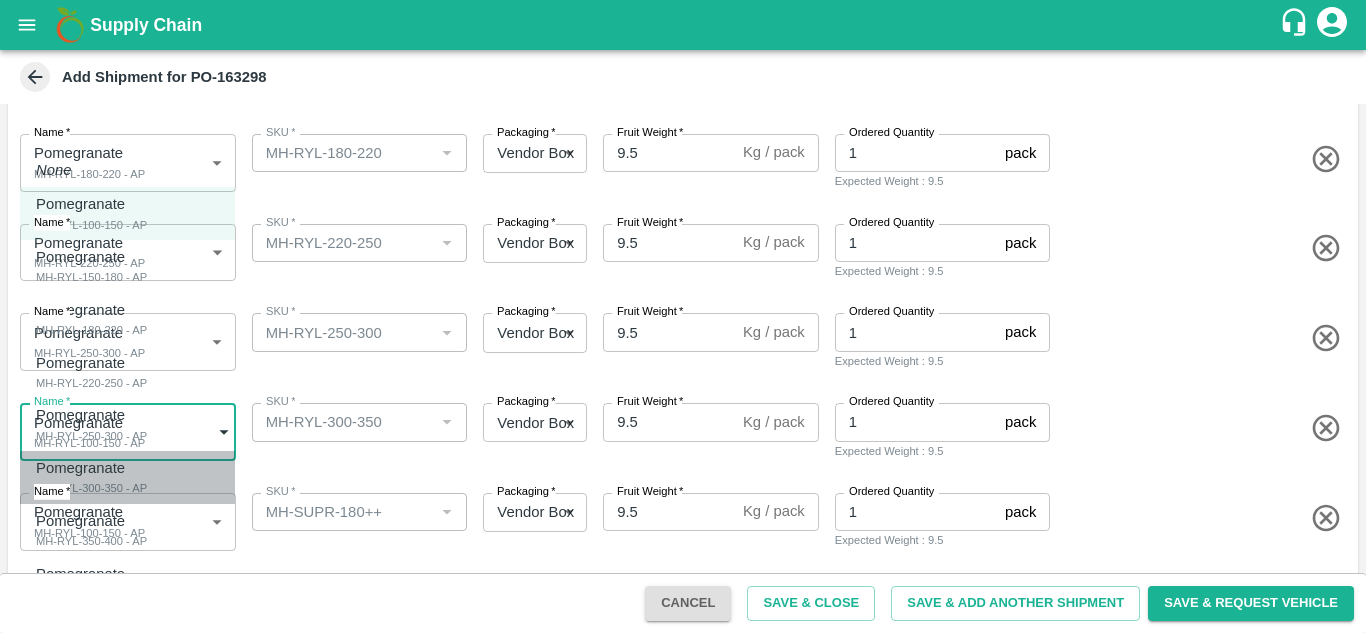 click on "Pomegranate" at bounding box center (80, 468) 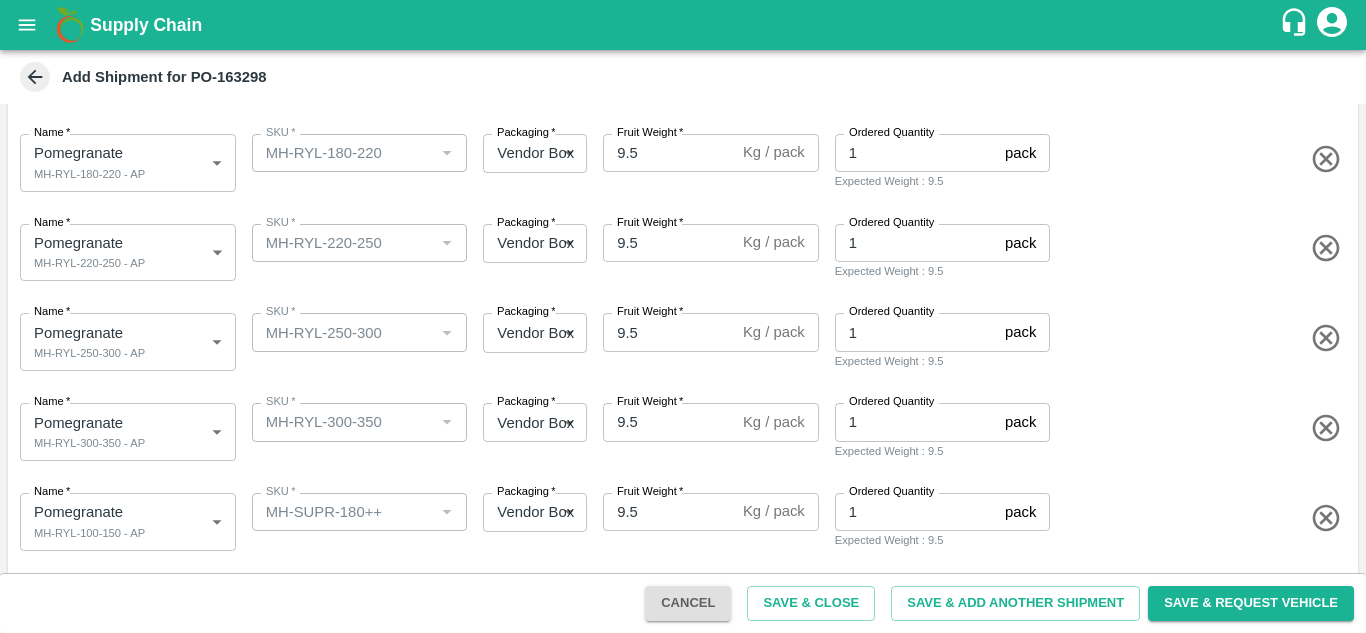 click on "Name   * Pomegranate MH-RYL-300-350 - AP  1819593 Name SKU   * SKU   * Packaging   * Vendor Box 276 Packaging Fruit Weight   * 9.5 Kg /   pack Fruit Weight Ordered Quantity 1 pack Ordered Quantity Expected Weight :   9.5" at bounding box center [679, 428] 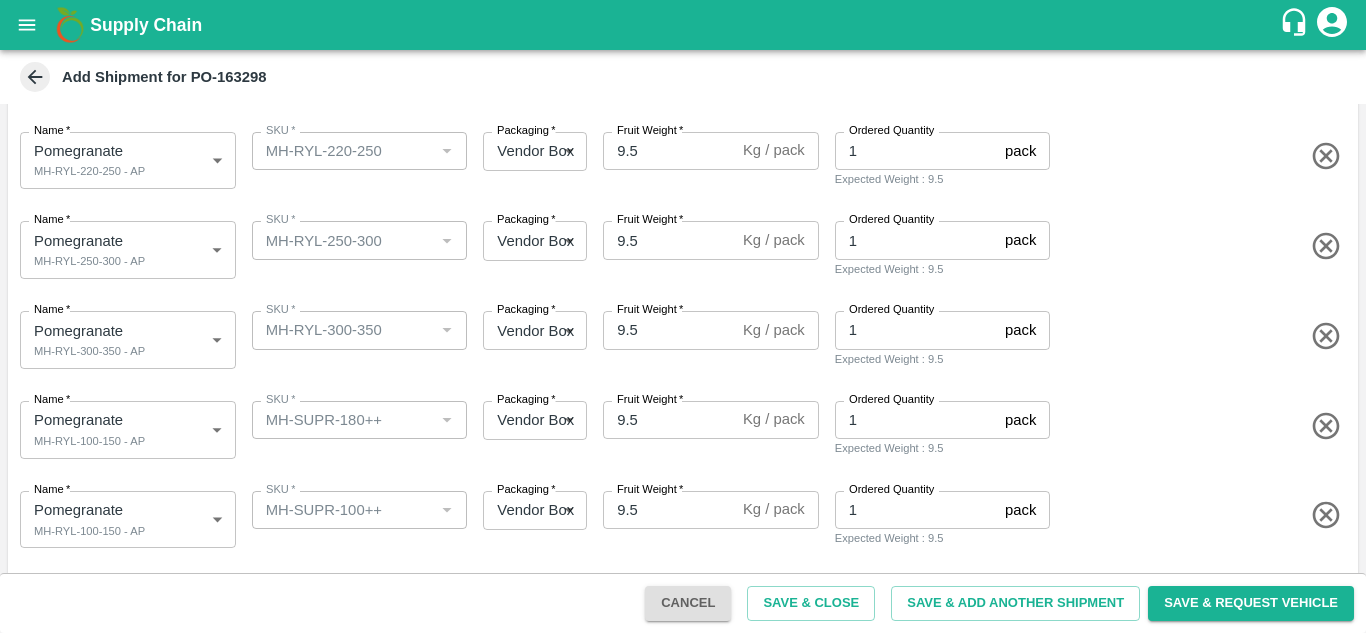 scroll, scrollTop: 479, scrollLeft: 0, axis: vertical 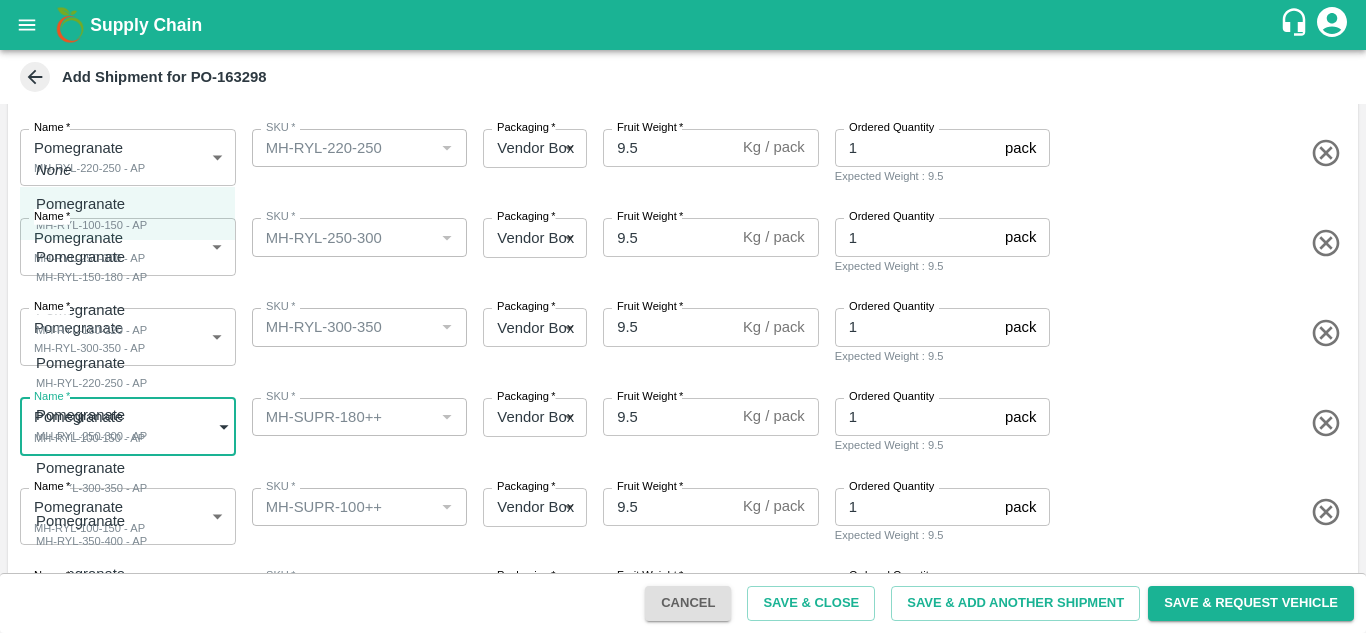click on "Supply Chain Add Shipment for PO-163298 Type DC DC MO's Customer Customer (Material Orders)   * Customer (Material Orders)   * Instructions x Instructions NFI Source Warehouse   * NFI Source Warehouse   * VIEW Shipment Items Name   * Pomegranate MH-RYL-100-150 - AP  1819588 Name SKU   * SKU   * Packaging   * Vendor Box 276 Packaging Fruit Weight   * 9.5 Kg /   pack Fruit Weight Ordered Quantity 1 pack Ordered Quantity Expected Weight :   9.5 Name   * Pomegranate MH-RYL-150-180 - AP  1819589 Name SKU   * SKU   * Packaging   * Vendor Box 276 Packaging Fruit Weight   * 9.5 Kg /   pack Fruit Weight Ordered Quantity 1 pack Ordered Quantity Expected Weight :   9.5 Name   * Pomegranate MH-RYL-180-220 - AP  1819590 Name SKU   * SKU   * Packaging   * Vendor Box 276 Packaging Fruit Weight   * 9.5 Kg /   pack Fruit Weight Ordered Quantity 1 pack Ordered Quantity Expected Weight :   9.5 Name   * Pomegranate MH-RYL-220-250 - AP  1819591 Name SKU   * SKU   * Packaging   * 276 *" at bounding box center [683, 316] 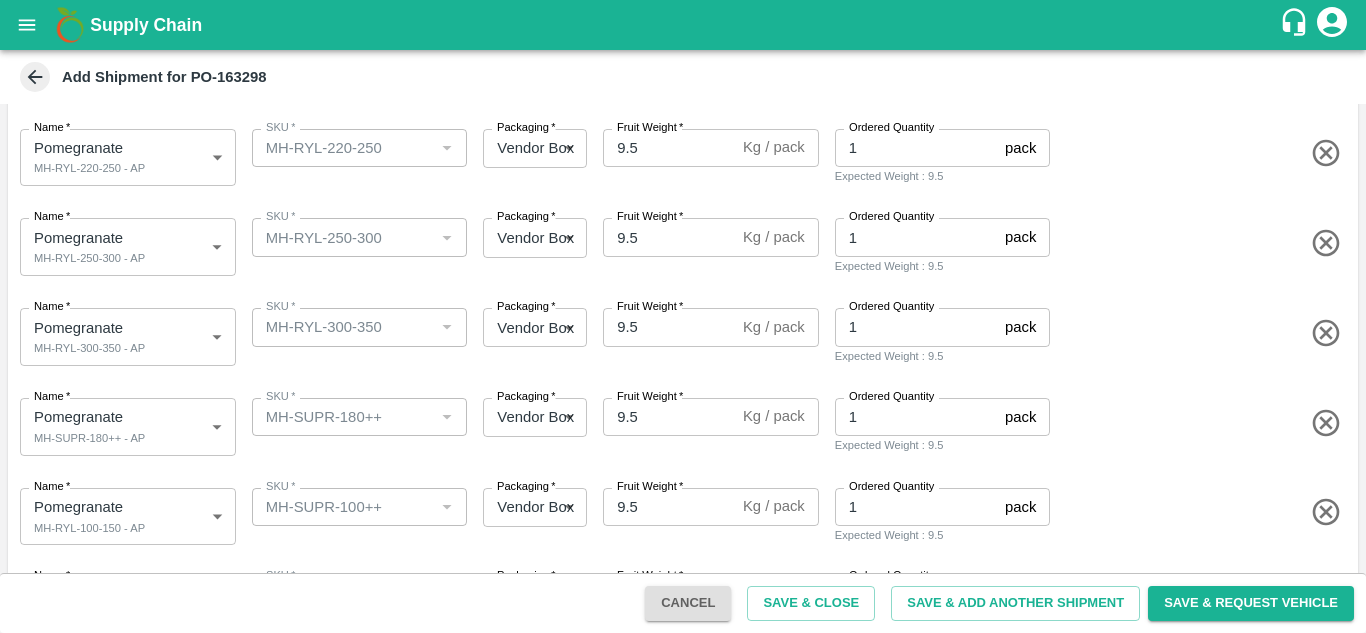 click on "Name   * Pomegranate MH-RYL-100-150 - AP  1819588 Name SKU   * SKU   * Packaging   * Vendor Box 276 Packaging Fruit Weight   * 9.5 Kg /   pack Fruit Weight Ordered Quantity 1 pack Ordered Quantity Expected Weight :   9.5" at bounding box center (679, 513) 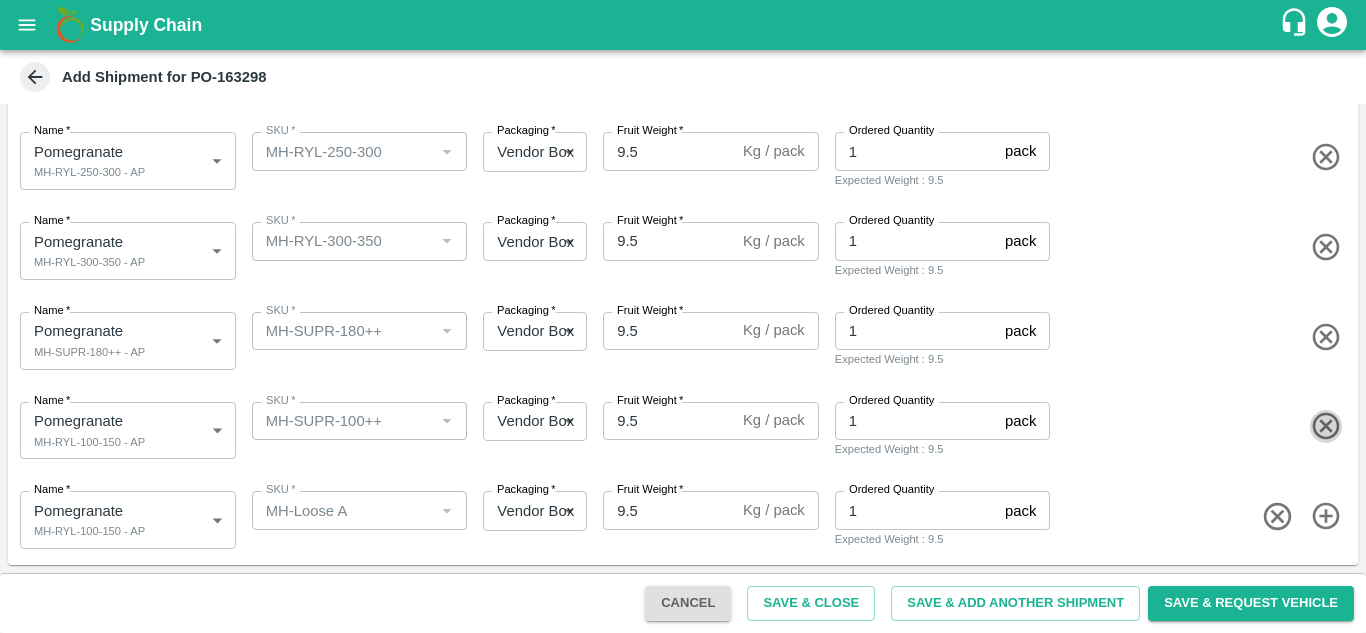 click 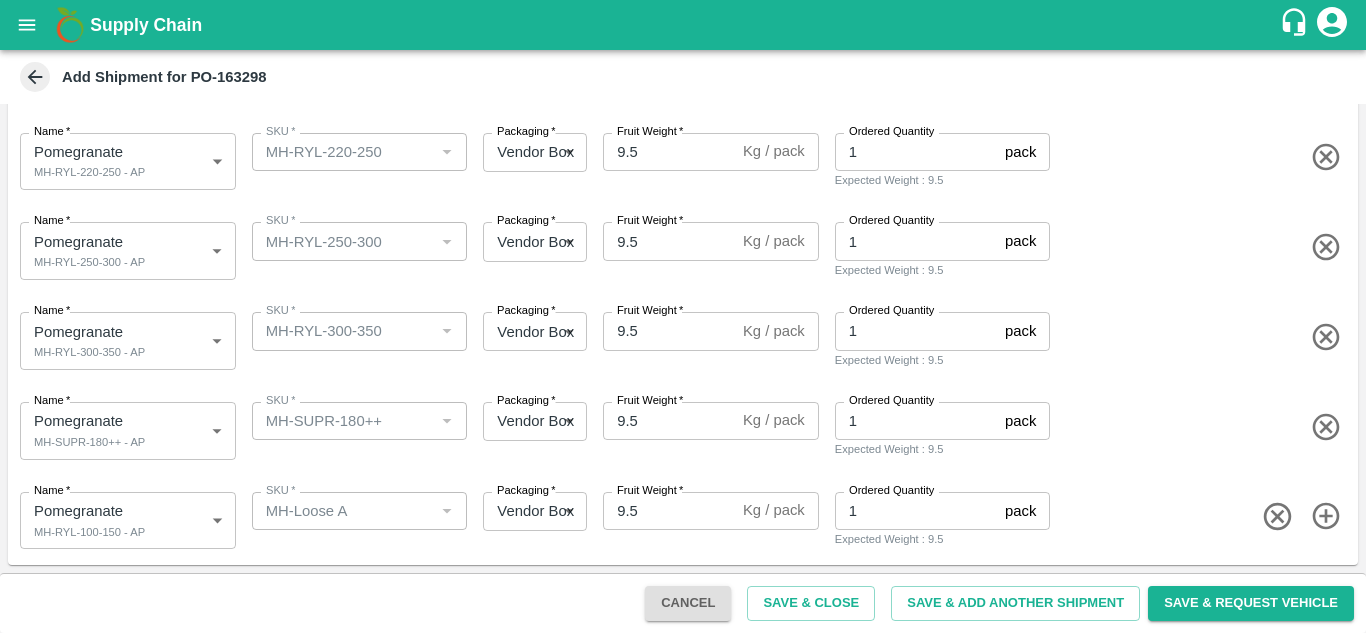type on "MH-Loose A" 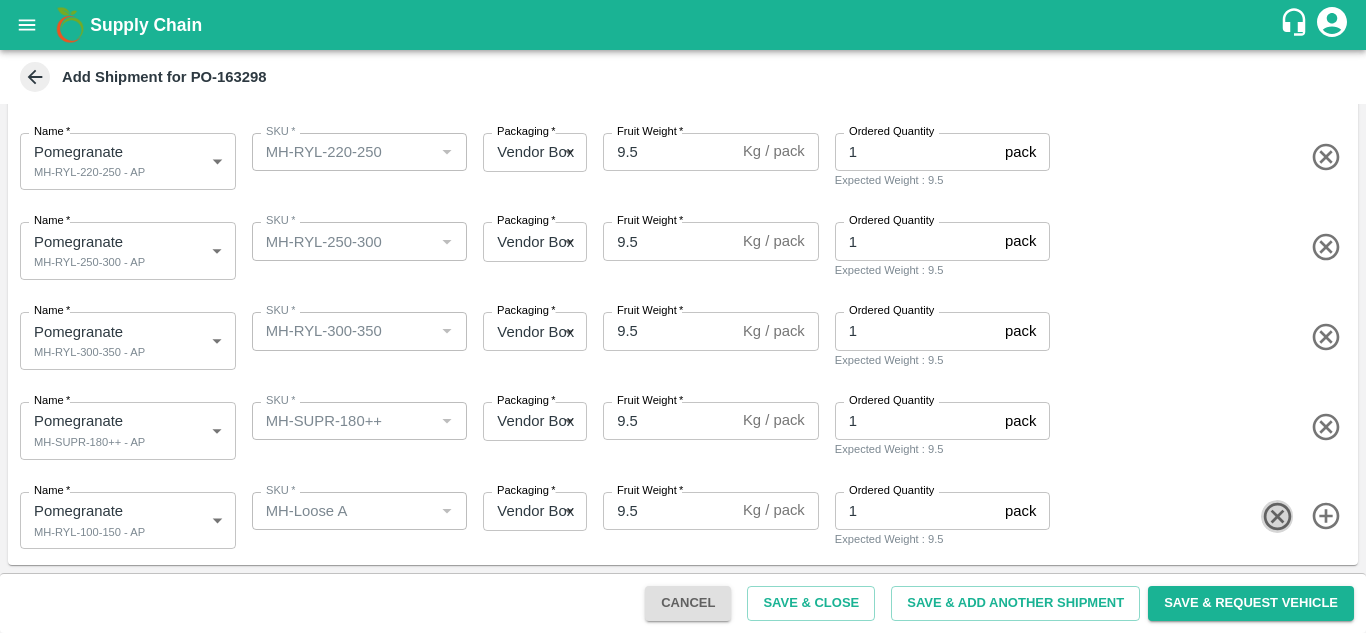 click 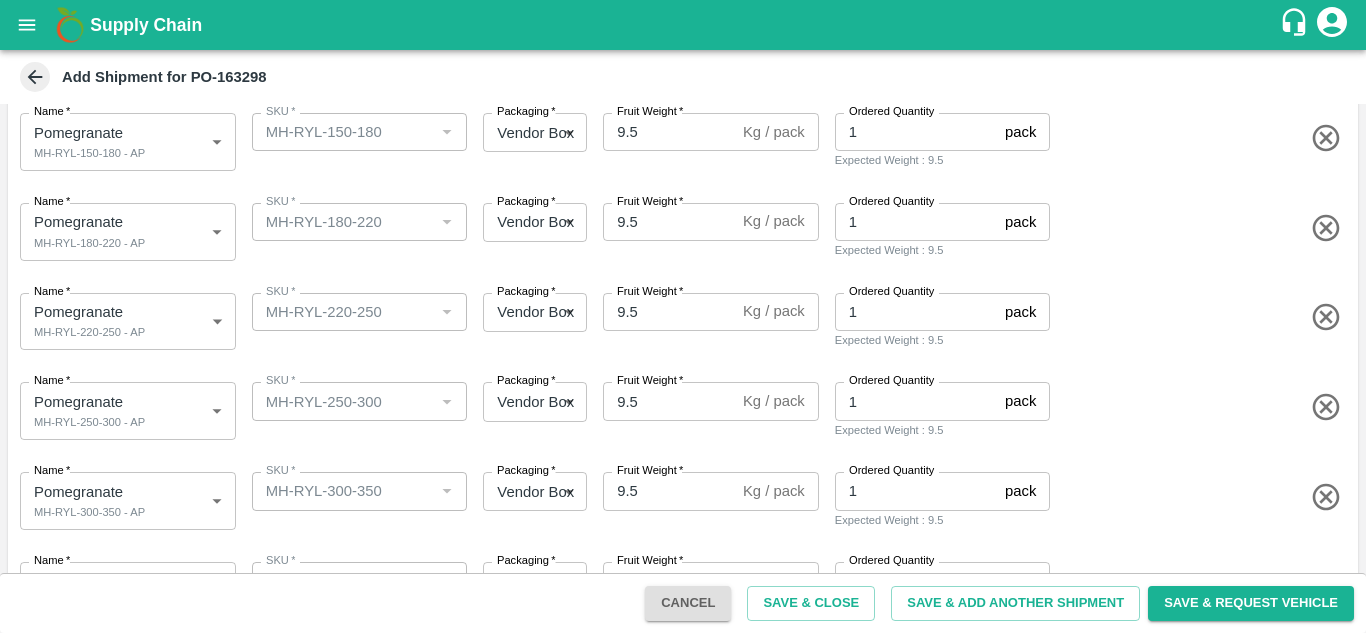 scroll, scrollTop: 386, scrollLeft: 0, axis: vertical 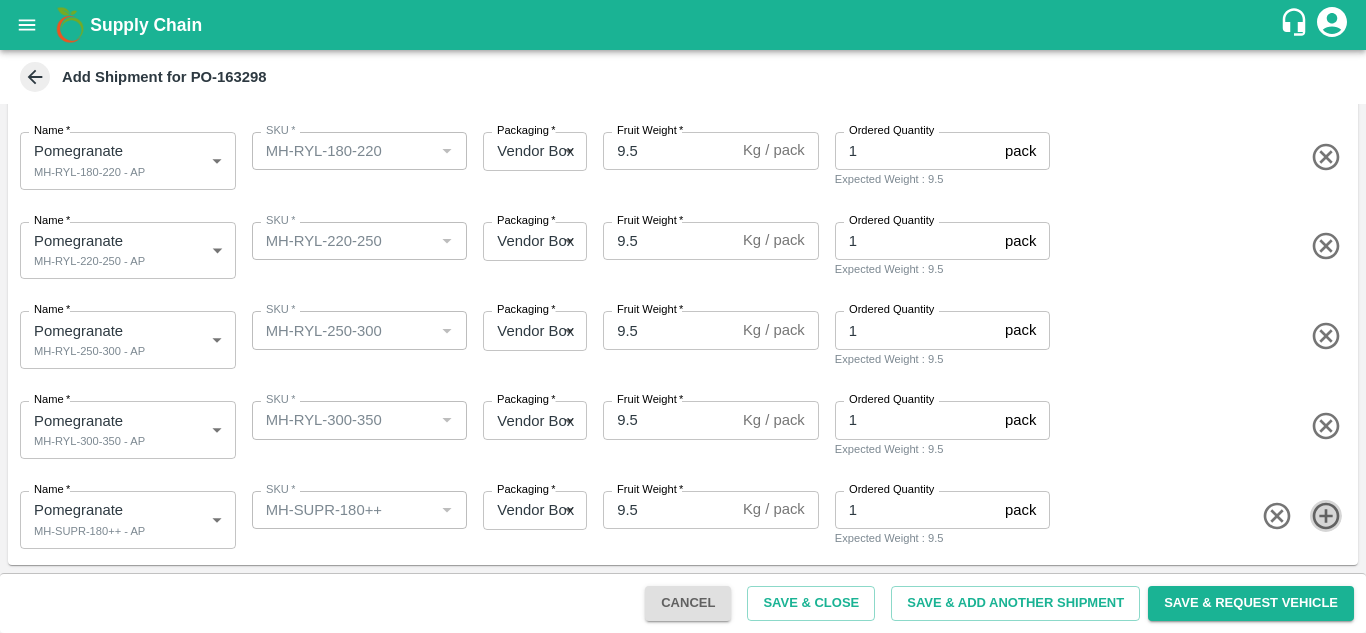 click 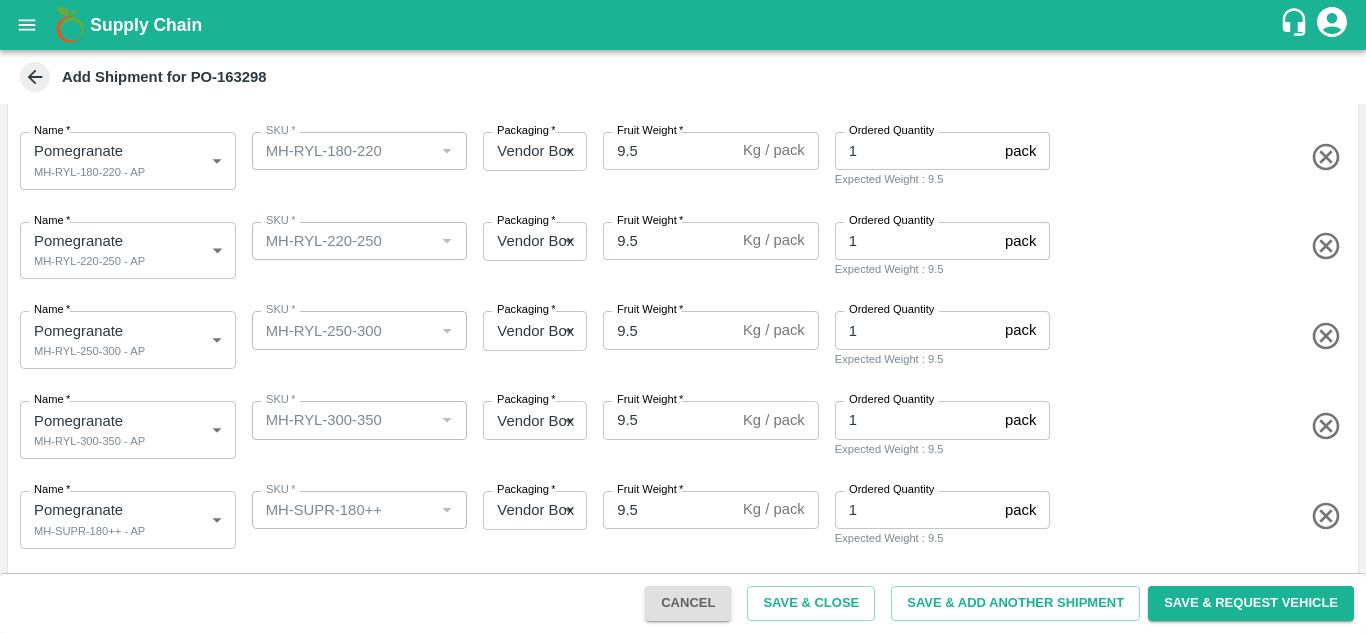 scroll, scrollTop: 475, scrollLeft: 0, axis: vertical 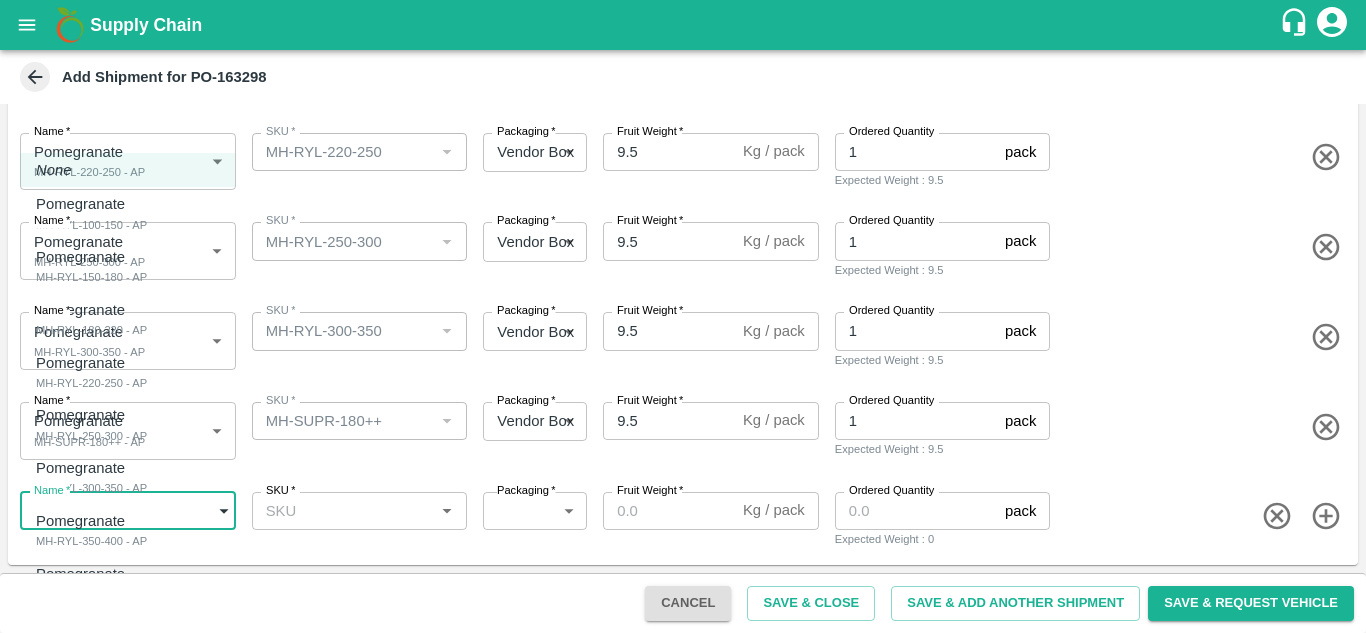 click on "Supply Chain Add Shipment for PO-163298 Type DC DC MO's Customer Customer (Material Orders)   * Customer (Material Orders)   * Instructions x Instructions NFI Source Warehouse   * NFI Source Warehouse   * VIEW Shipment Items Name   * Pomegranate MH-RYL-100-150 - AP  1819588 Name SKU   * SKU   * Packaging   * Vendor Box 276 Packaging Fruit Weight   * 9.5 Kg /   pack Fruit Weight Ordered Quantity 1 pack Ordered Quantity Expected Weight :   9.5 Name   * Pomegranate MH-RYL-150-180 - AP  1819589 Name SKU   * SKU   * Packaging   * Vendor Box 276 Packaging Fruit Weight   * 9.5 Kg /   pack Fruit Weight Ordered Quantity 1 pack Ordered Quantity Expected Weight :   9.5 Name   * Pomegranate MH-RYL-180-220 - AP  1819590 Name SKU   * SKU   * Packaging   * Vendor Box 276 Packaging Fruit Weight   * 9.5 Kg /   pack Fruit Weight Ordered Quantity 1 pack Ordered Quantity Expected Weight :   9.5 Name   * Pomegranate MH-RYL-220-250 - AP  1819591 Name SKU   * SKU   * Packaging   * 276 *" at bounding box center (683, 316) 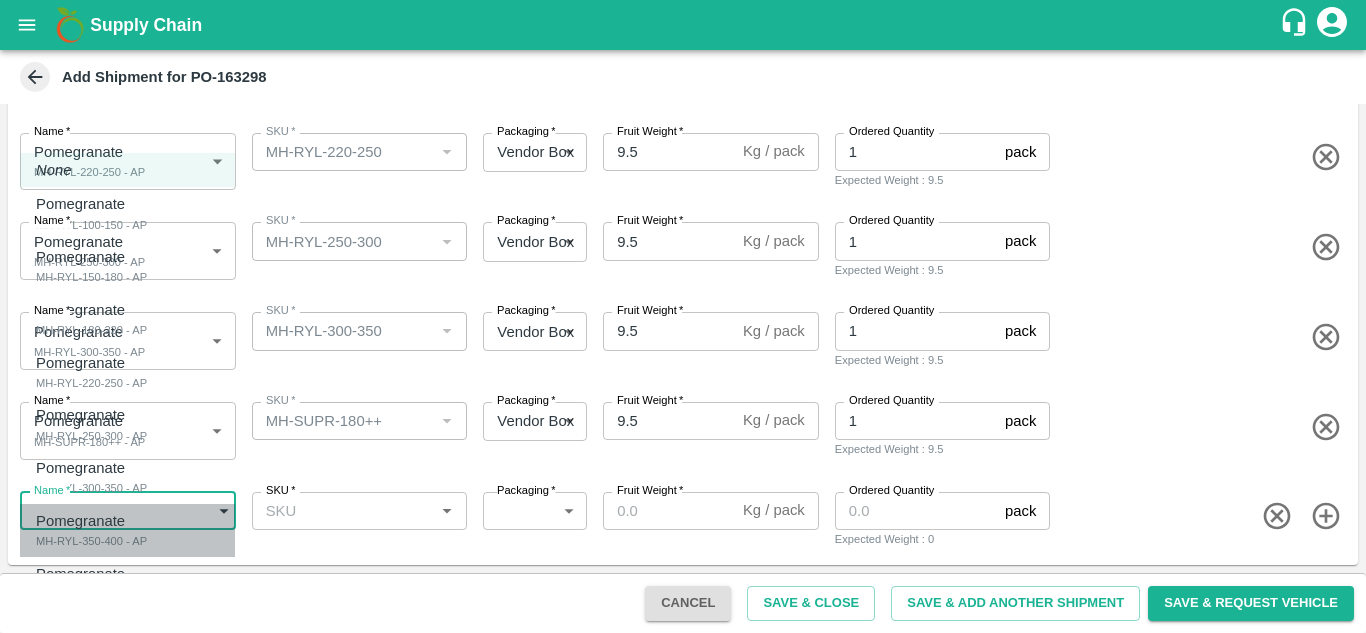 click on "Pomegranate" at bounding box center [80, 521] 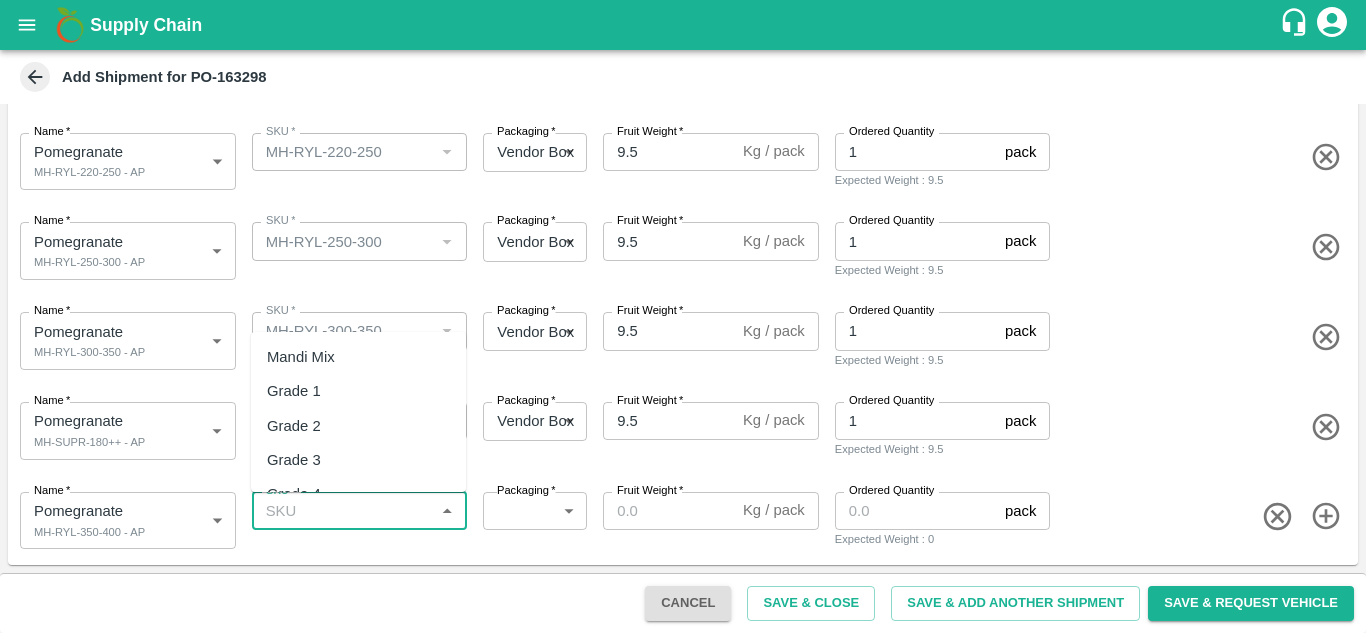 click on "SKU   *" at bounding box center (343, 511) 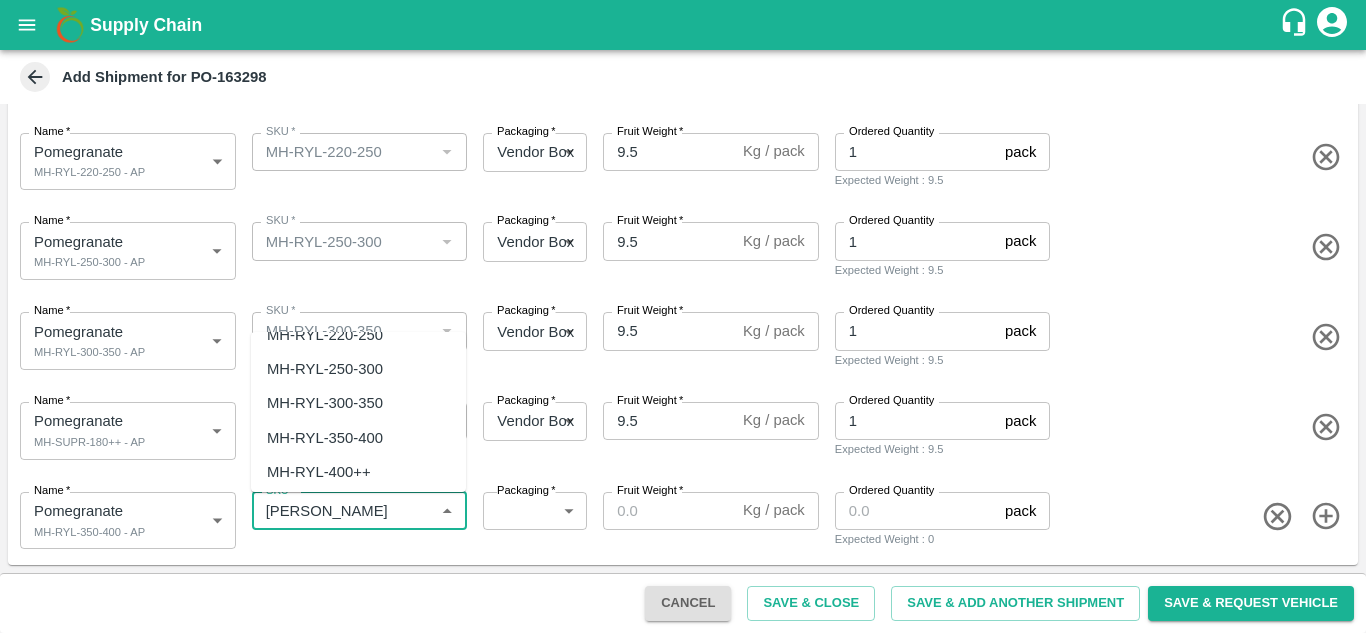 scroll, scrollTop: 229, scrollLeft: 0, axis: vertical 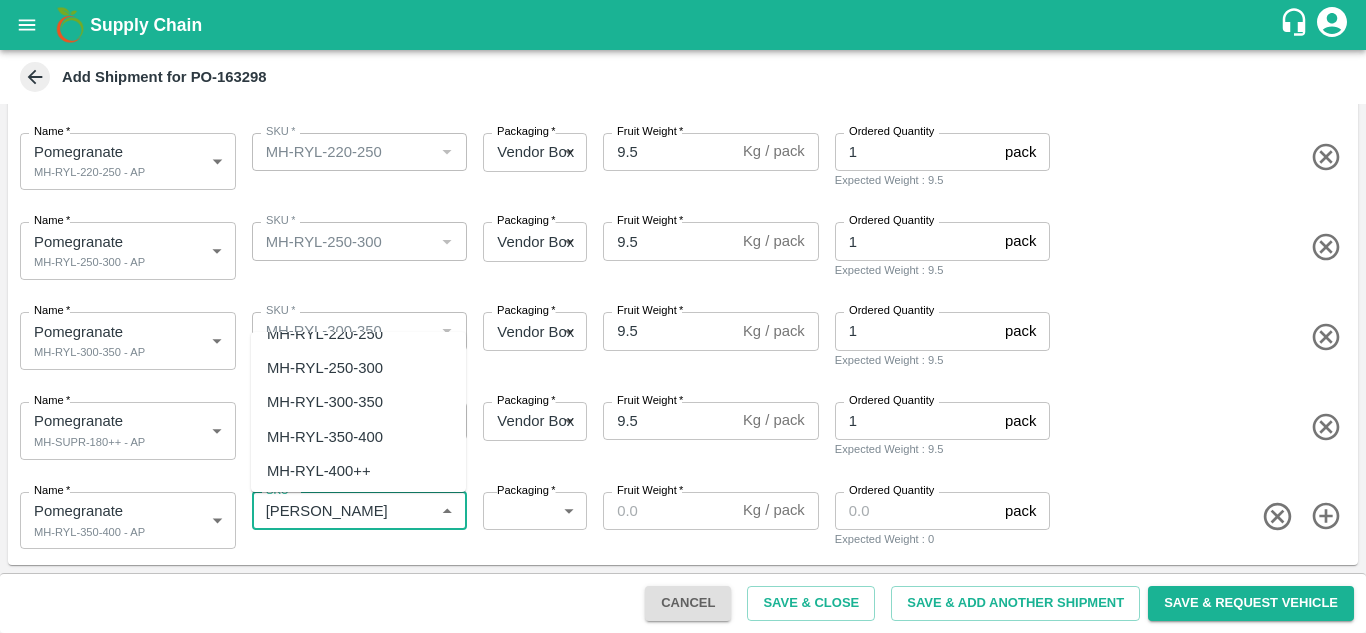 click on "MH-RYL-350-400" at bounding box center (325, 437) 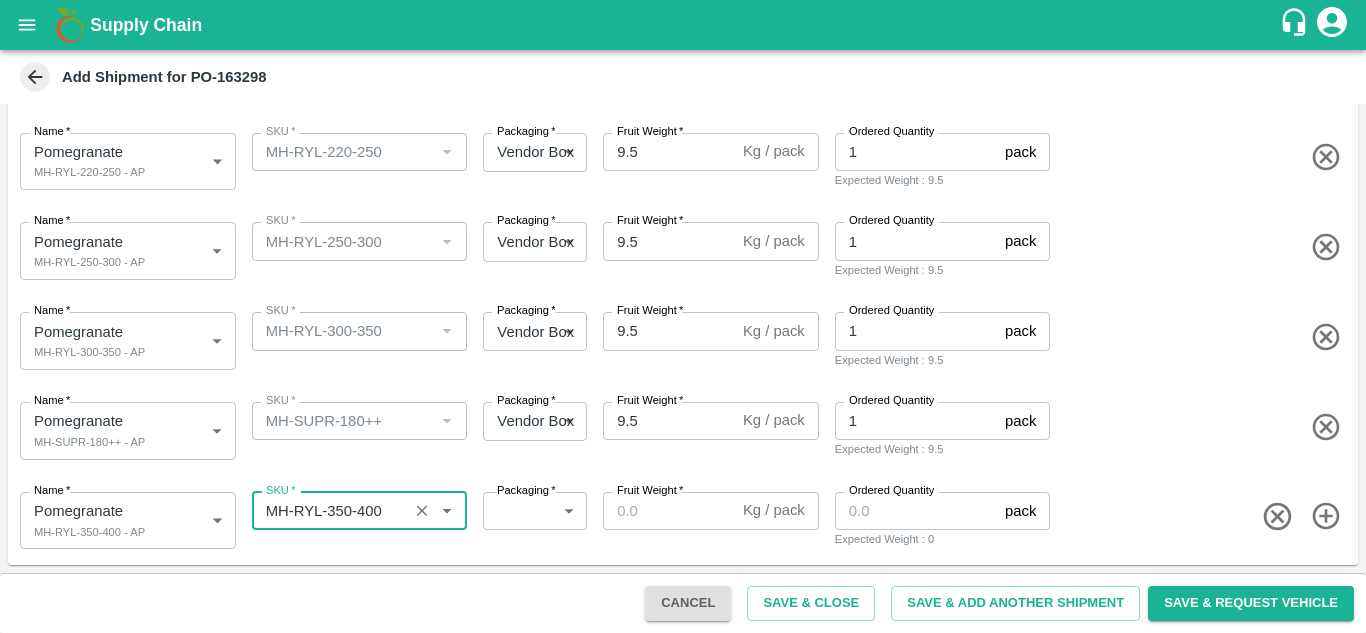 type on "MH-RYL-350-400" 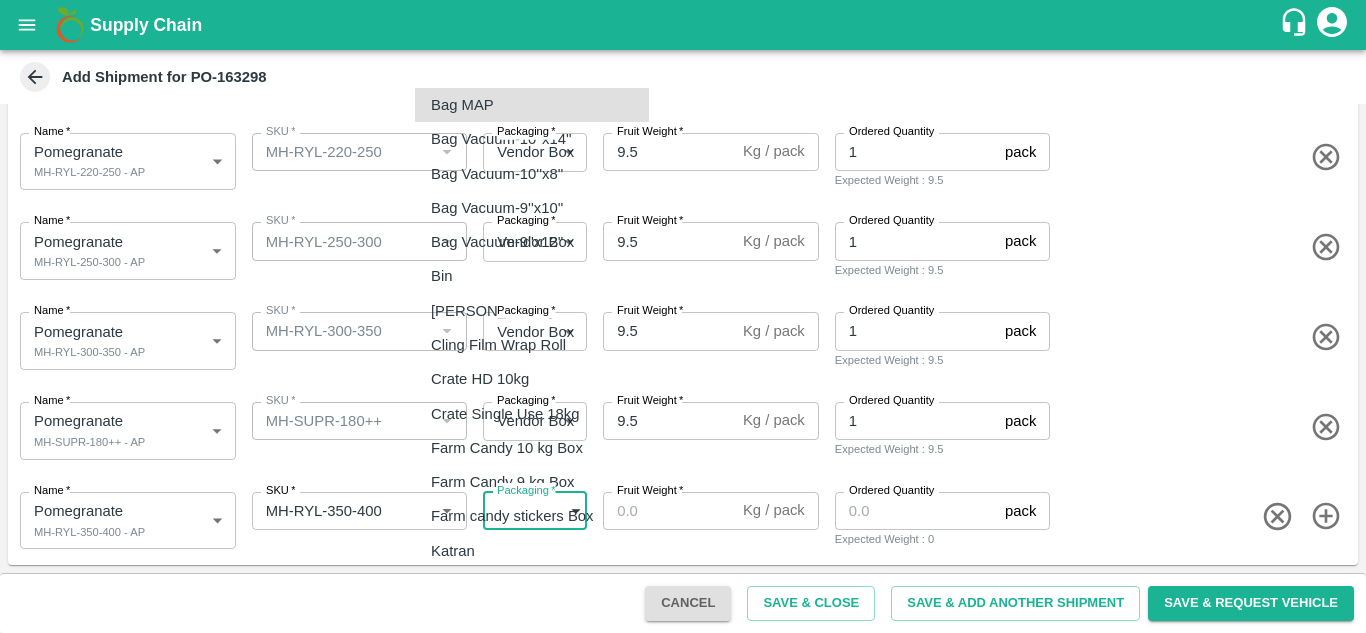 click on "Supply Chain Add Shipment for PO-163298 Type DC DC MO's Customer Customer (Material Orders)   * Customer (Material Orders)   * Instructions x Instructions NFI Source Warehouse   * NFI Source Warehouse   * VIEW Shipment Items Name   * Pomegranate MH-RYL-100-150 - AP  1819588 Name SKU   * SKU   * Packaging   * Vendor Box 276 Packaging Fruit Weight   * 9.5 Kg /   pack Fruit Weight Ordered Quantity 1 pack Ordered Quantity Expected Weight :   9.5 Name   * Pomegranate MH-RYL-150-180 - AP  1819589 Name SKU   * SKU   * Packaging   * Vendor Box 276 Packaging Fruit Weight   * 9.5 Kg /   pack Fruit Weight Ordered Quantity 1 pack Ordered Quantity Expected Weight :   9.5 Name   * Pomegranate MH-RYL-180-220 - AP  1819590 Name SKU   * SKU   * Packaging   * Vendor Box 276 Packaging Fruit Weight   * 9.5 Kg /   pack Fruit Weight Ordered Quantity 1 pack Ordered Quantity Expected Weight :   9.5 Name   * Pomegranate MH-RYL-220-250 - AP  1819591 Name SKU   * SKU   * Packaging   * 276 *" at bounding box center (683, 316) 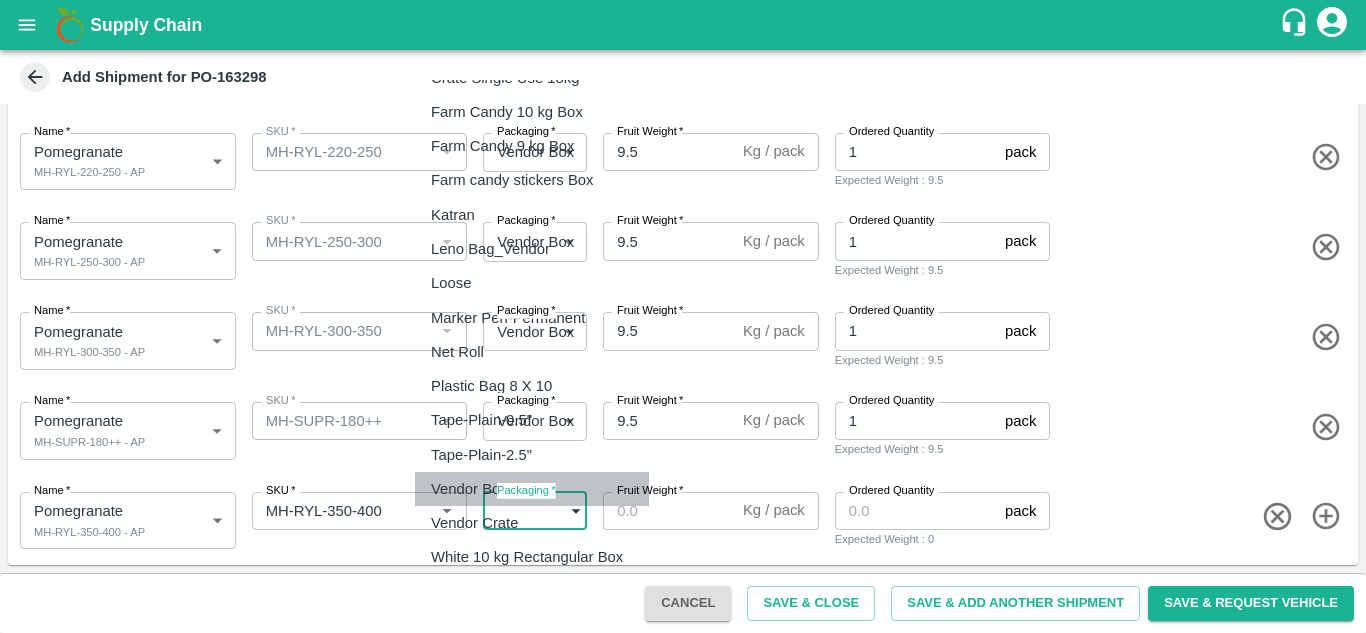 click on "Vendor Box" at bounding box center (532, 489) 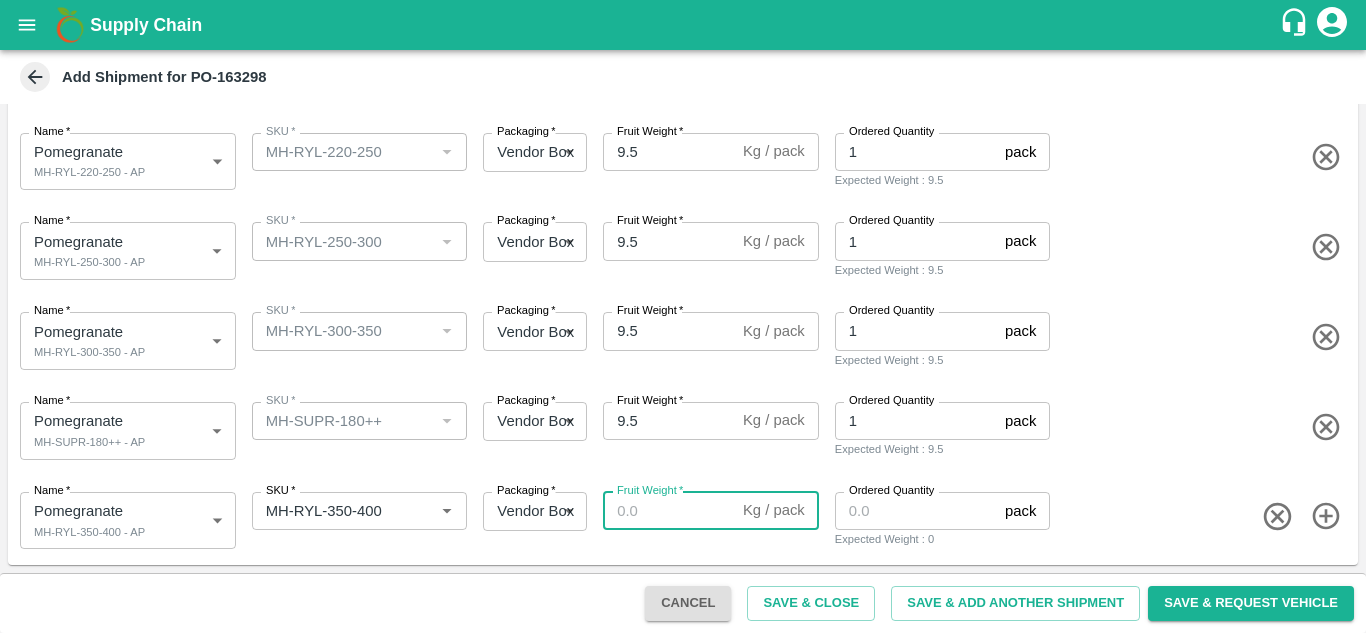 click on "Fruit Weight   *" at bounding box center [669, 511] 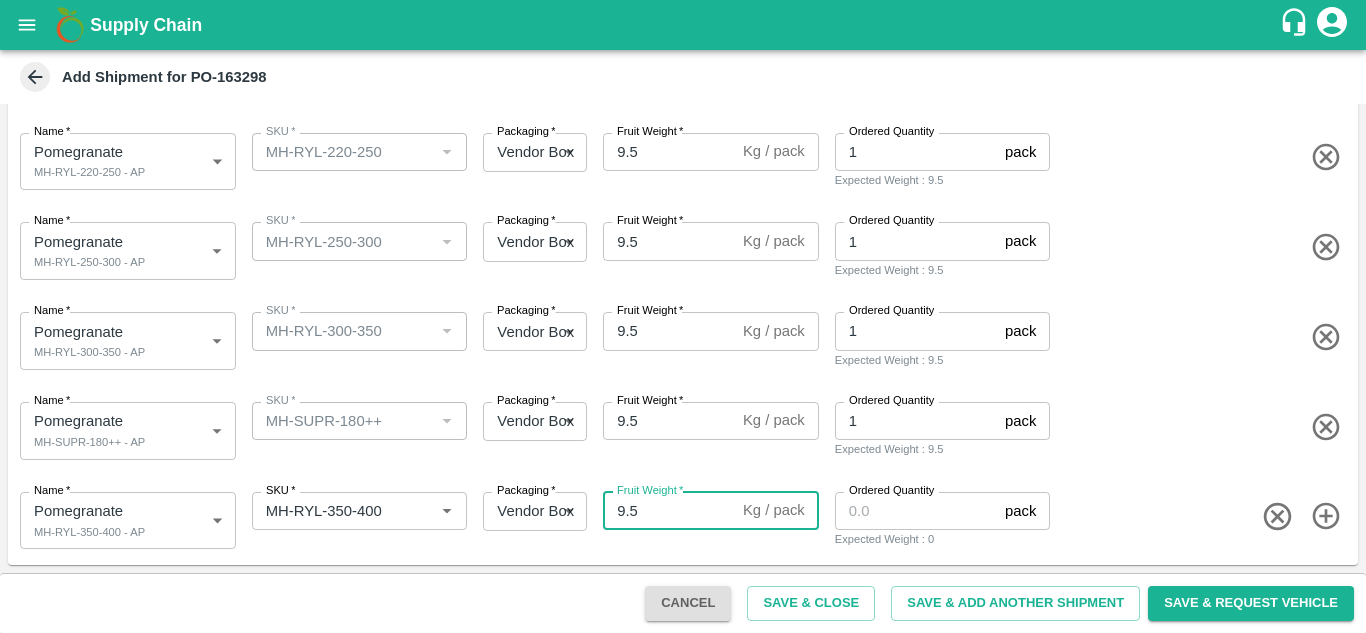 type on "9.5" 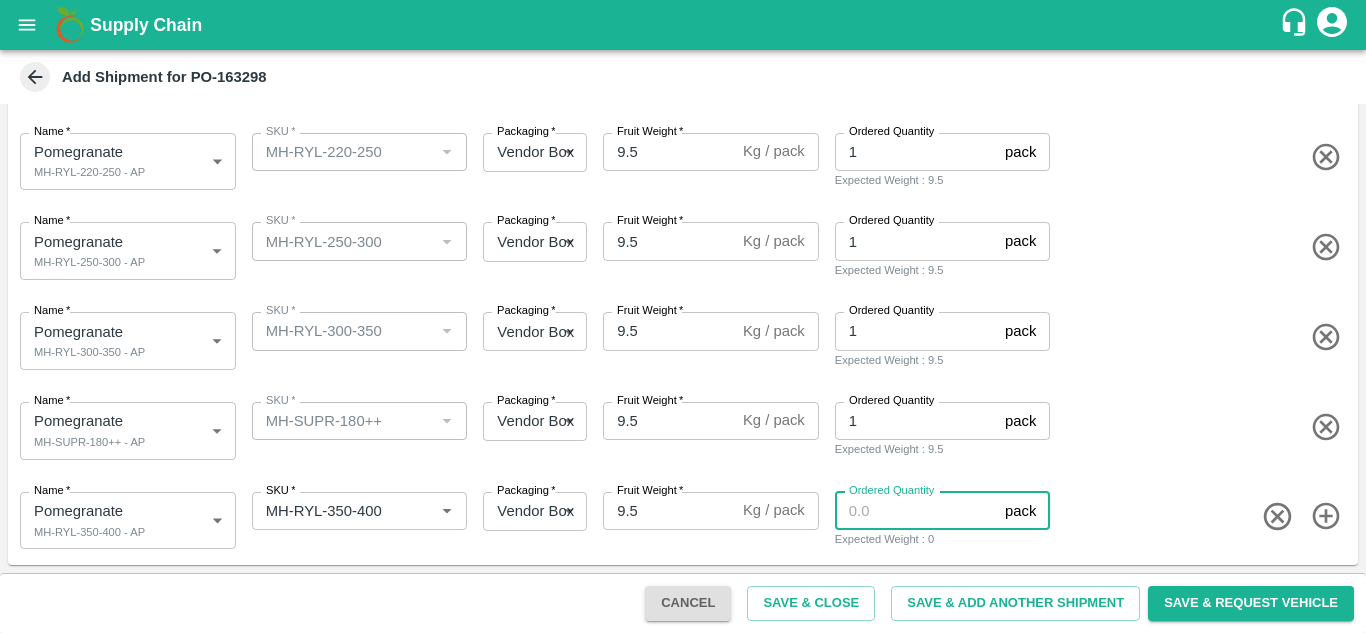 click on "Ordered Quantity" at bounding box center [916, 511] 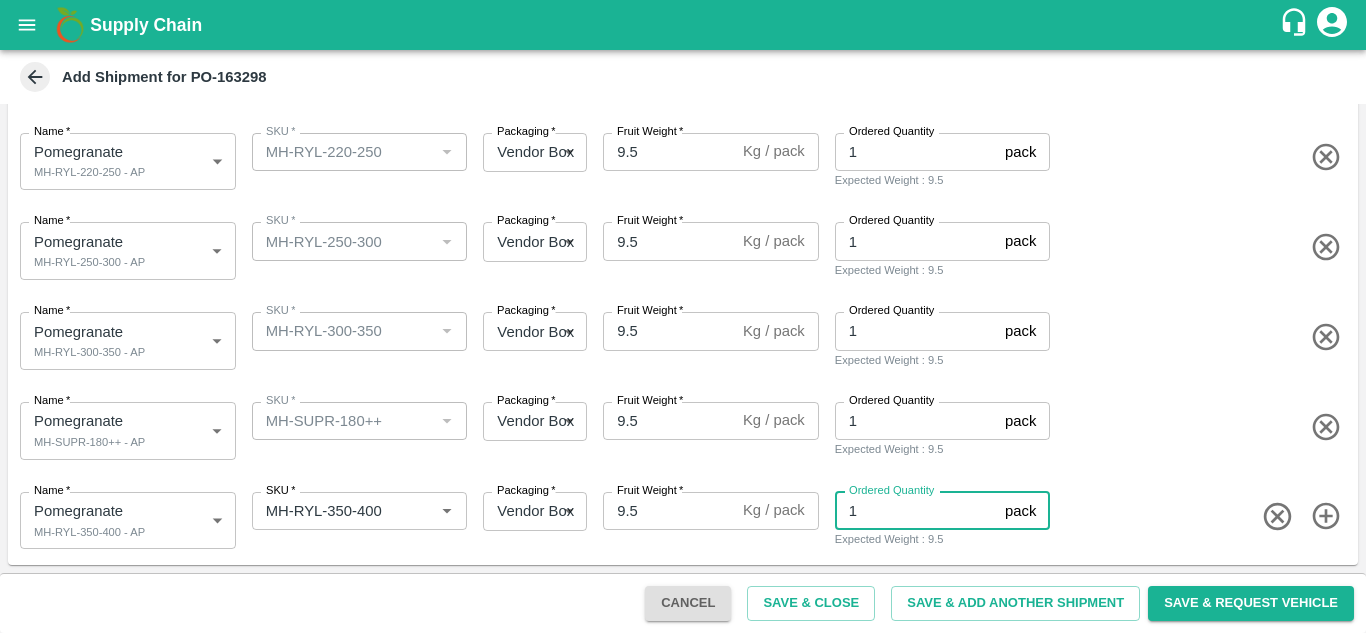 type on "1" 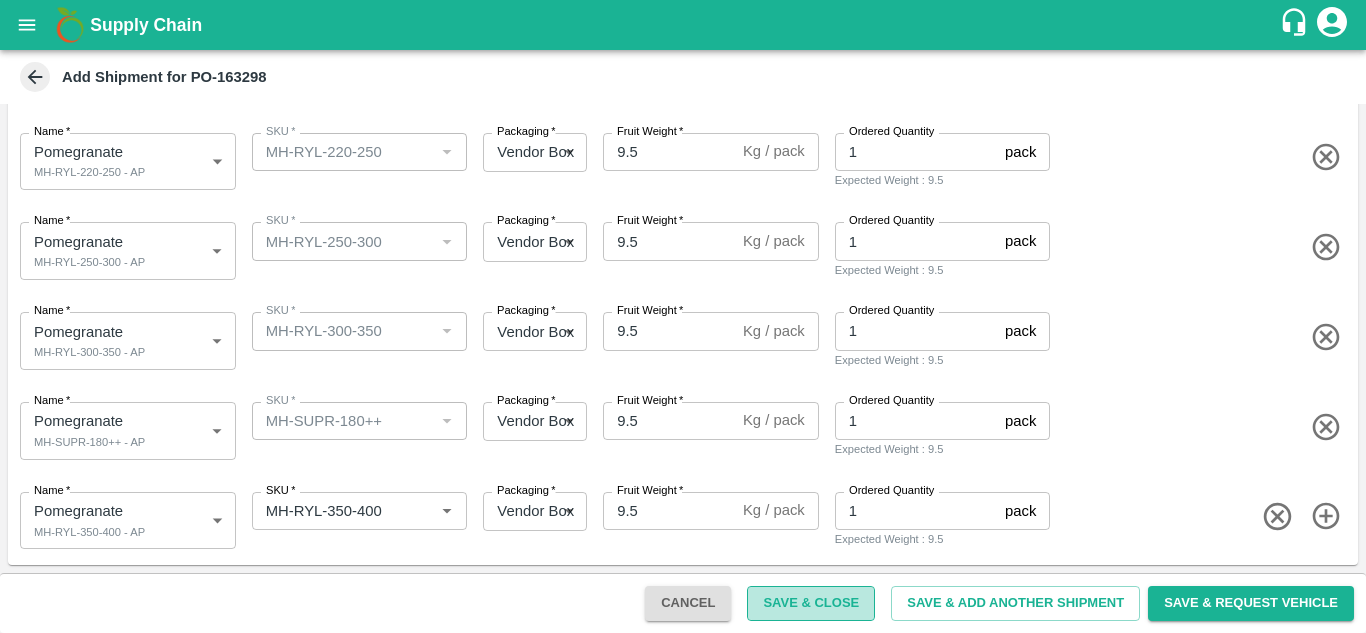 click on "Save & Close" at bounding box center [811, 603] 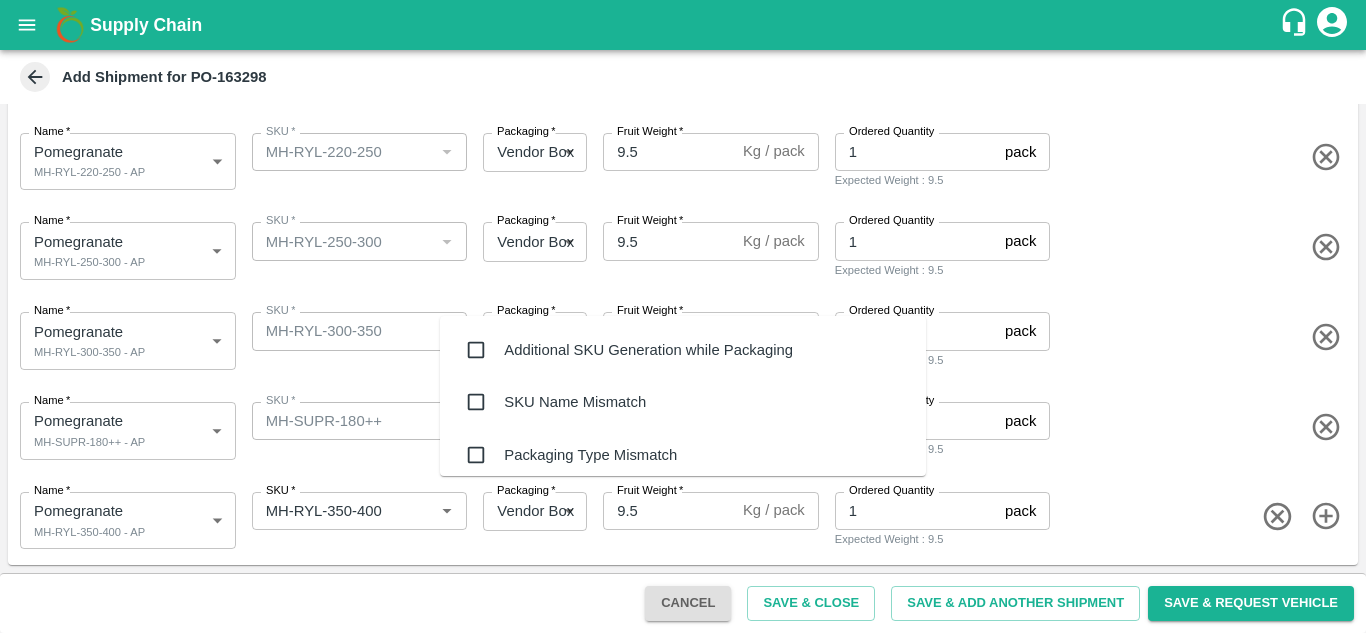 click on "Reasons   *" at bounding box center (663, 842) 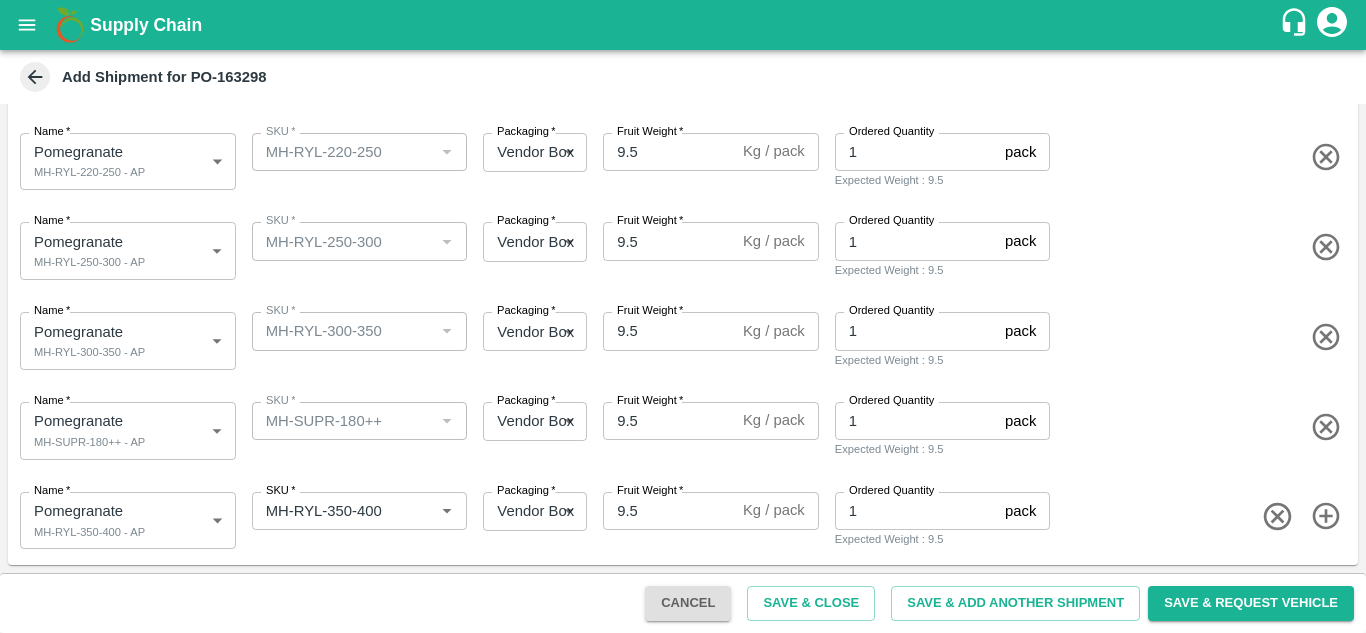click at bounding box center [683, 934] 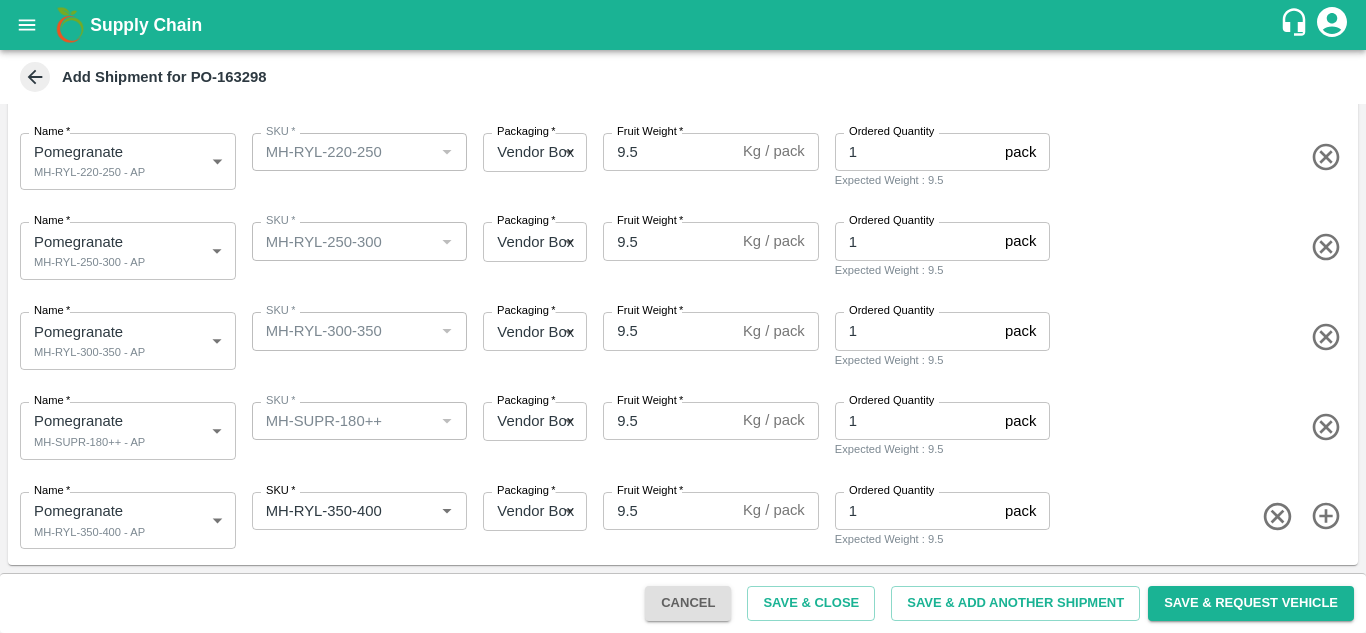 type on "SSS" 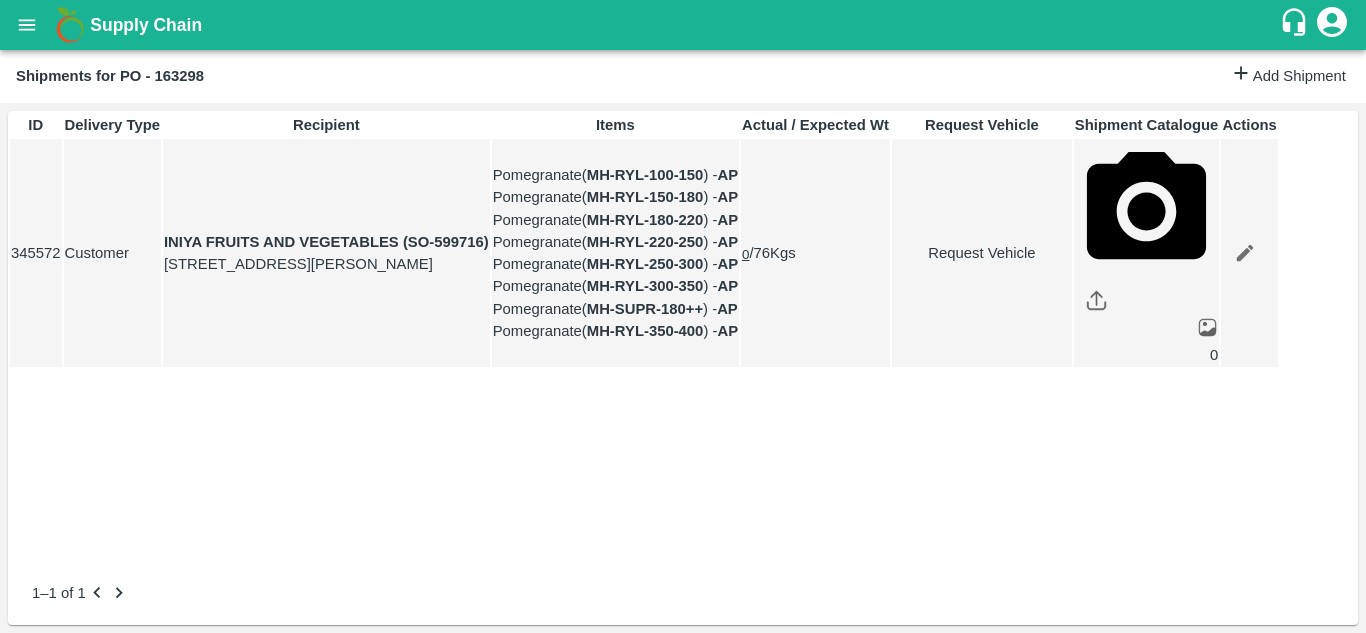 click on "Request Vehicle" at bounding box center [982, 253] 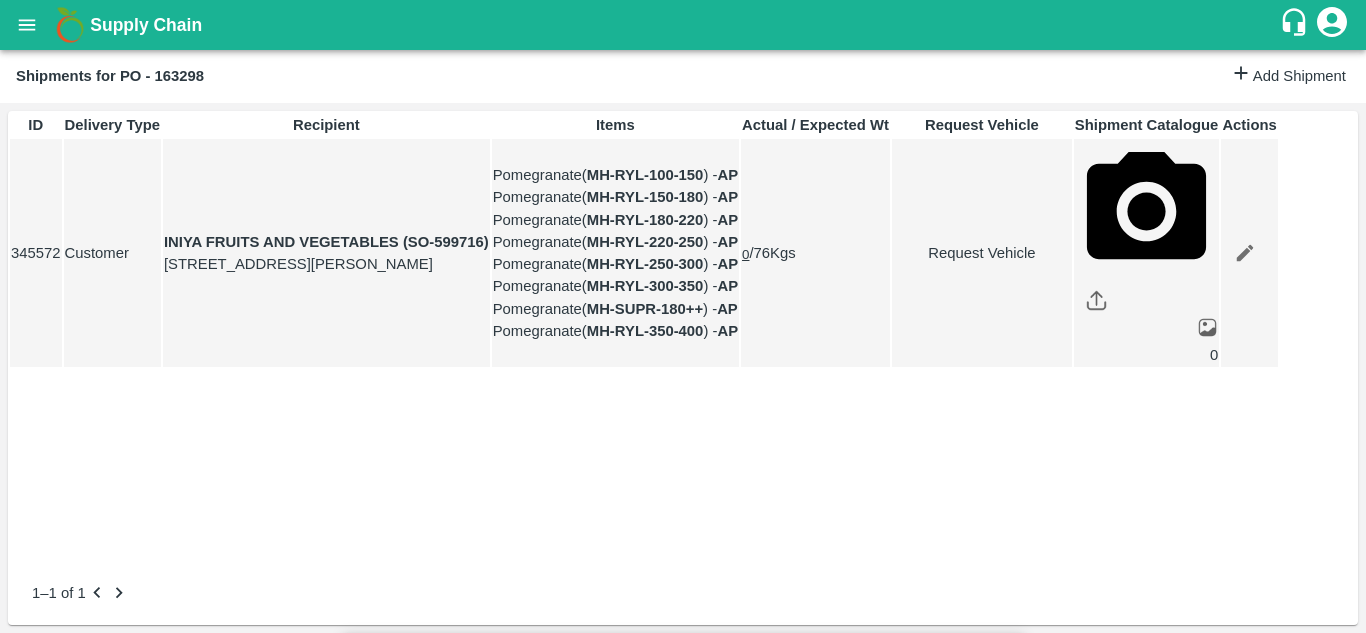 type on "[DATE] 10:52 AM" 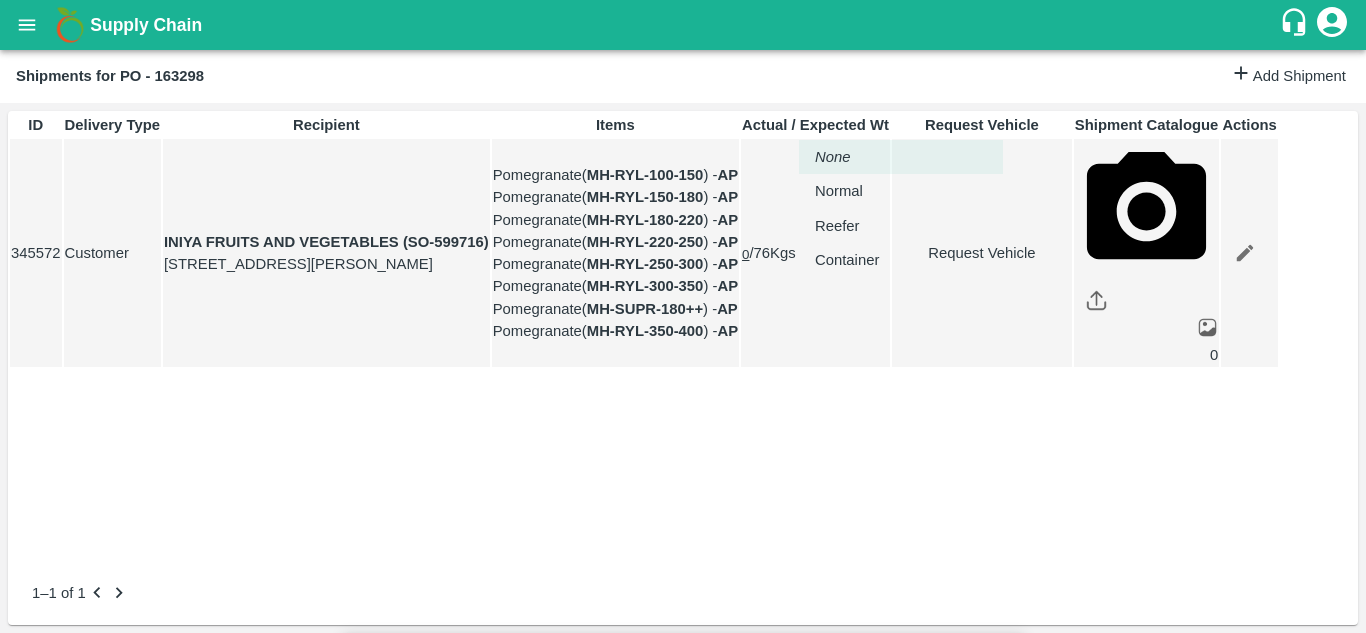 click on "Supply Chain Shipments for PO - 163298 Add Shipment ID Delivery Type Recipient Items Actual / Expected Wt Request Vehicle Shipment Catalogue Actions 345572 Customer INIYA FRUITS AND VEGETABLES (SO-599716) TC/73,  [PERSON_NAME] FRUITS MARKET KOYAMBEDU, [GEOGRAPHIC_DATA] Pomegranate  ( MH-RYL-100-150 )   -  AP Pomegranate  ( MH-RYL-150-180 )   -  AP Pomegranate  ( MH-RYL-180-220 )   -  AP Pomegranate  ( MH-RYL-220-250 )   -  AP Pomegranate  ( MH-RYL-250-300 )   -  AP Pomegranate  ( MH-RYL-300-350 )   -  AP Pomegranate  ( MH-SUPR-180++ )   -  AP Pomegranate  ( MH-RYL-350-400 )   -  AP 0 / 76  Kgs Request Vehicle   0 1–1 of 1 Jeewana CC [PERSON_NAME] Logout Request Vehicle Expected Loading Time   * [DATE] 12:00 AM Expected Loading Time Expected Delivery Time   * [DATE] 10:52 AM Expected Delivery Time Vehicle type   * ​ Vehicle type Pick Up: PO/V/UMBARE/163298 Bedshinge, Pune, [GEOGRAPHIC_DATA], [GEOGRAPHIC_DATA] Delivery: INIYA FRUITS AND VEGETABLES (SO-599716) Product Category Brand/Marka Packaging Kgs" at bounding box center [683, 316] 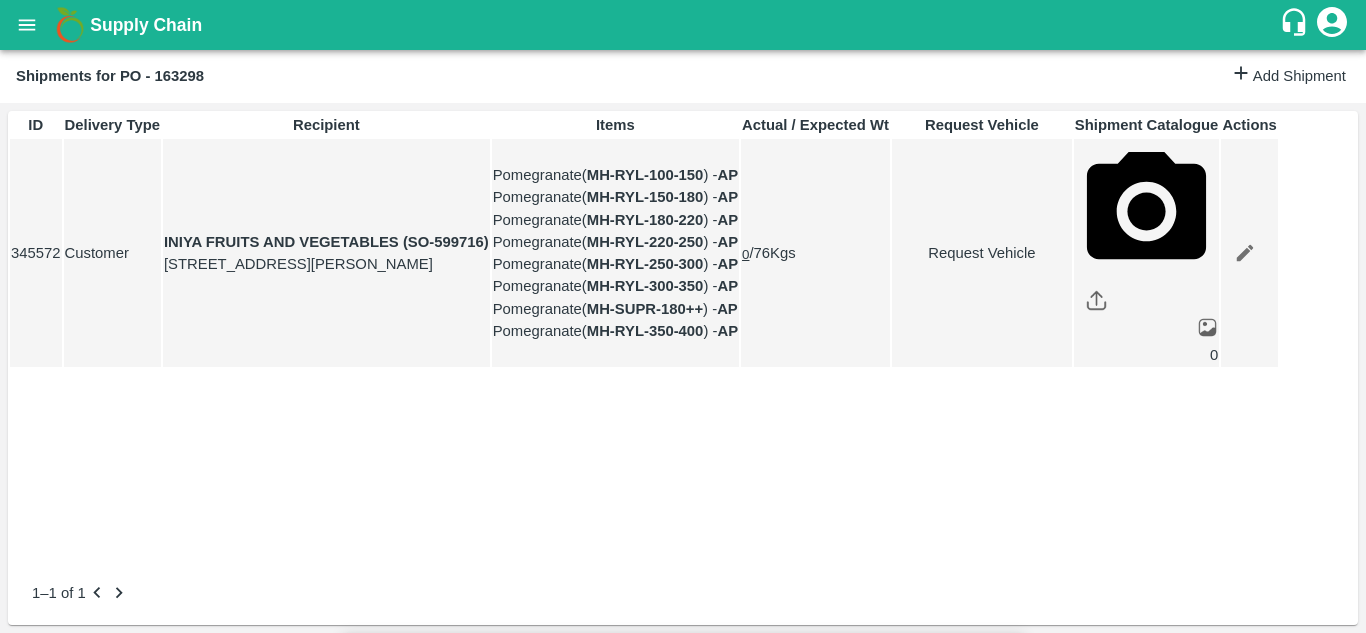 type on "1" 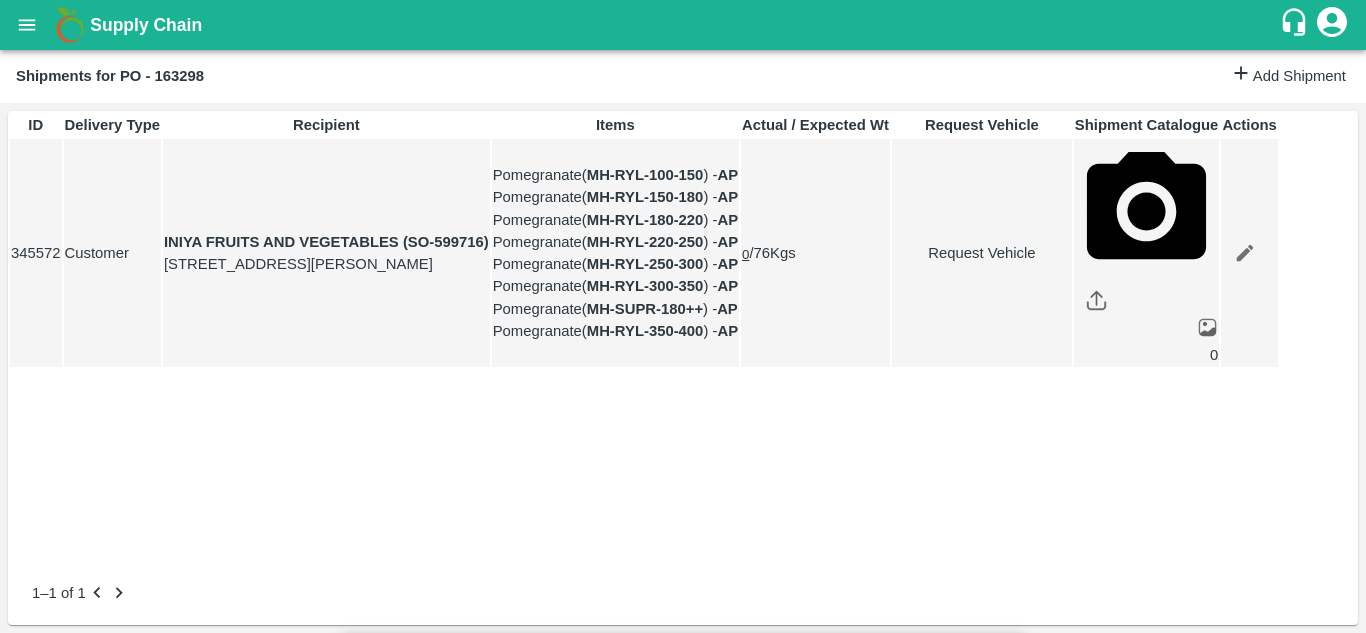 click on "Submit" at bounding box center (985, 1763) 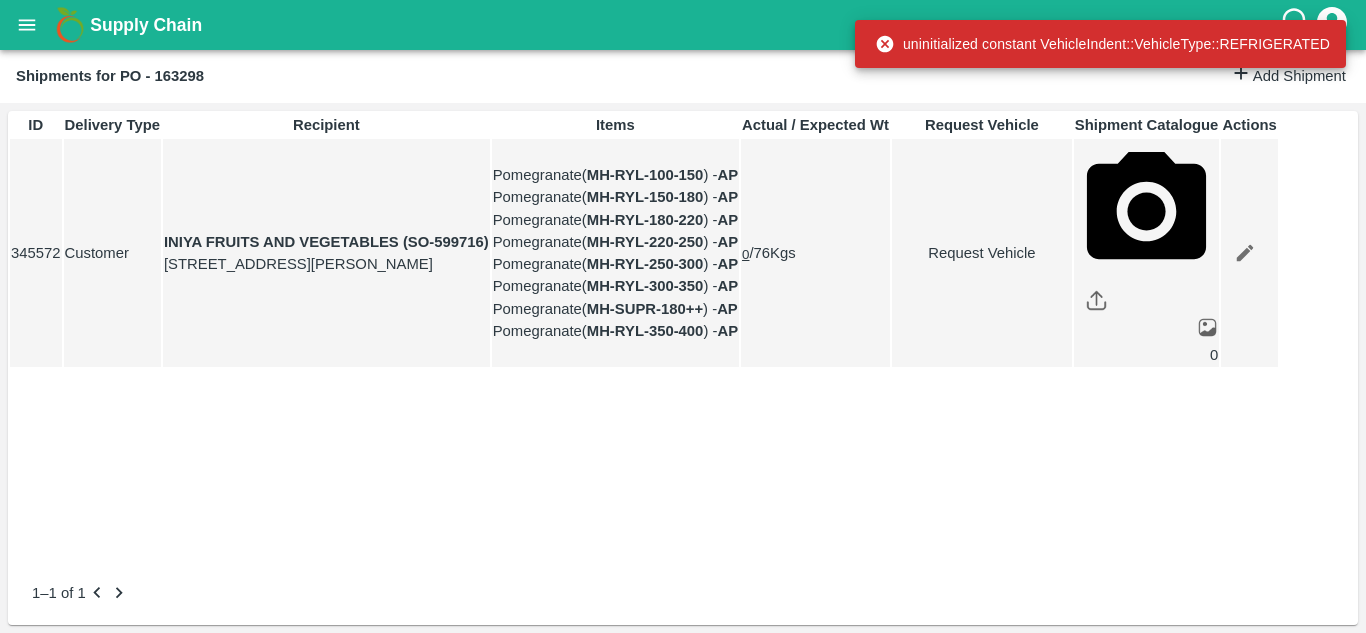 click on "Request Vehicle" at bounding box center [982, 253] 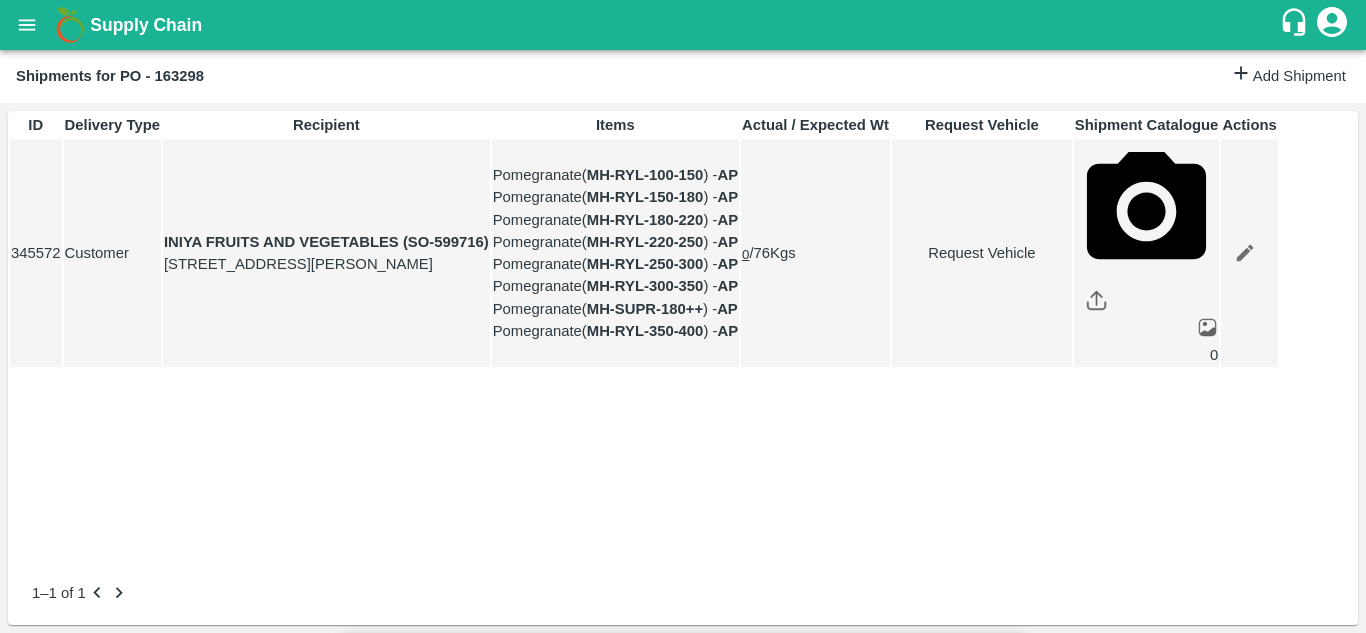 type on "1" 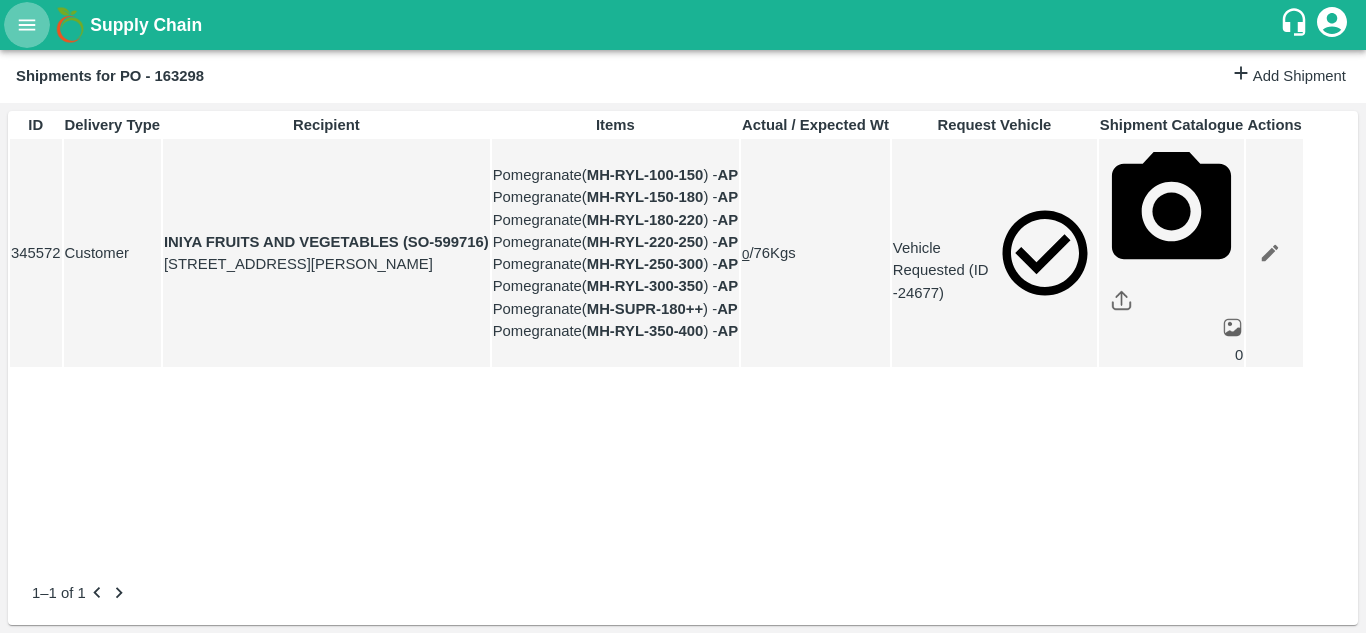 click 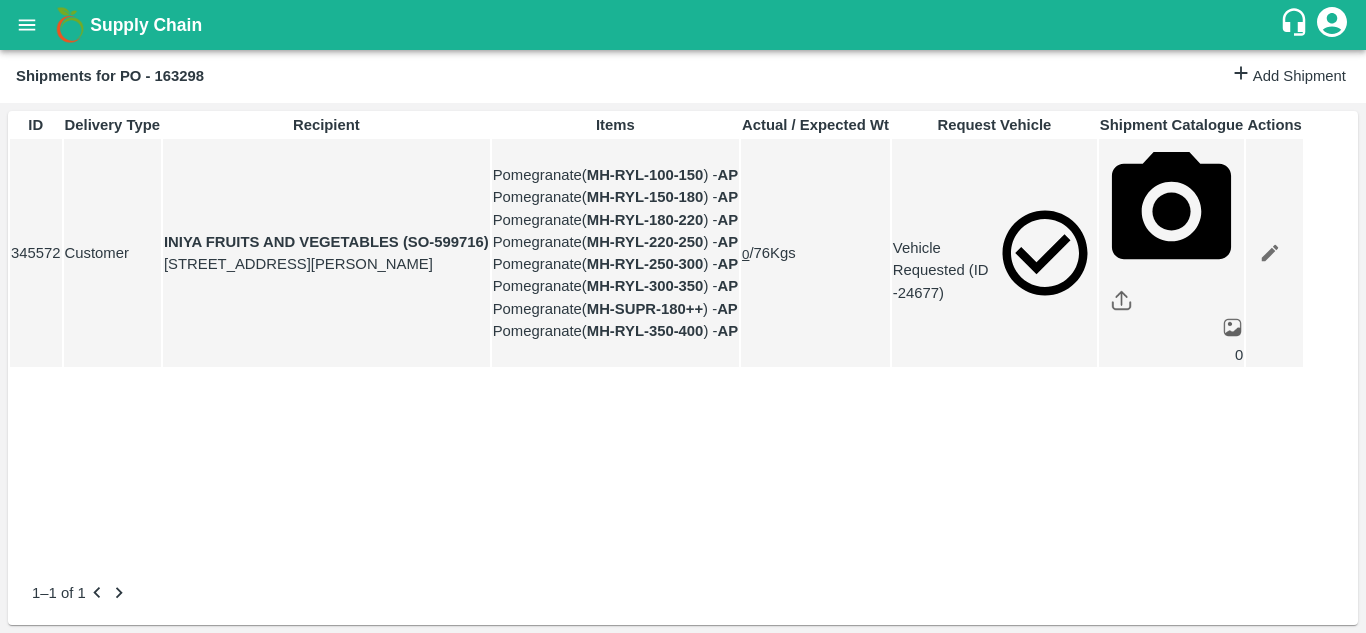 click on "Purchase Orders" at bounding box center (148, 738) 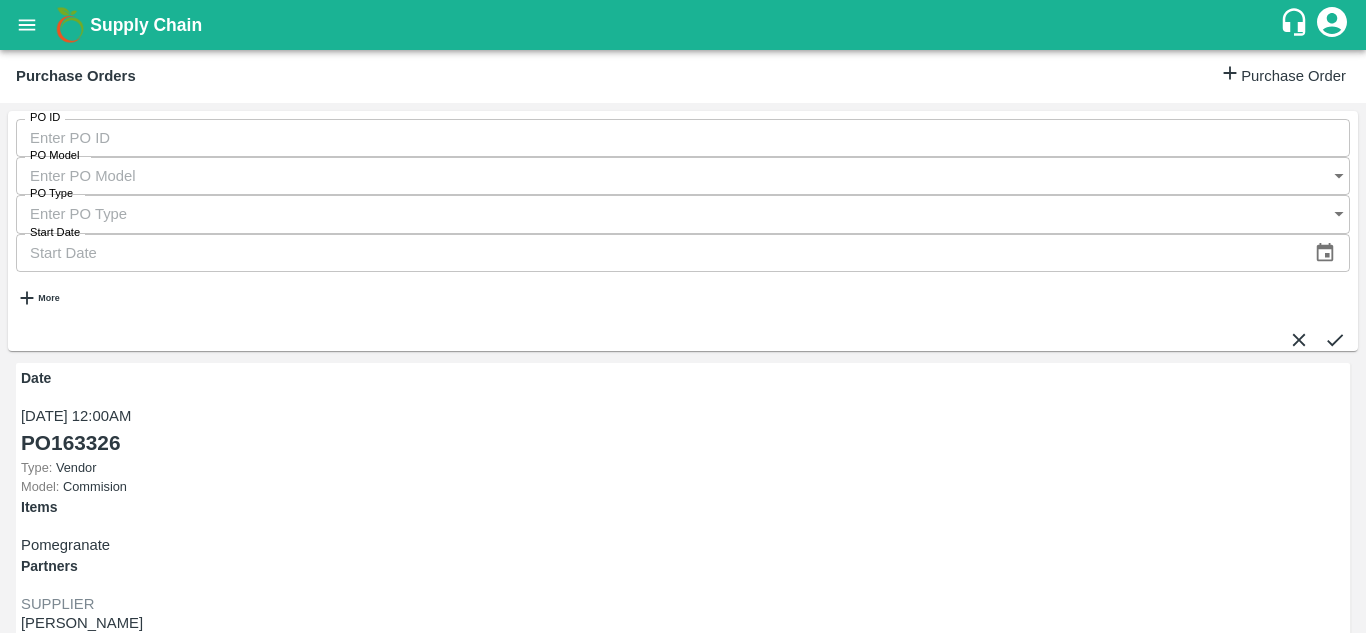 scroll, scrollTop: 0, scrollLeft: 0, axis: both 